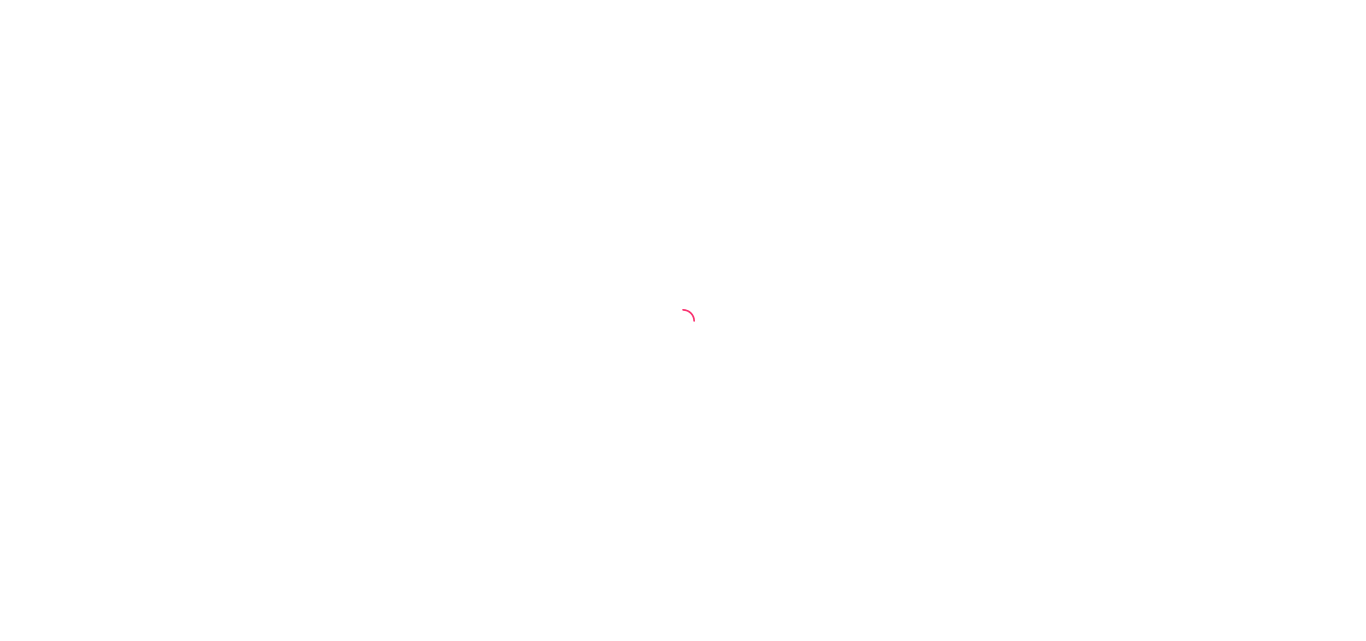 scroll, scrollTop: 0, scrollLeft: 0, axis: both 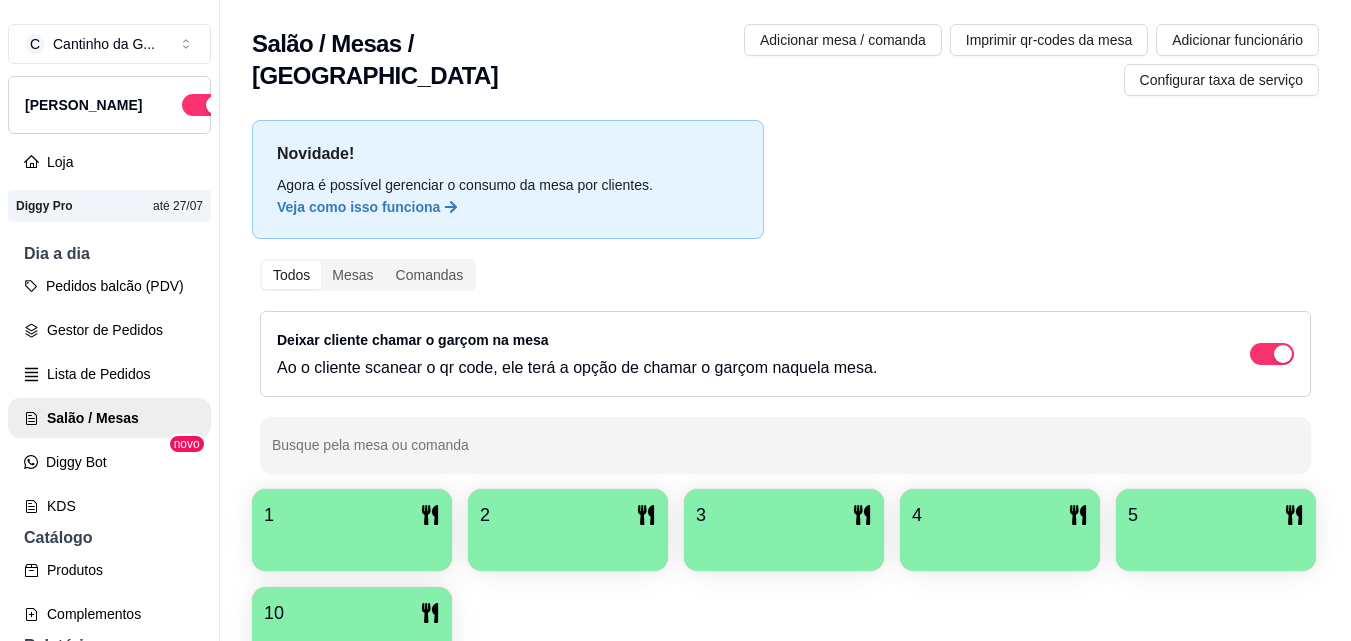 click on "1" at bounding box center [352, 515] 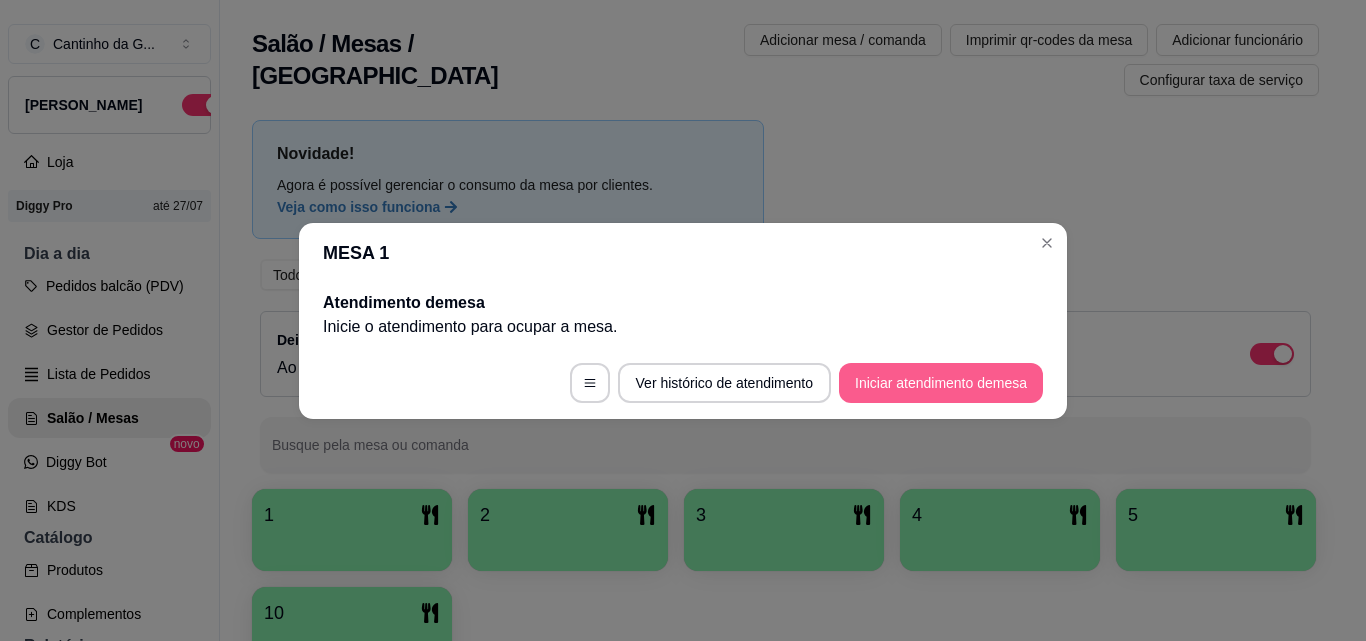 click on "Iniciar atendimento de  mesa" at bounding box center (941, 383) 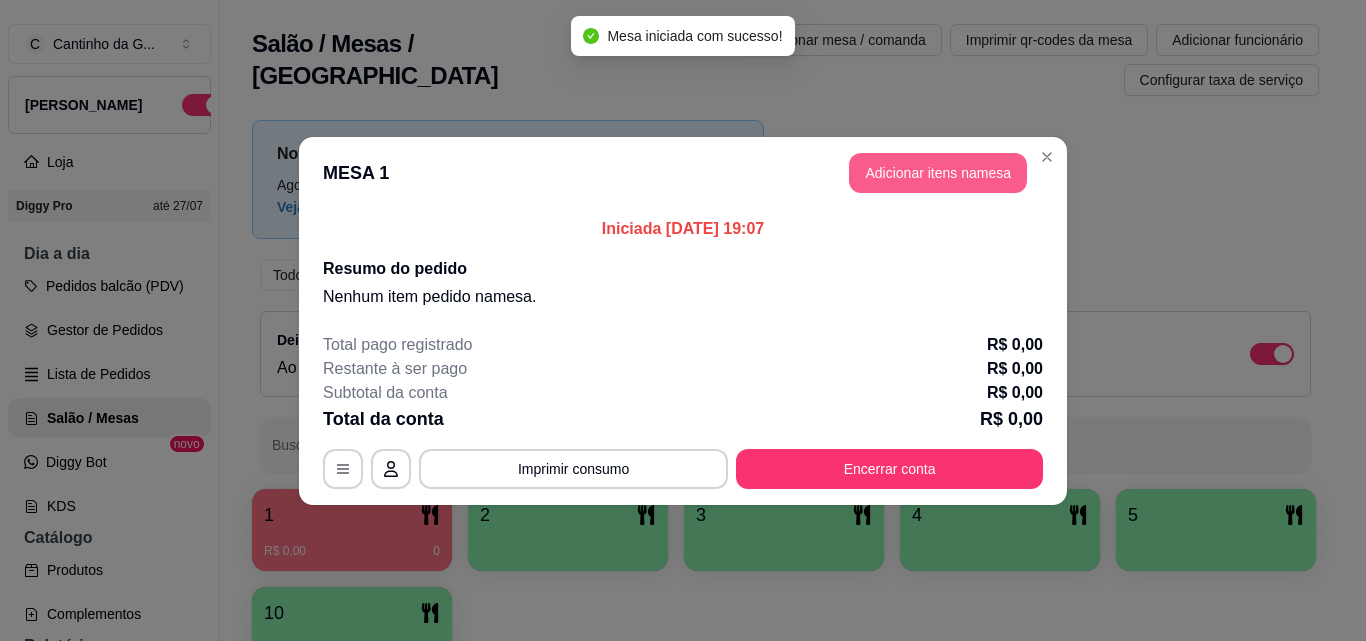click on "Adicionar itens na  mesa" at bounding box center (938, 173) 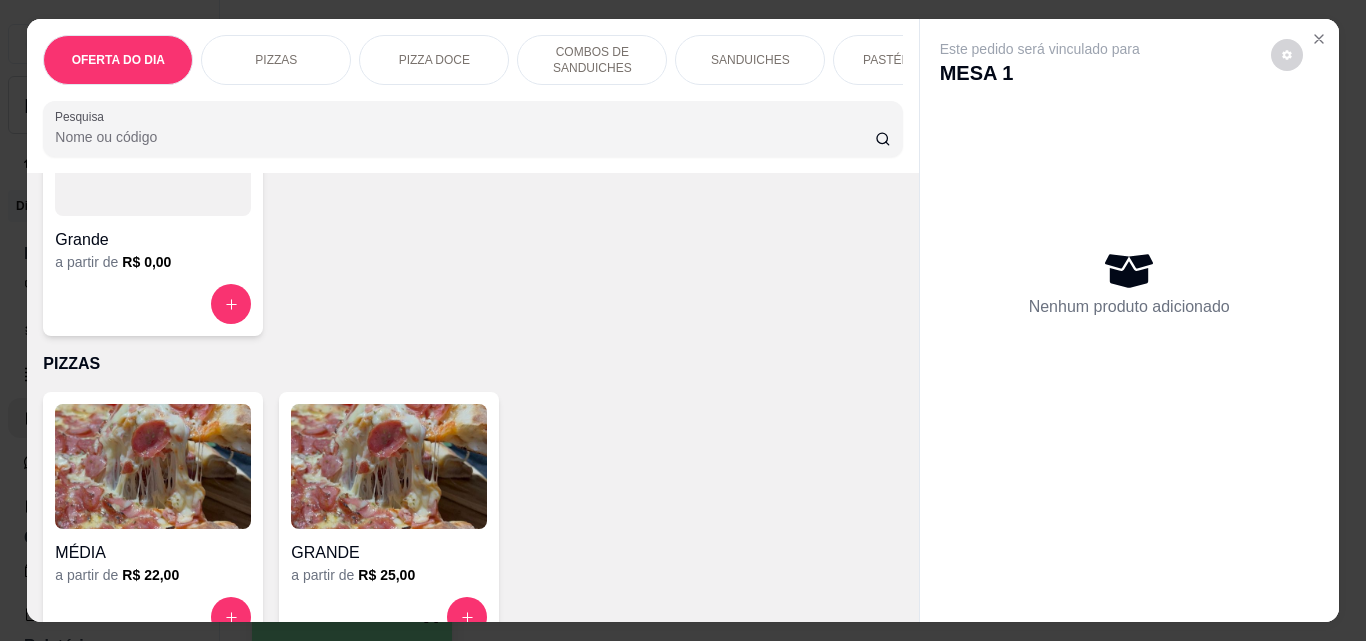 scroll, scrollTop: 300, scrollLeft: 0, axis: vertical 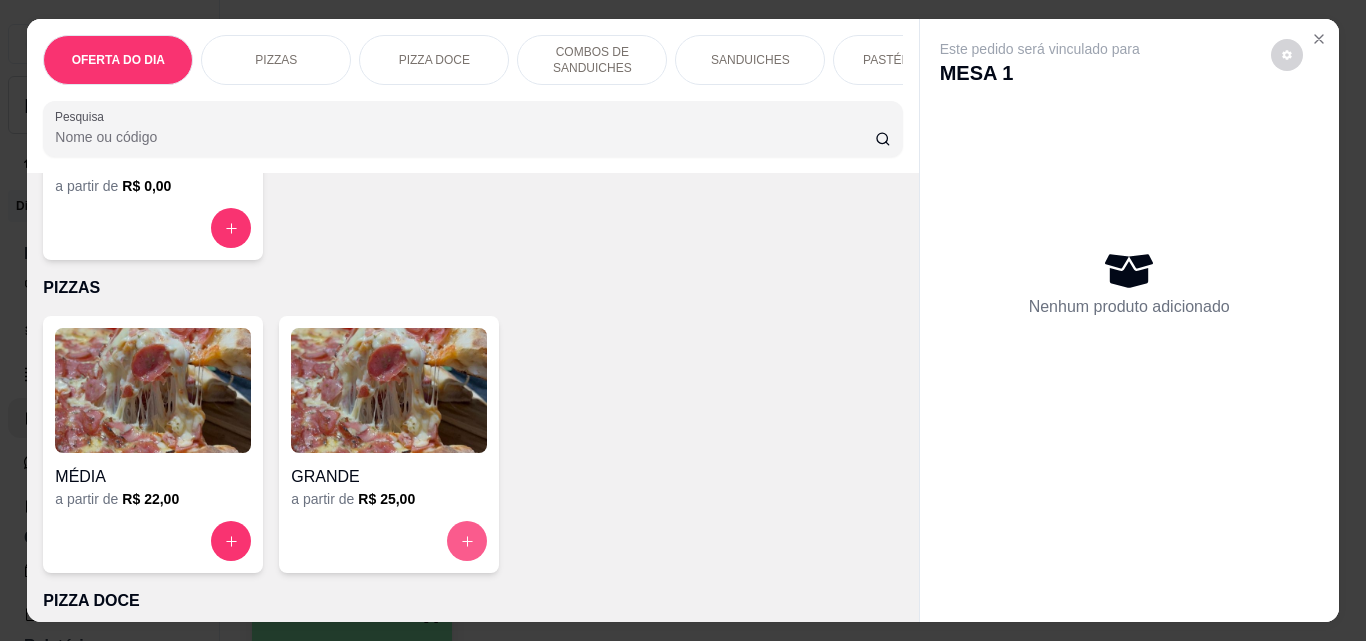 click at bounding box center [467, 541] 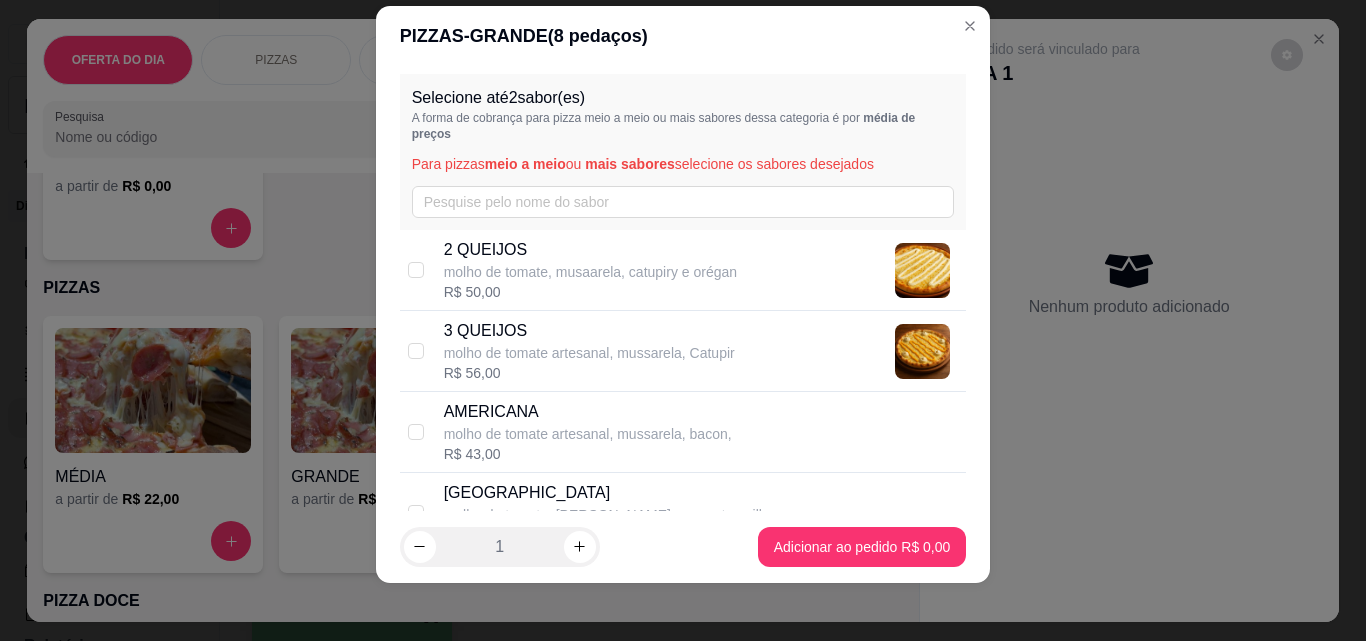 scroll, scrollTop: 32, scrollLeft: 0, axis: vertical 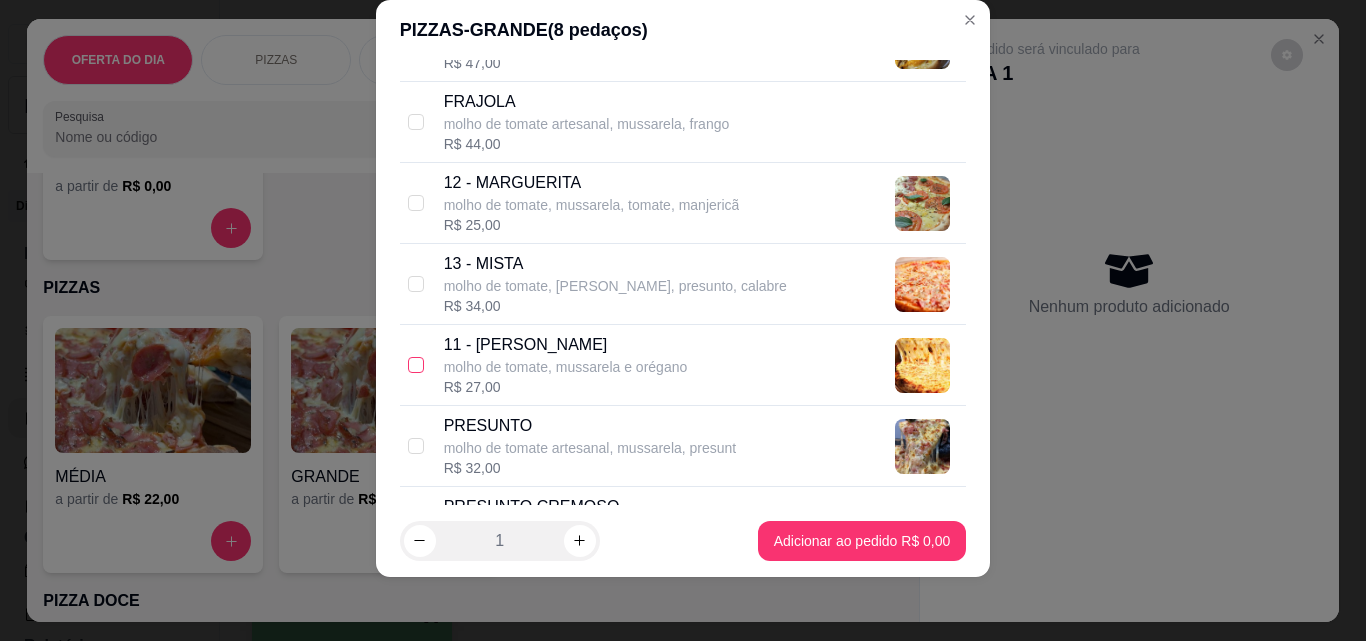 click at bounding box center (416, 365) 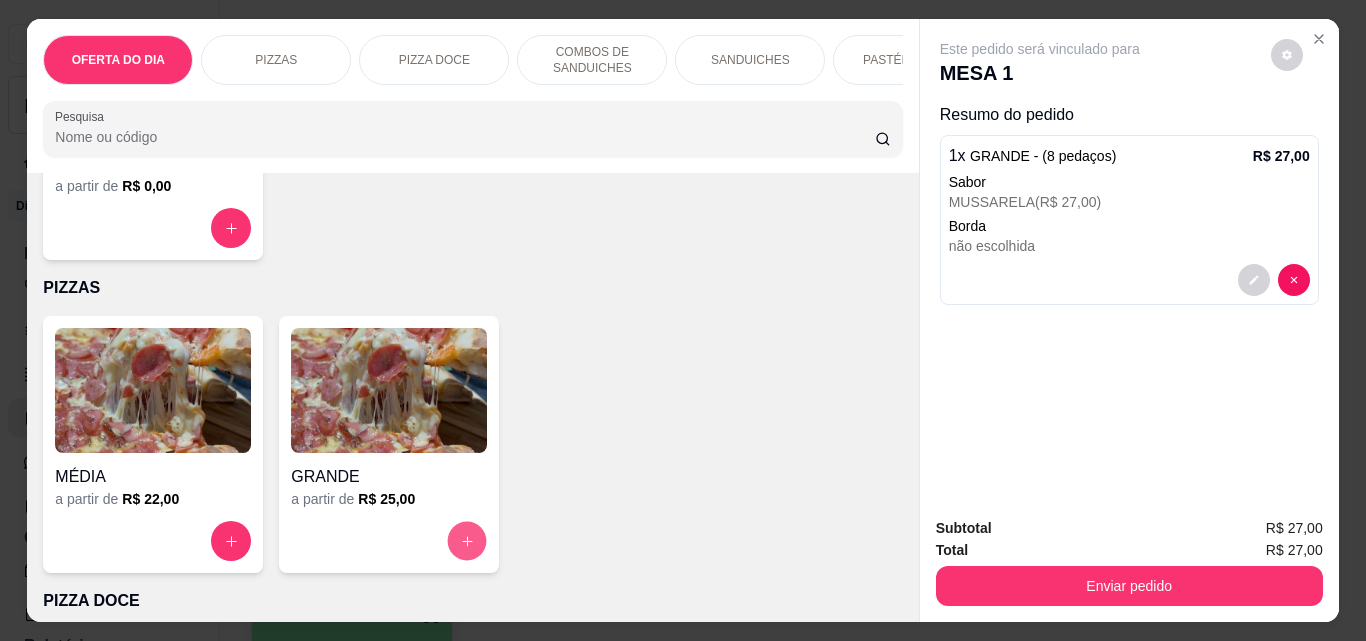click at bounding box center [467, 541] 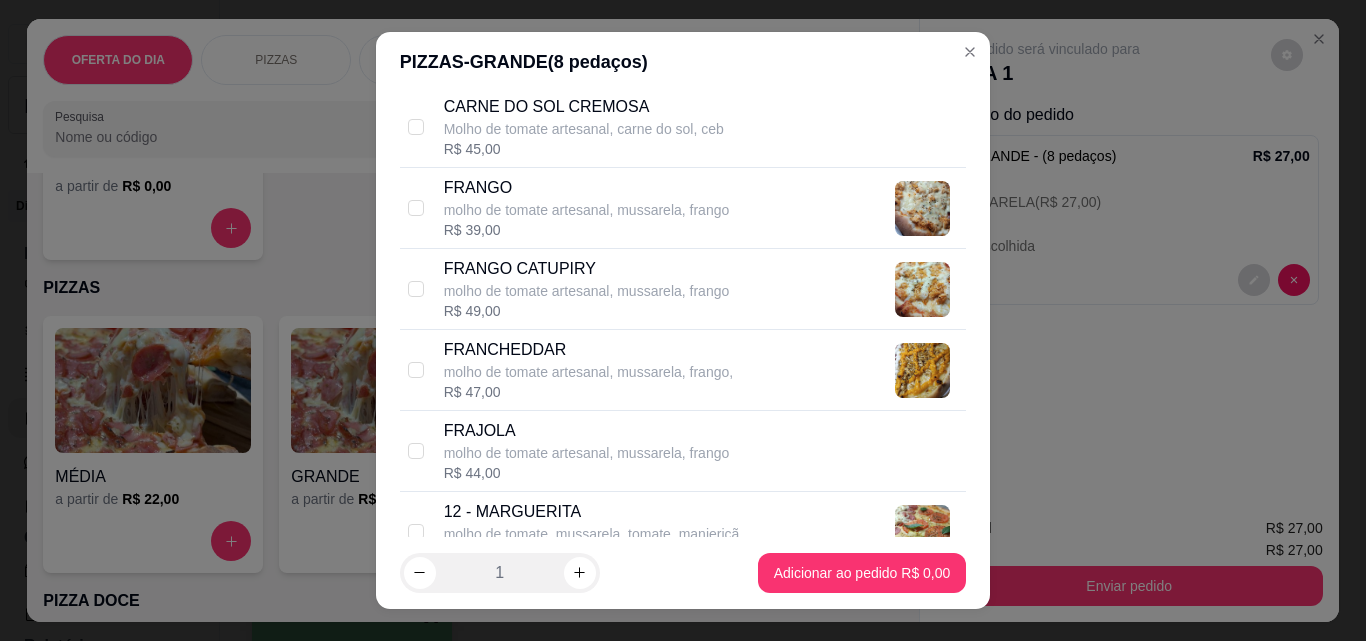 scroll, scrollTop: 1300, scrollLeft: 0, axis: vertical 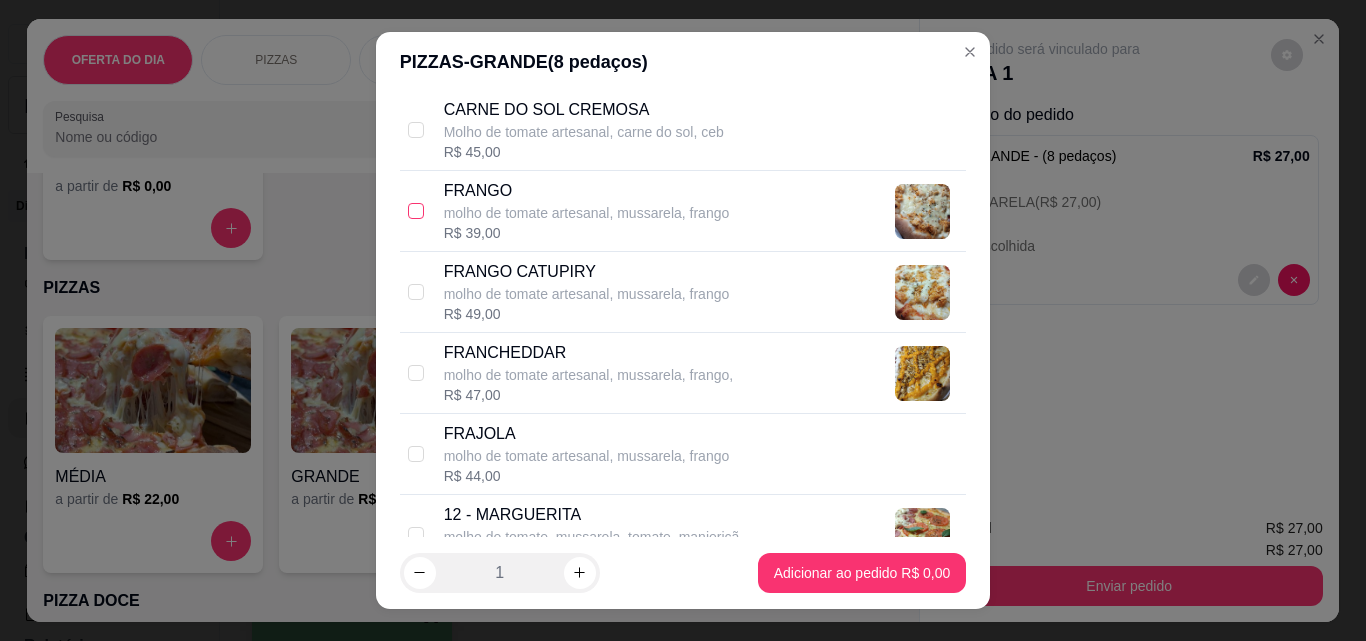 click at bounding box center [416, 211] 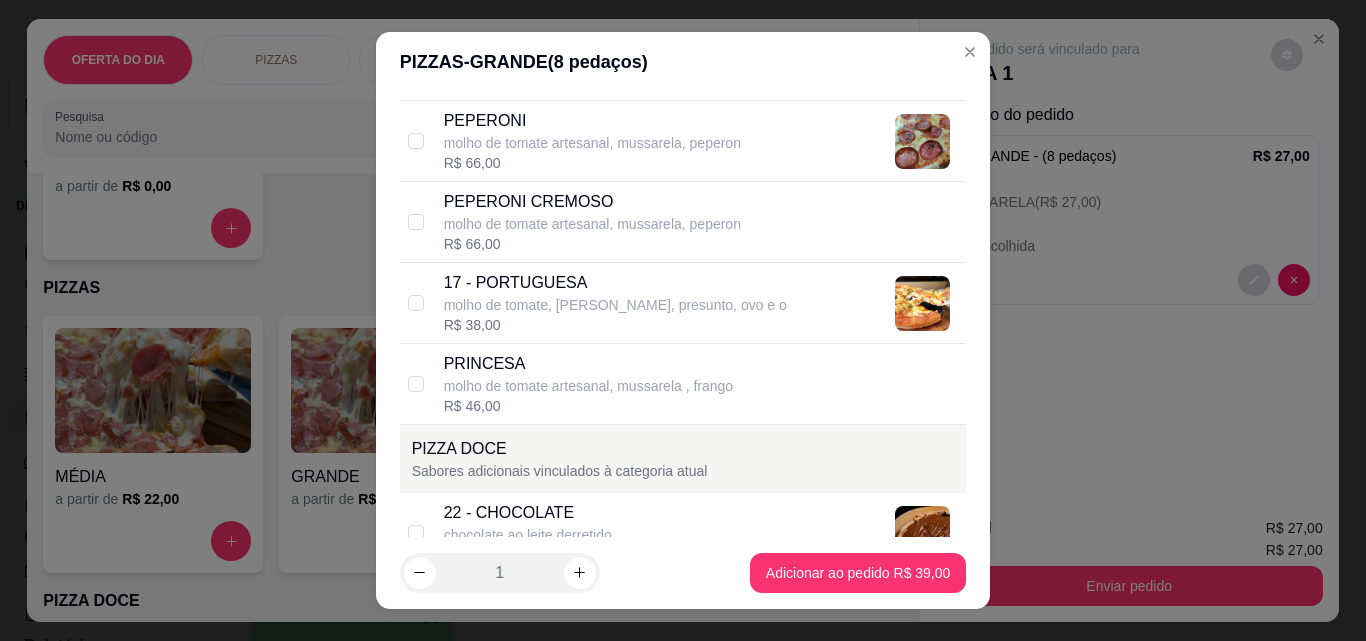 scroll, scrollTop: 2100, scrollLeft: 0, axis: vertical 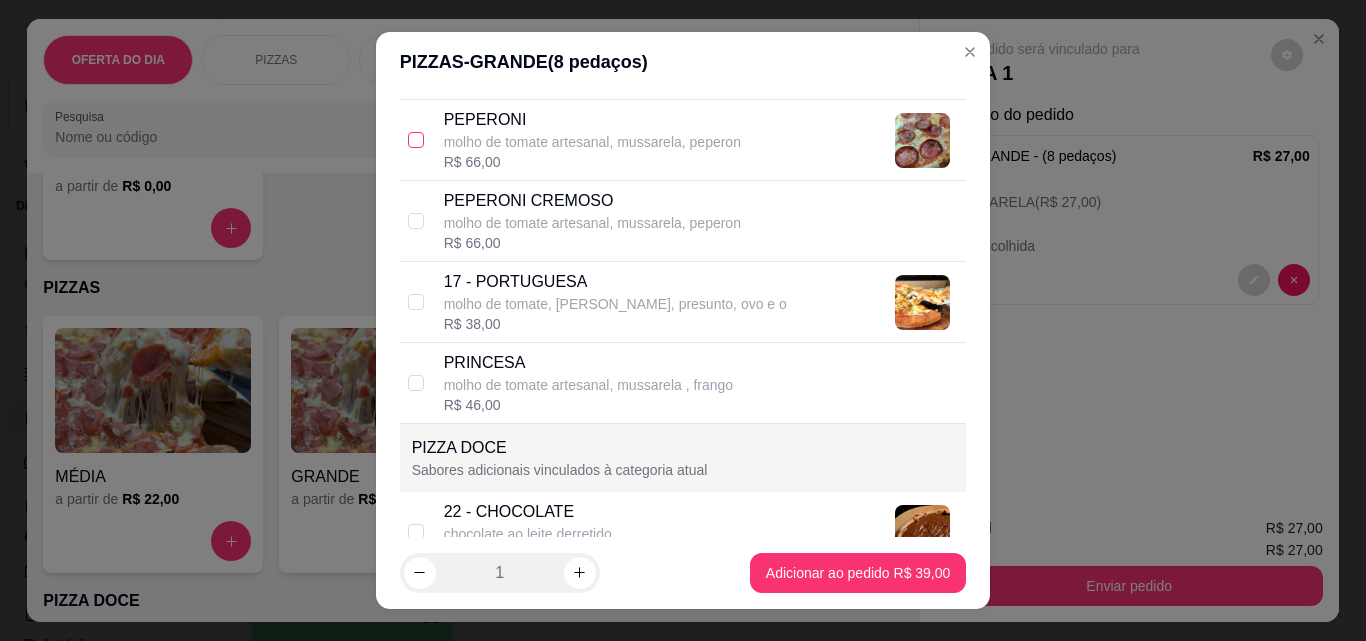 click at bounding box center (416, 140) 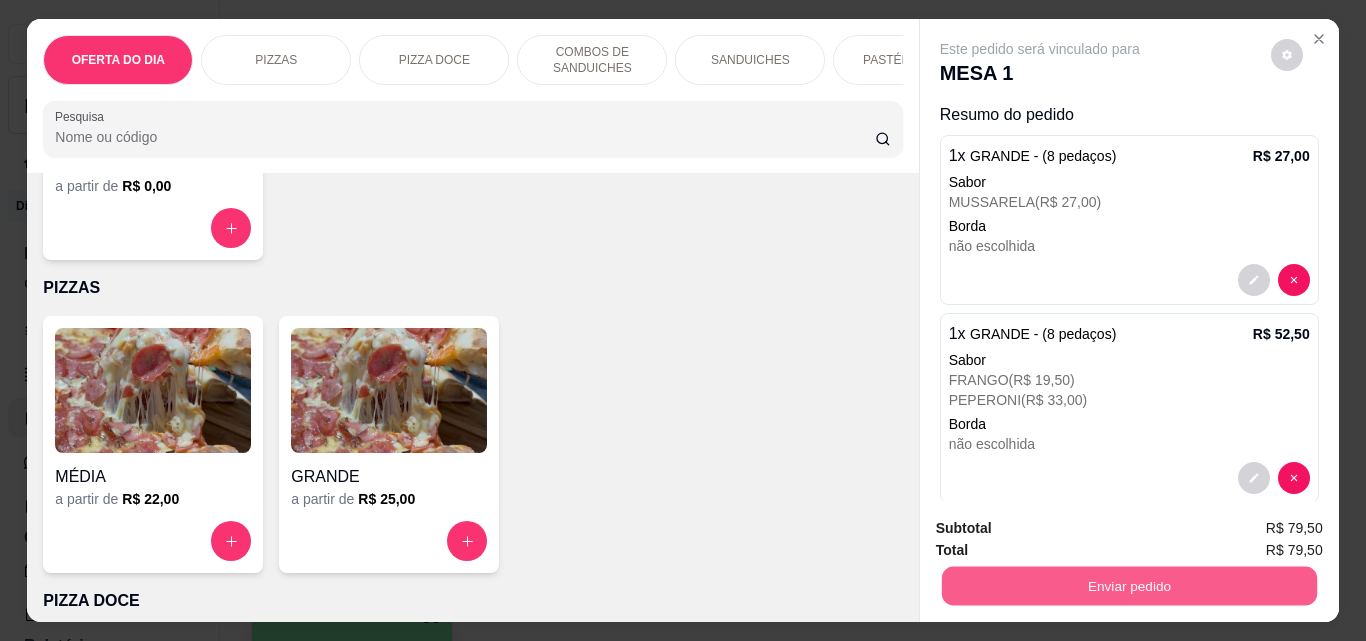 click on "Enviar pedido" at bounding box center [1128, 585] 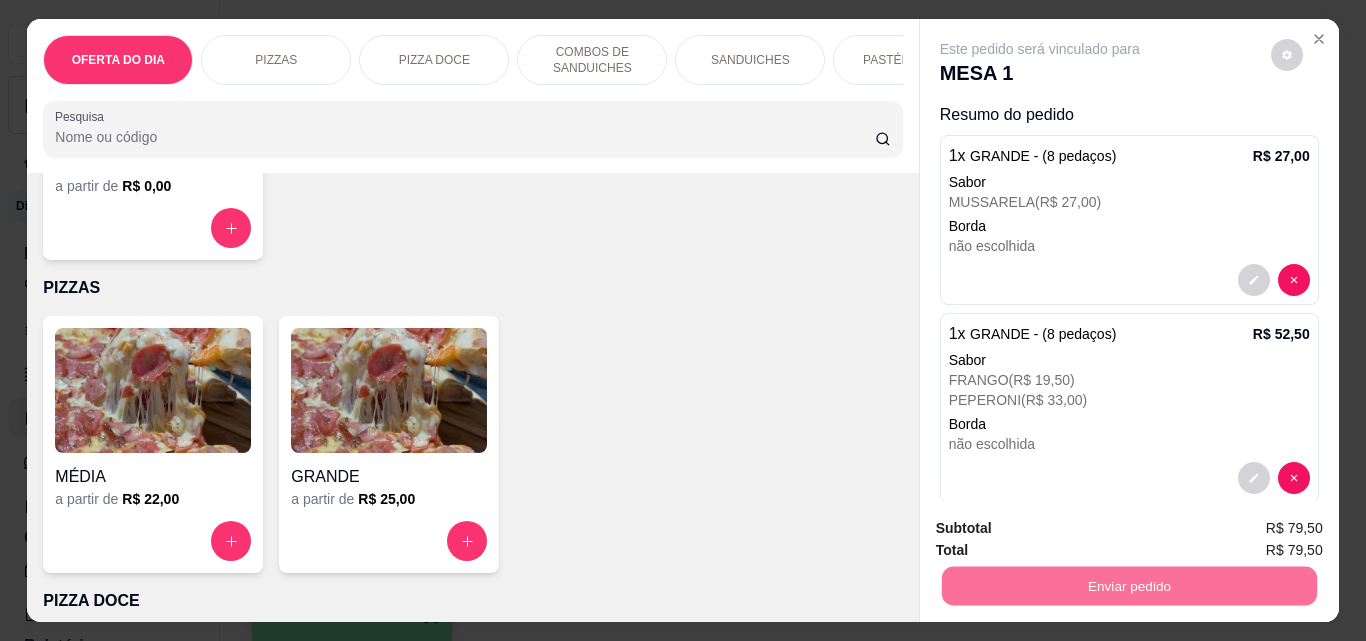 click on "Não registrar e enviar pedido" at bounding box center [1063, 529] 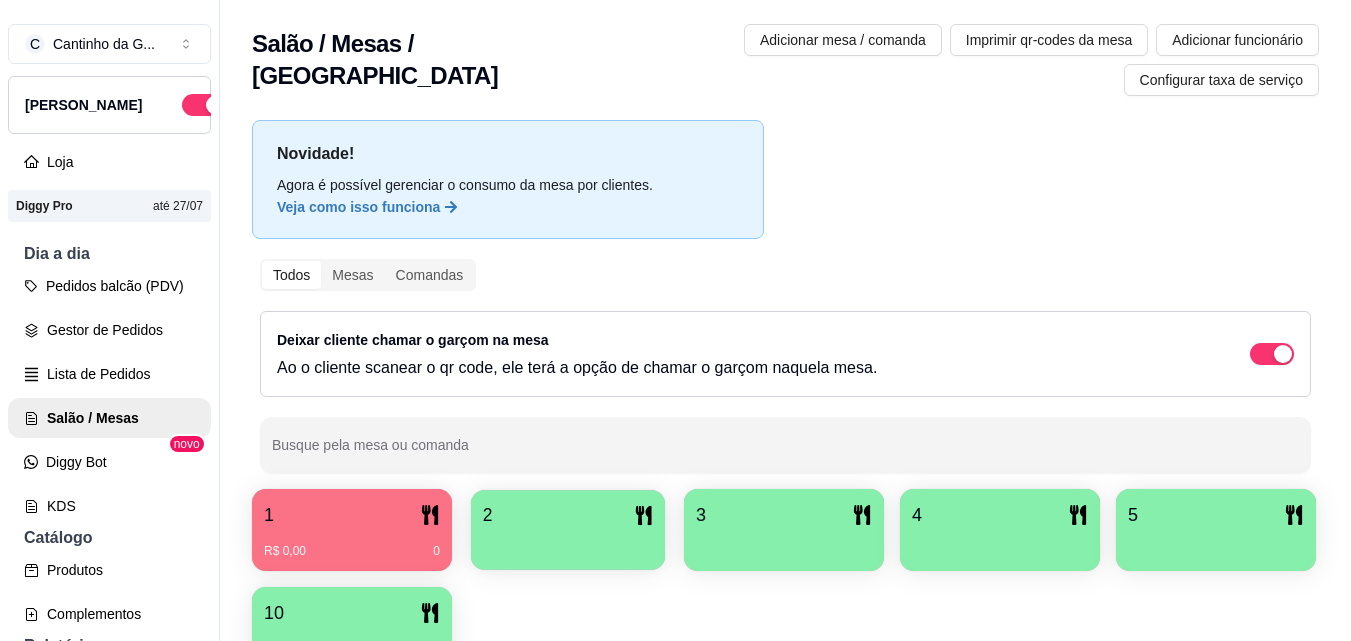 click at bounding box center (568, 543) 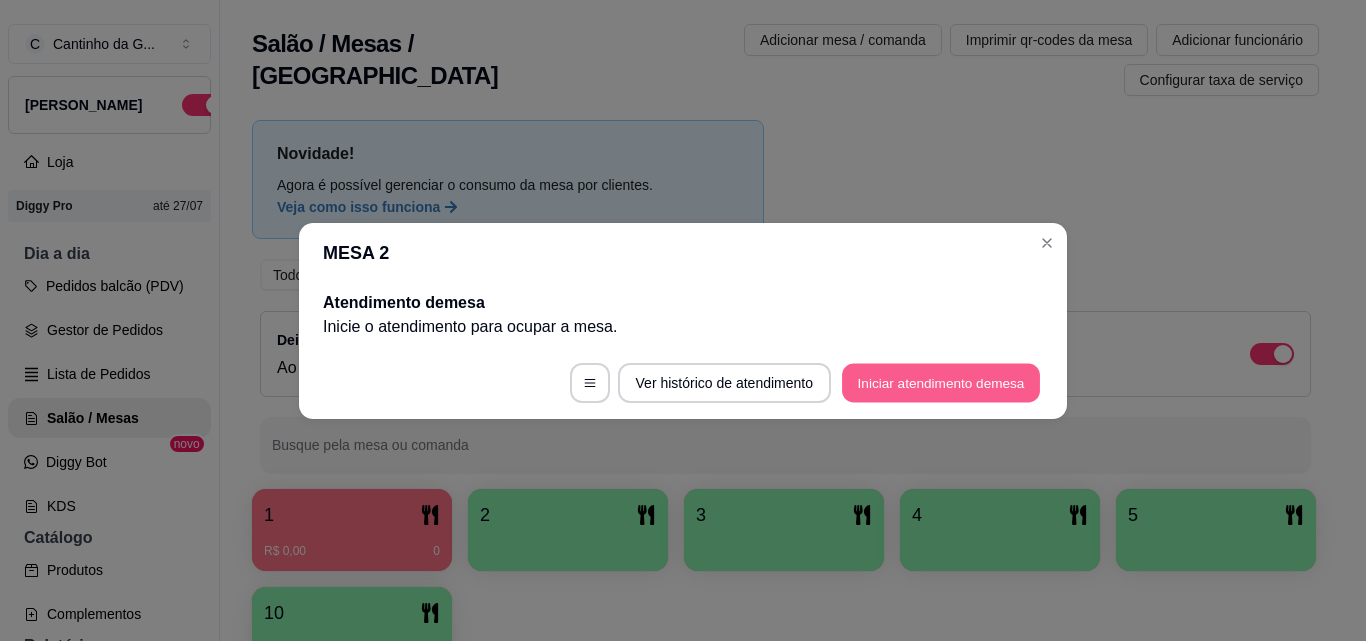 click on "Iniciar atendimento de  mesa" at bounding box center [941, 382] 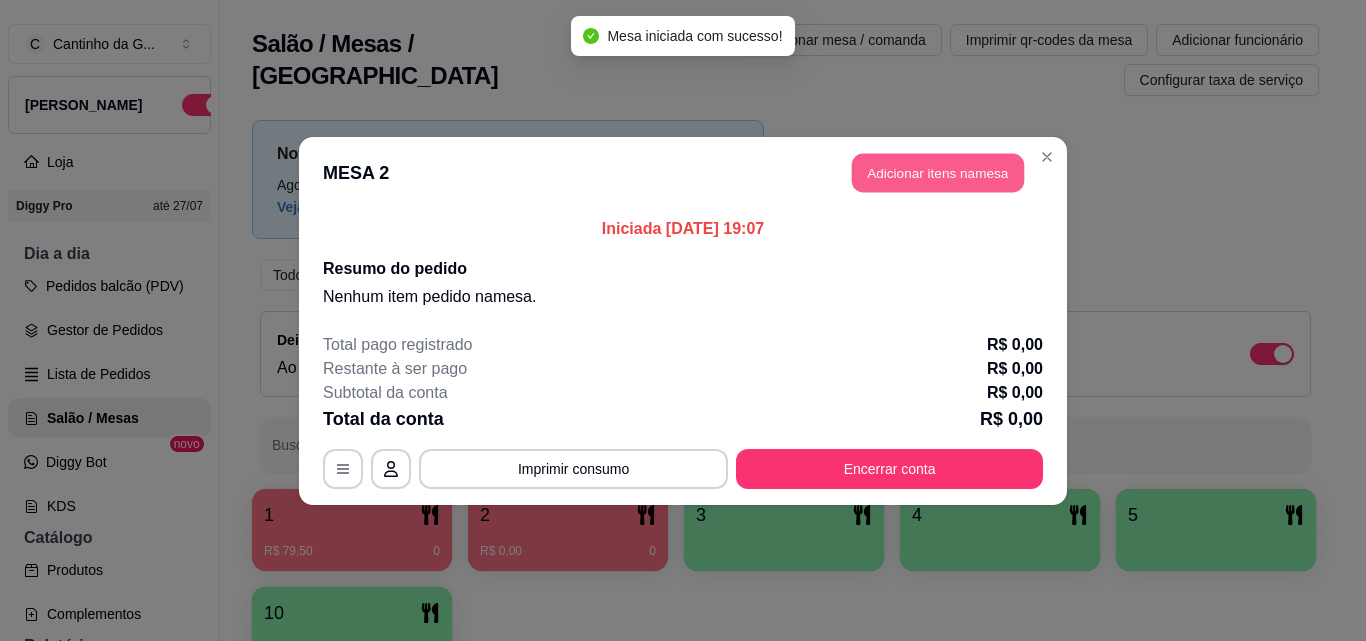 click on "Adicionar itens na  mesa" at bounding box center (938, 172) 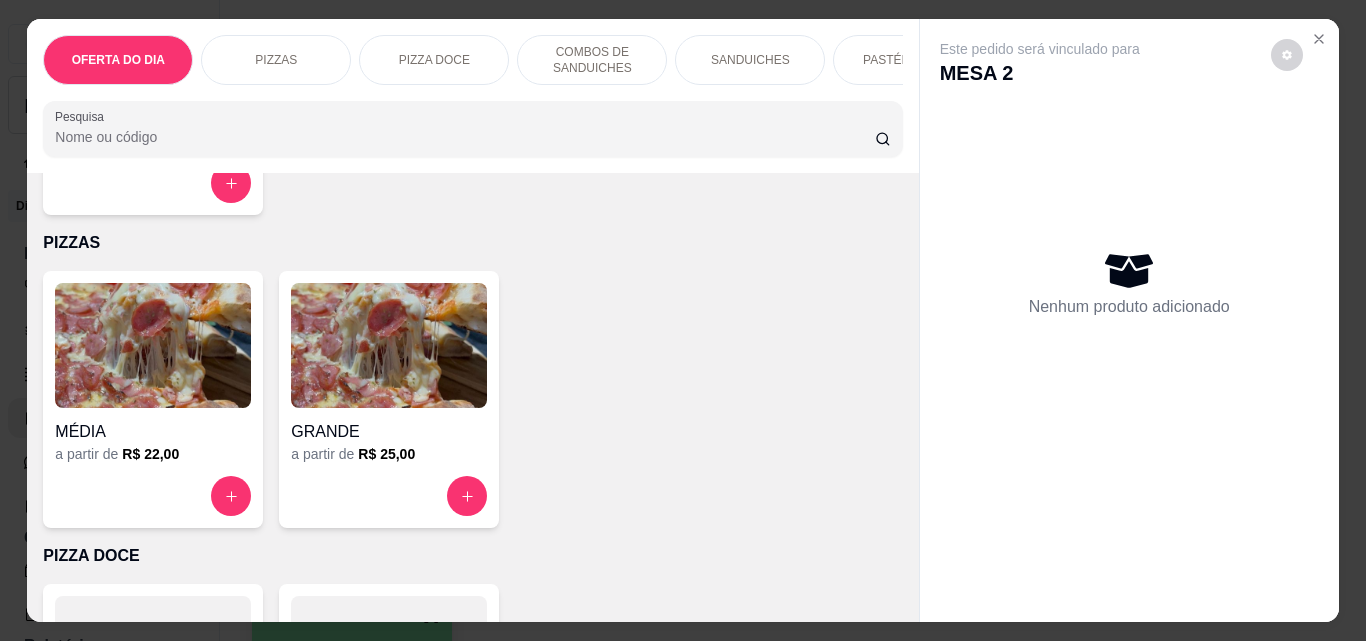 scroll, scrollTop: 400, scrollLeft: 0, axis: vertical 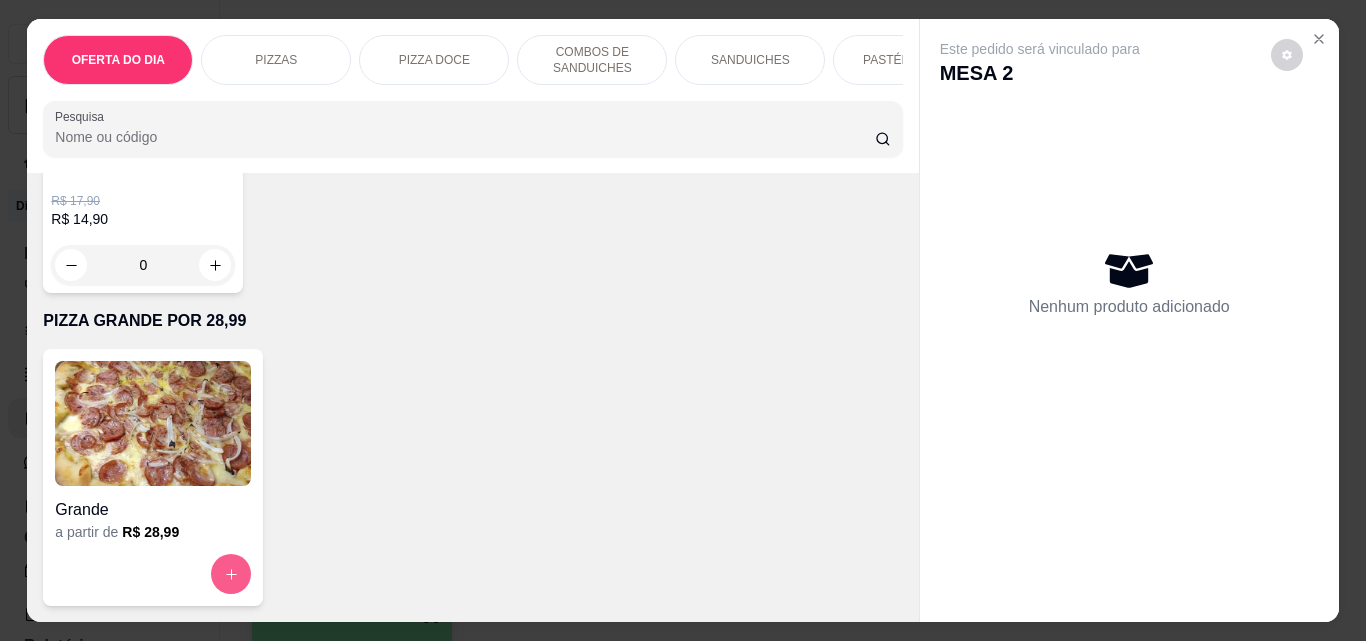click at bounding box center [231, 574] 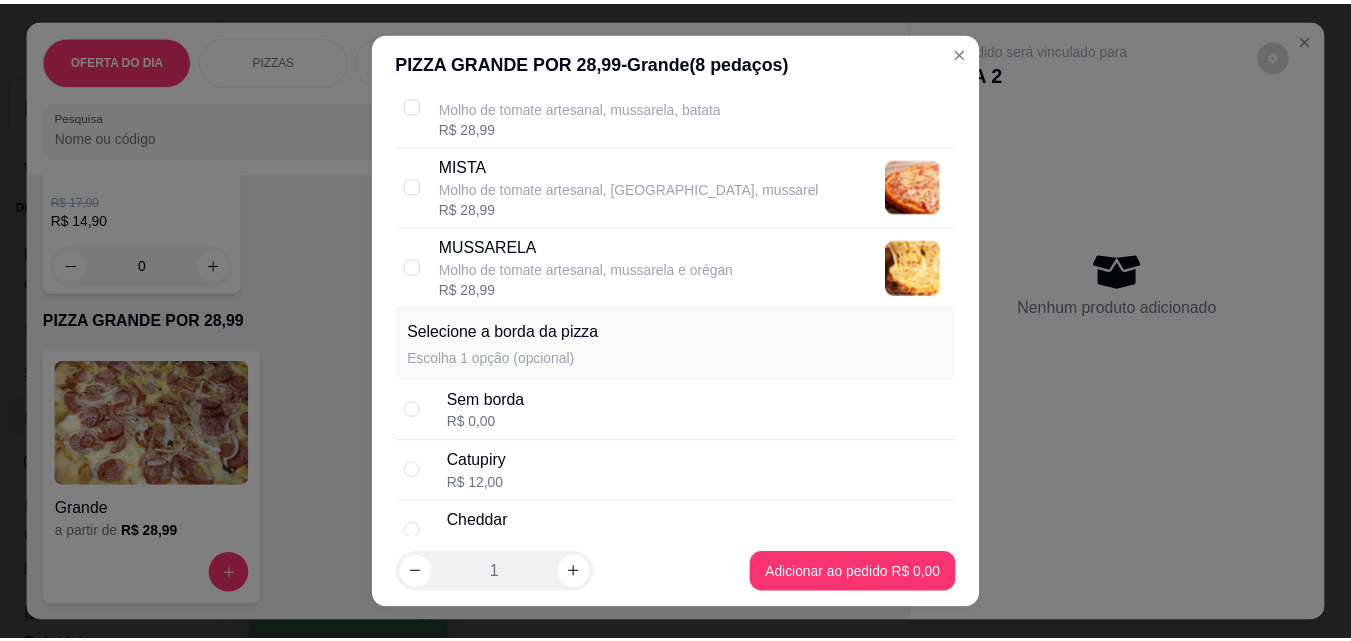 scroll, scrollTop: 200, scrollLeft: 0, axis: vertical 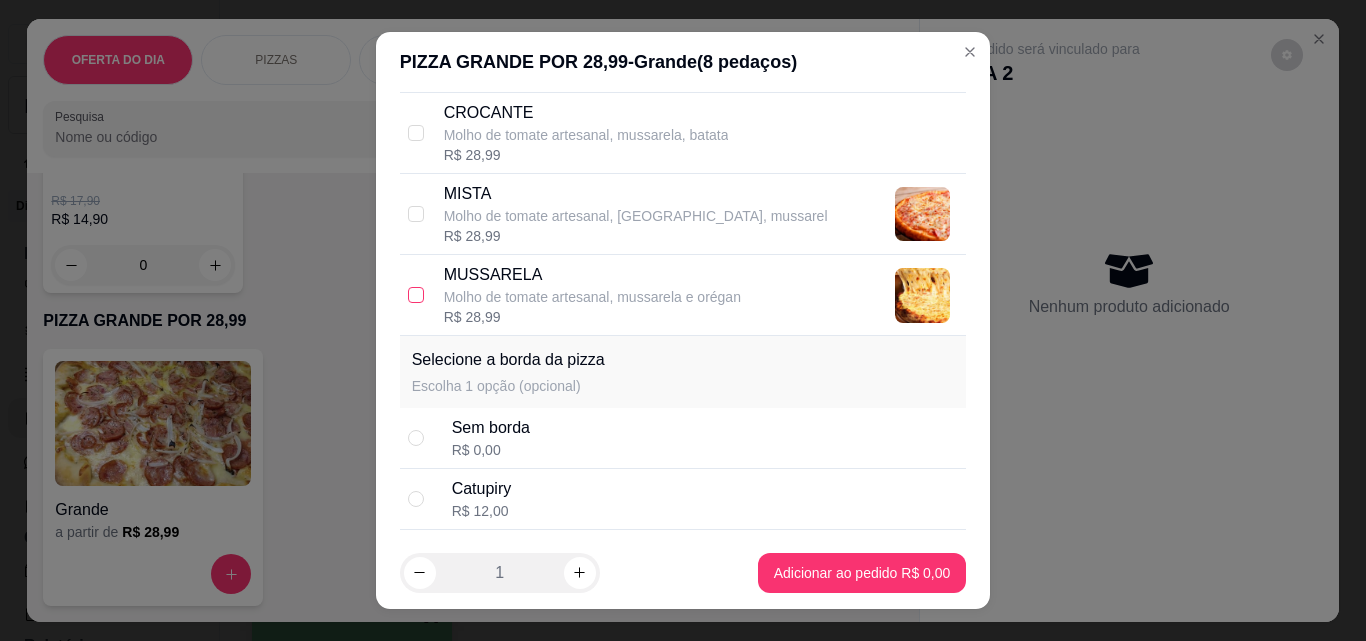 click at bounding box center (416, 295) 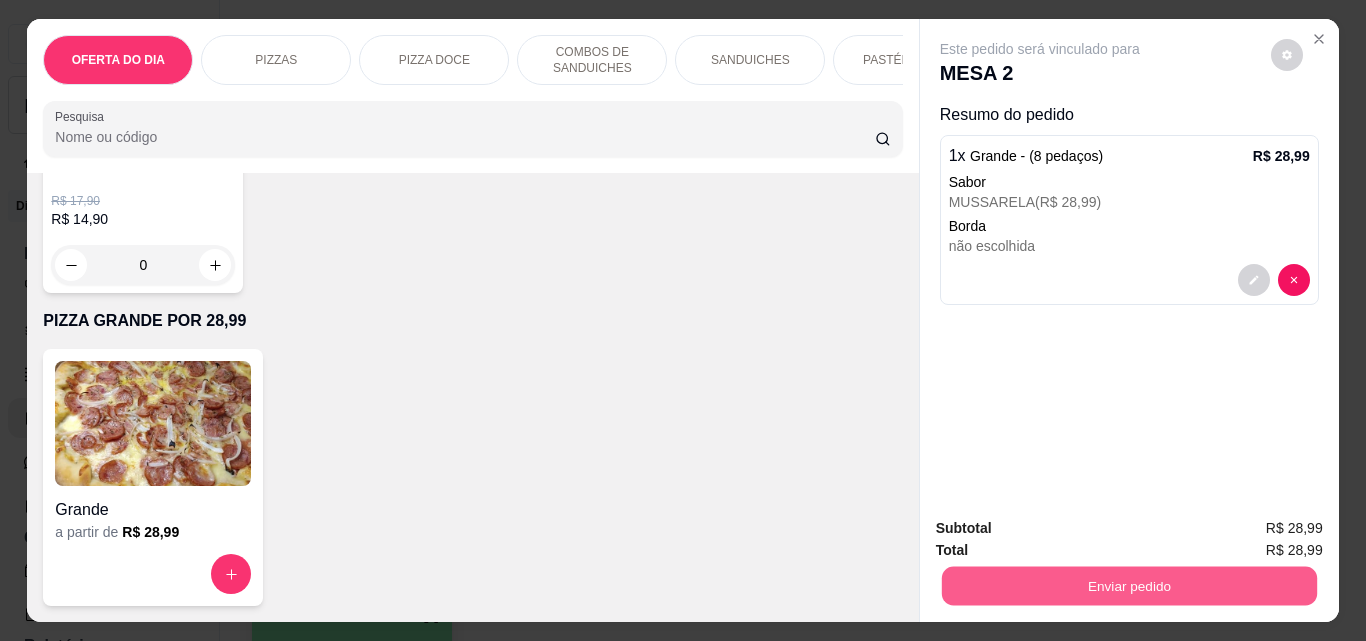 click on "Enviar pedido" at bounding box center [1128, 585] 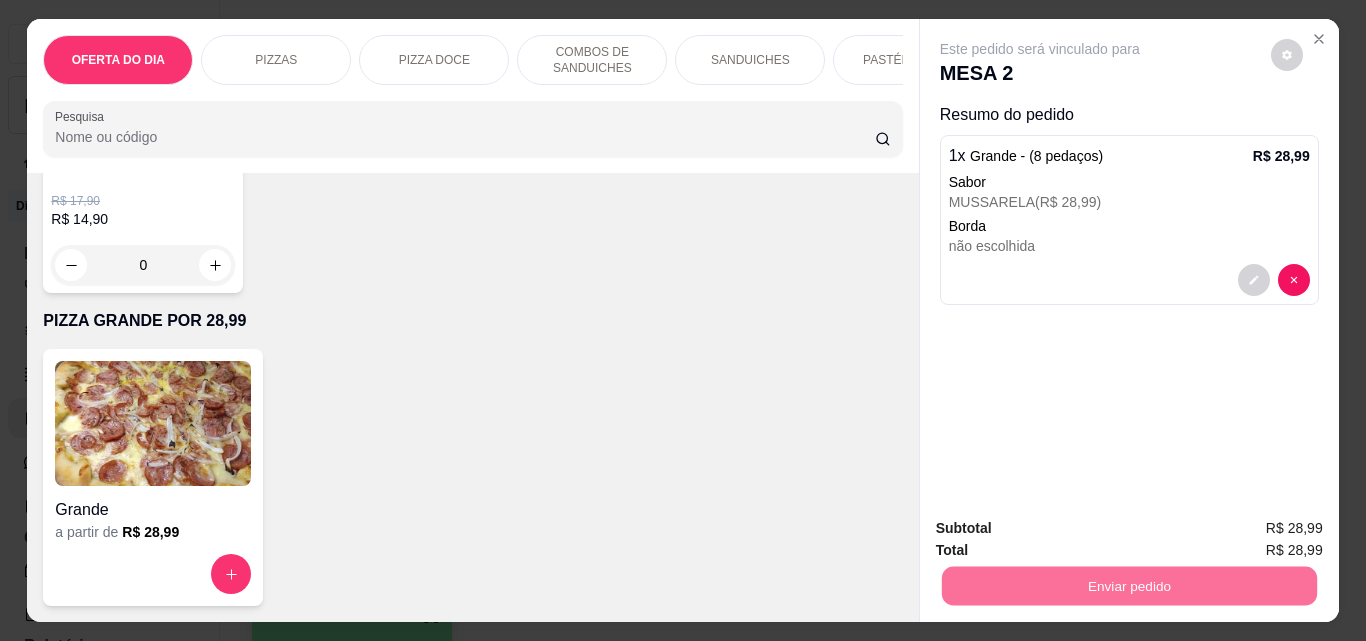 click on "Não registrar e enviar pedido" at bounding box center (1063, 529) 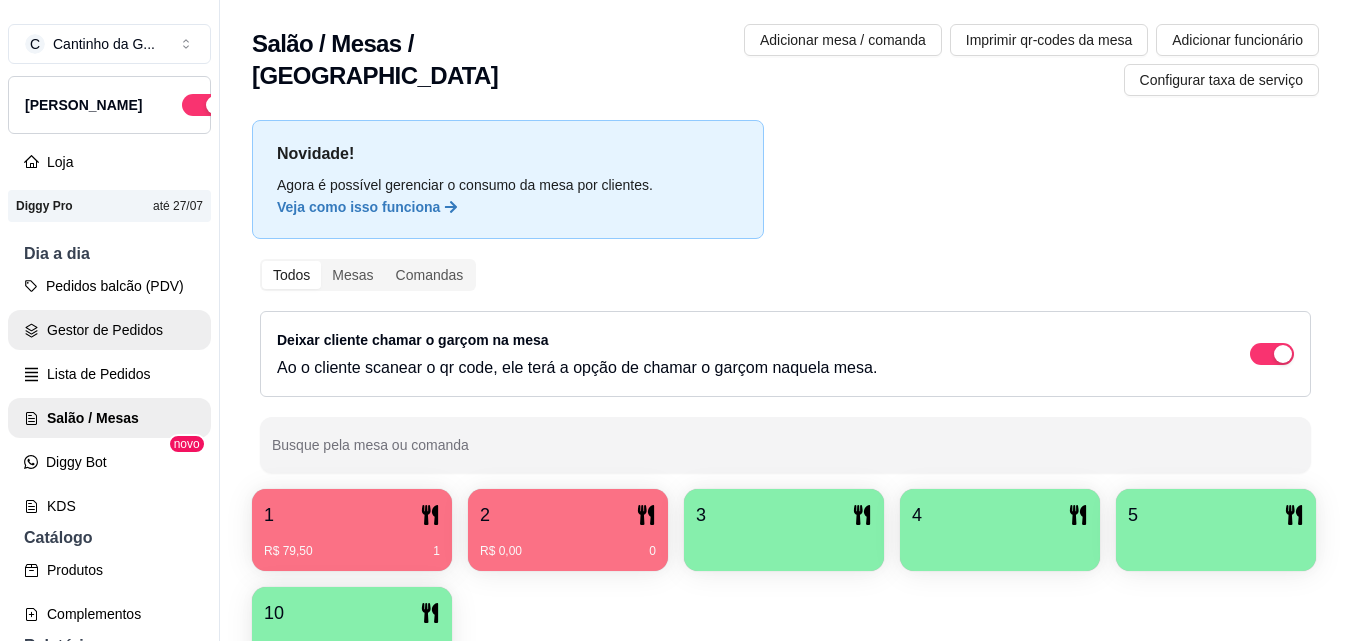 click on "Gestor de Pedidos" at bounding box center [109, 330] 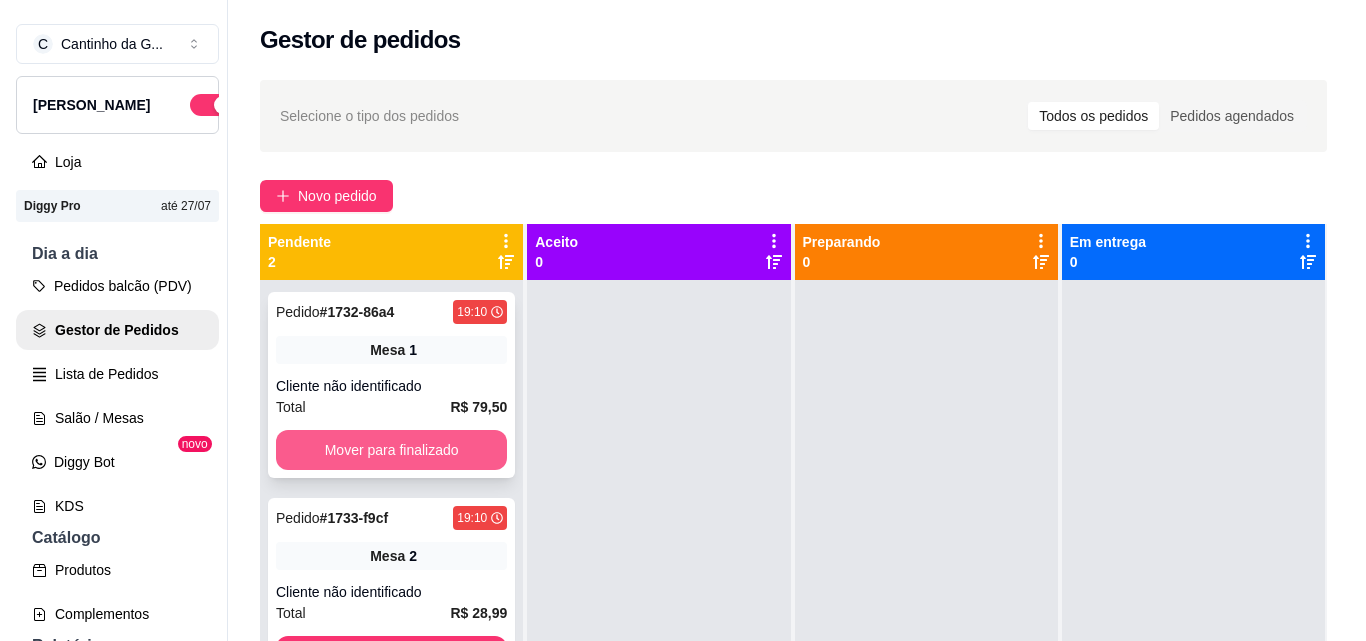 scroll, scrollTop: 56, scrollLeft: 0, axis: vertical 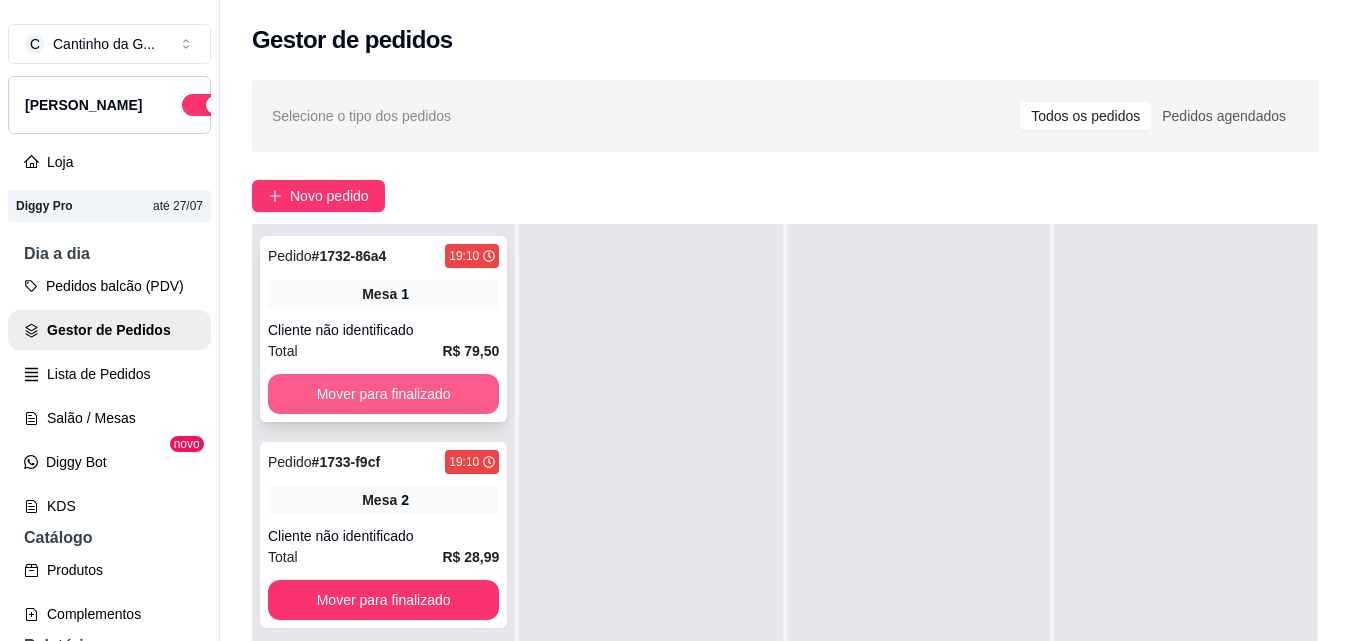 click on "Mover para finalizado" at bounding box center (383, 394) 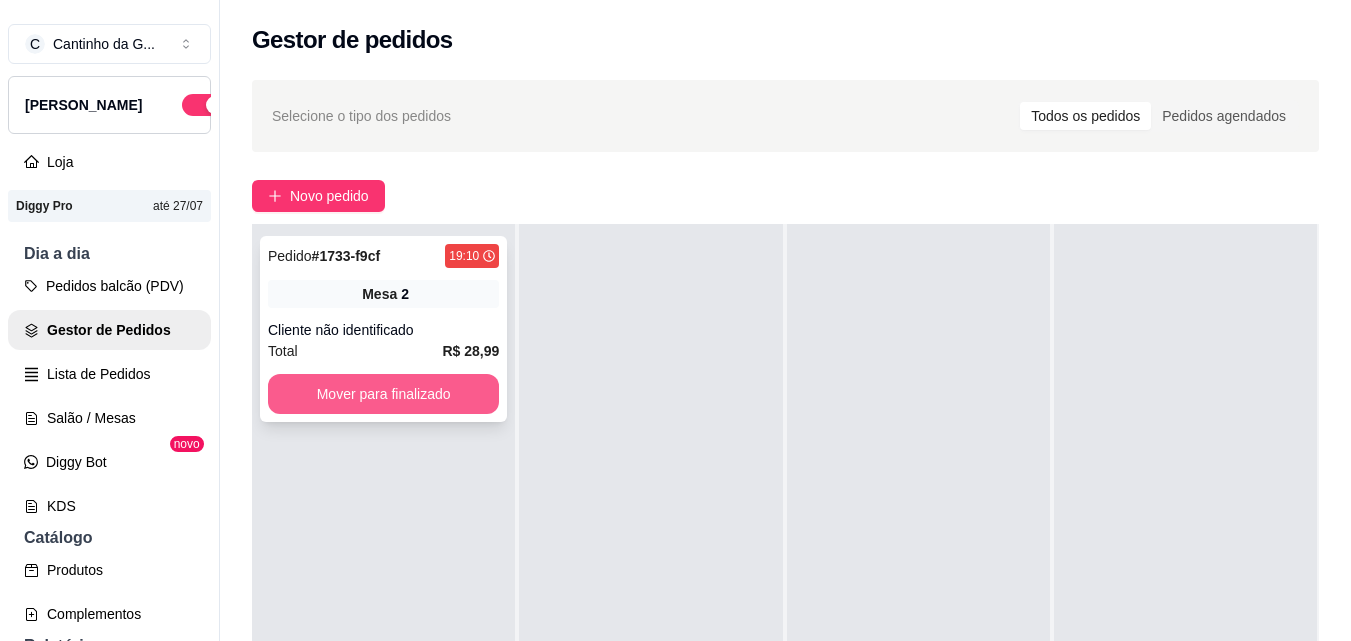 click on "Mover para finalizado" at bounding box center [383, 394] 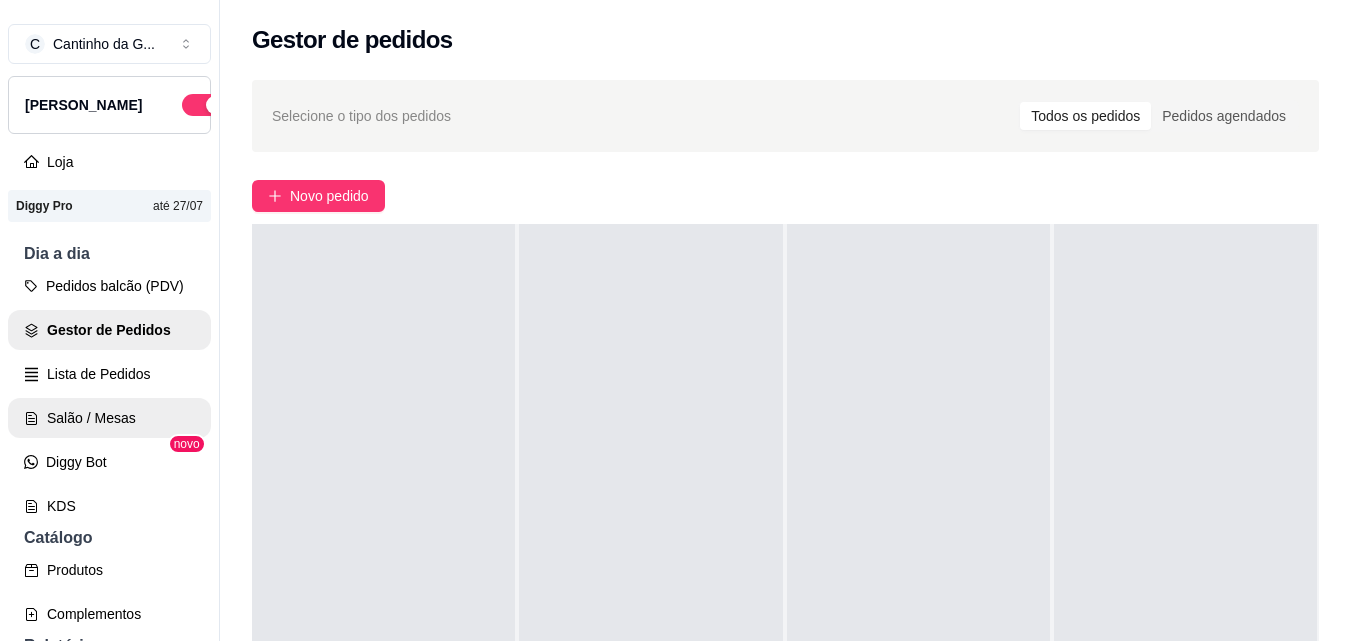 click on "Salão / Mesas" at bounding box center (109, 418) 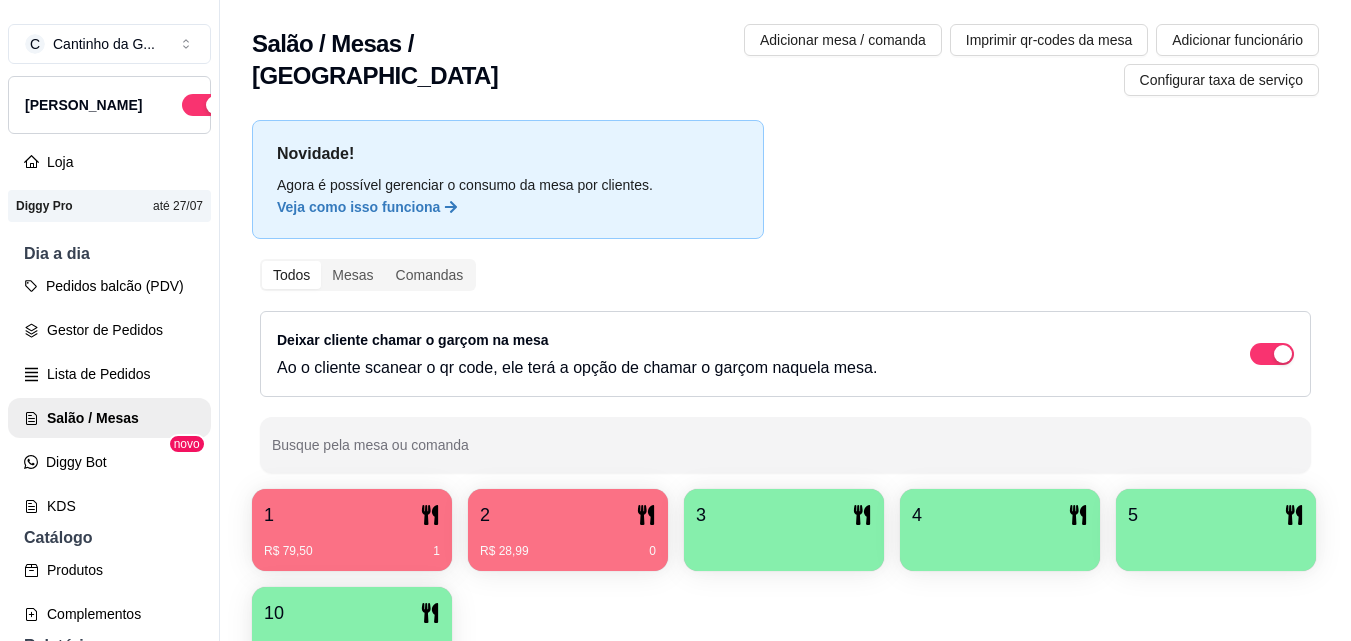 click on "R$ 79,50 1" at bounding box center [352, 544] 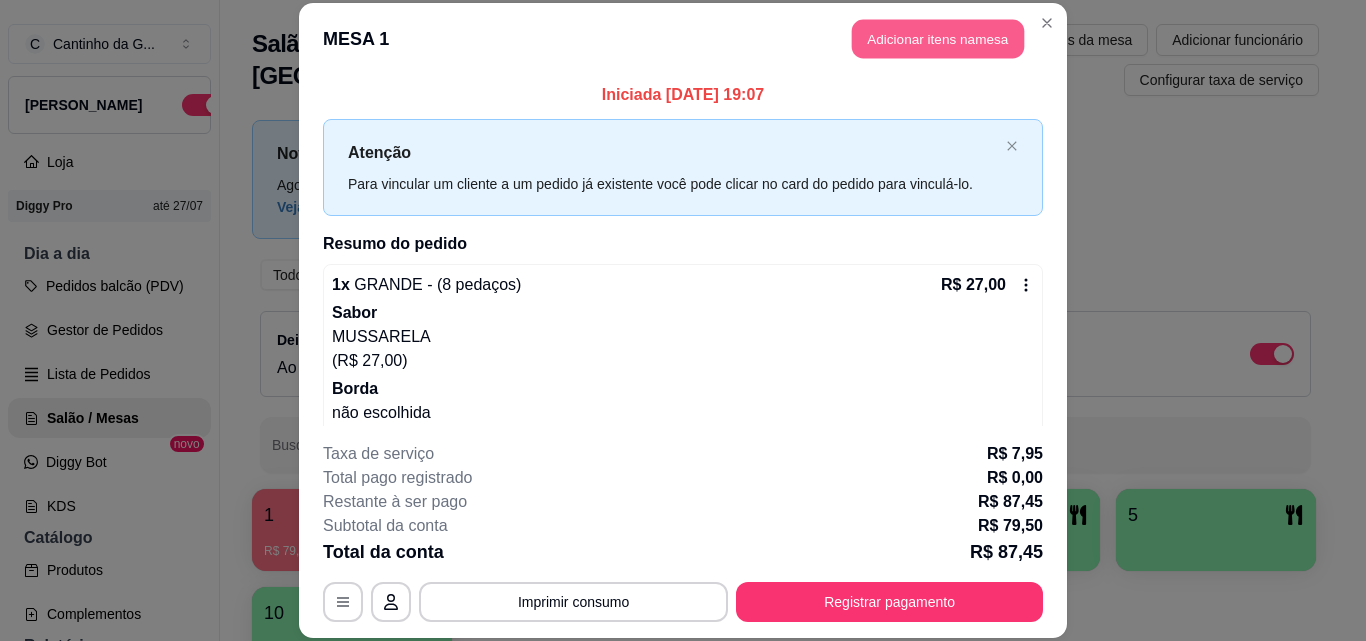 click on "Adicionar itens na  mesa" at bounding box center [938, 39] 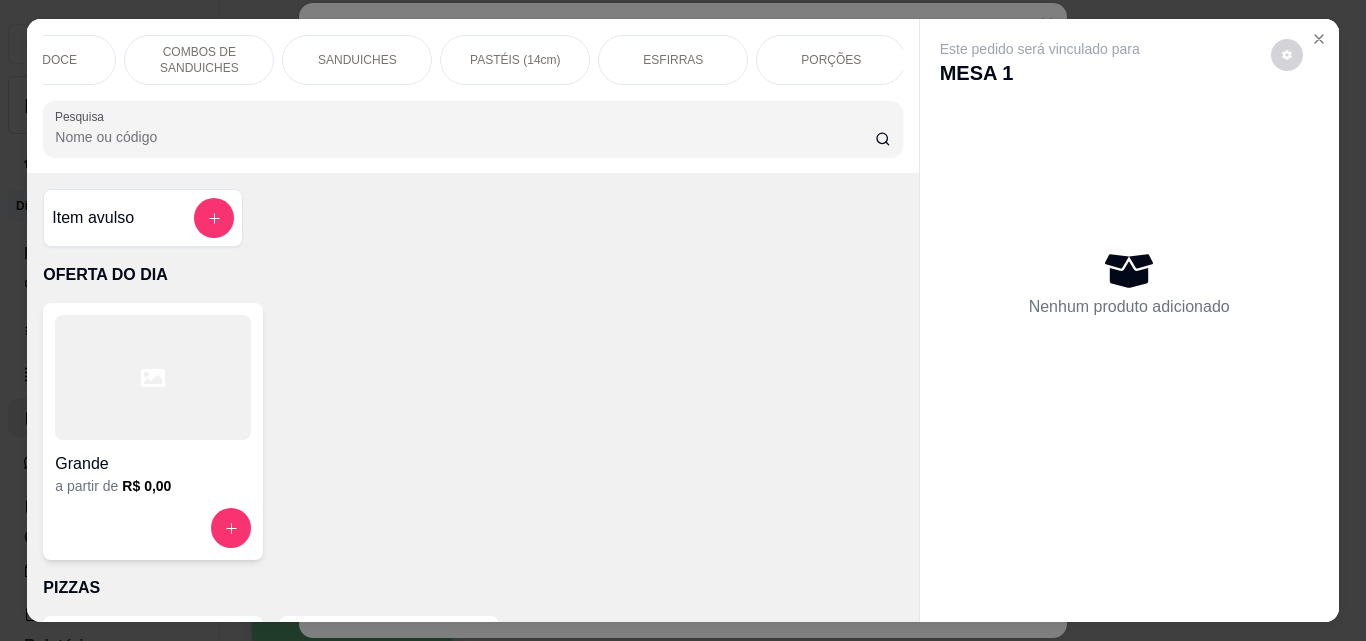 scroll, scrollTop: 0, scrollLeft: 648, axis: horizontal 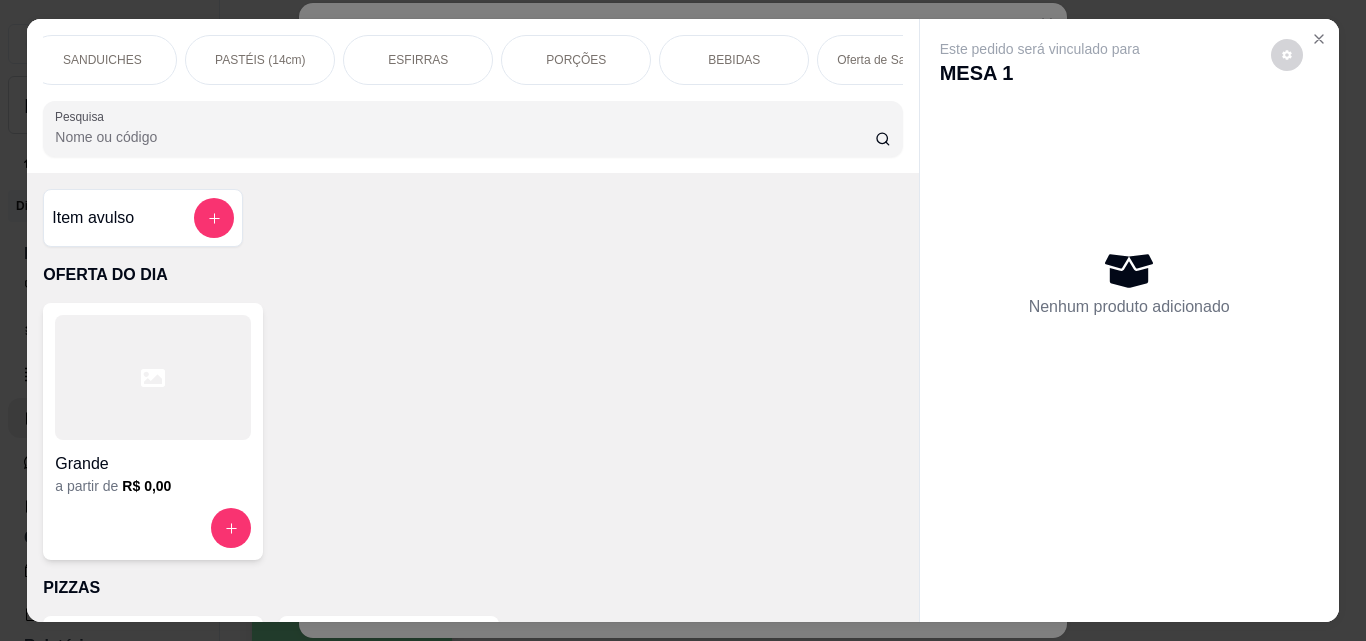 click on "BEBIDAS" at bounding box center (734, 60) 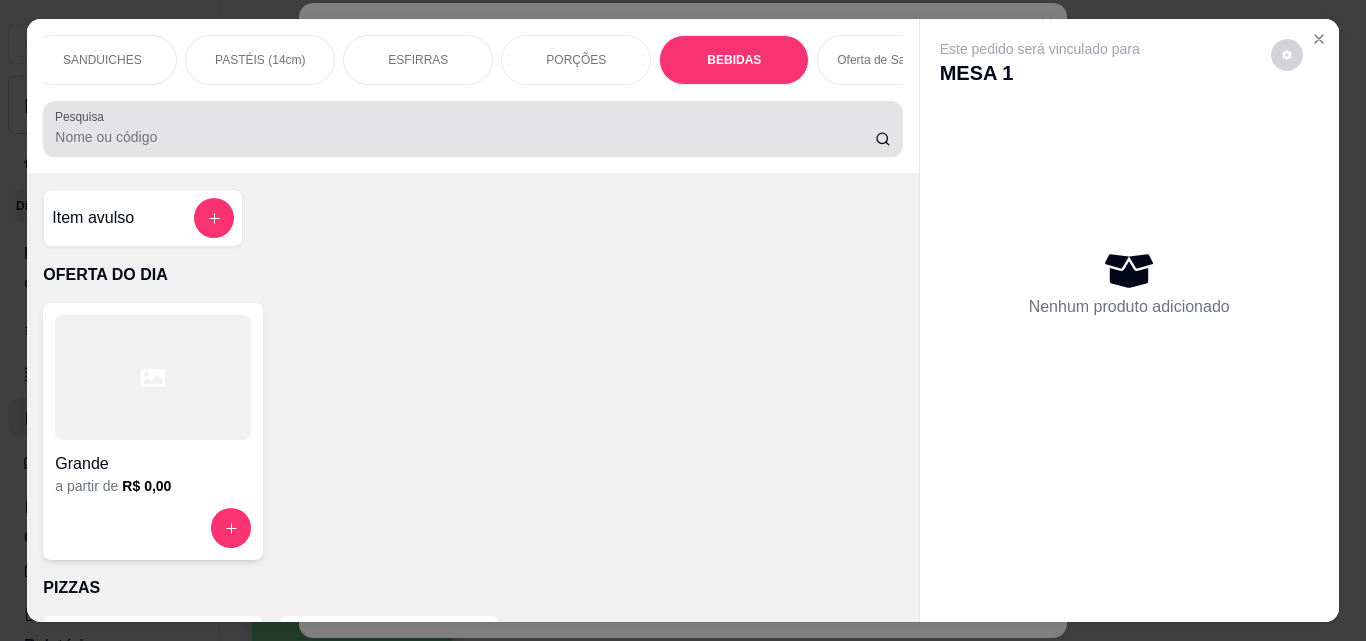 scroll, scrollTop: 5030, scrollLeft: 0, axis: vertical 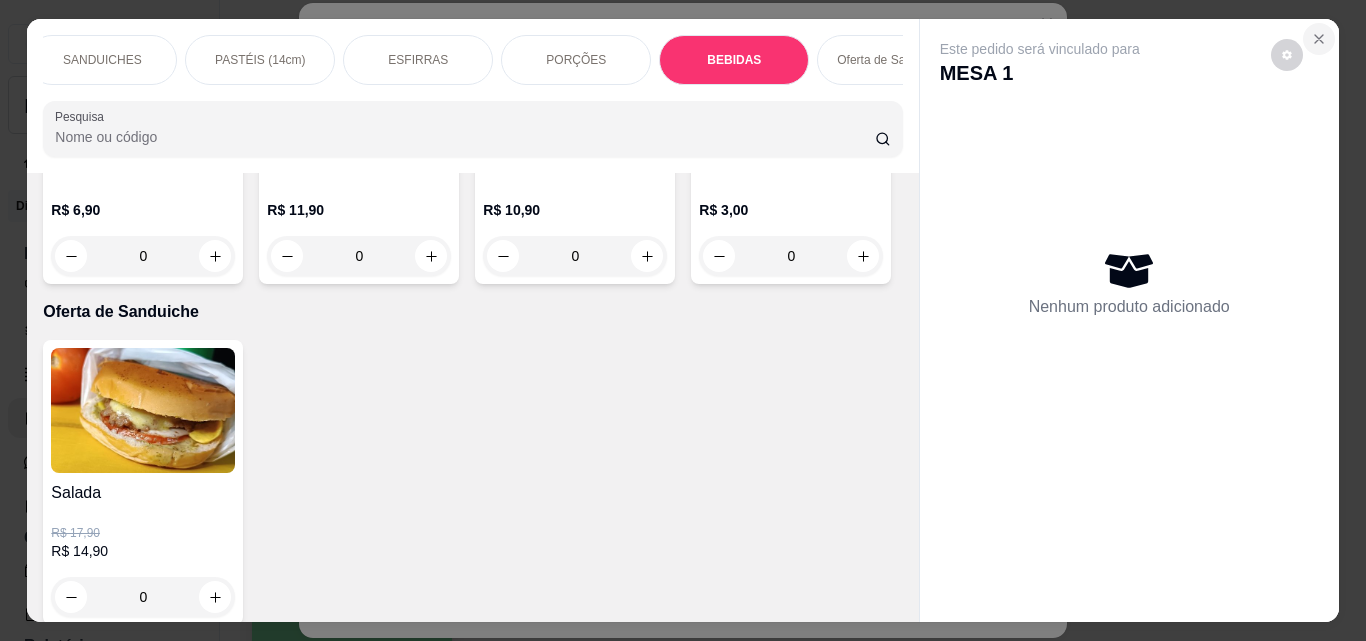 click 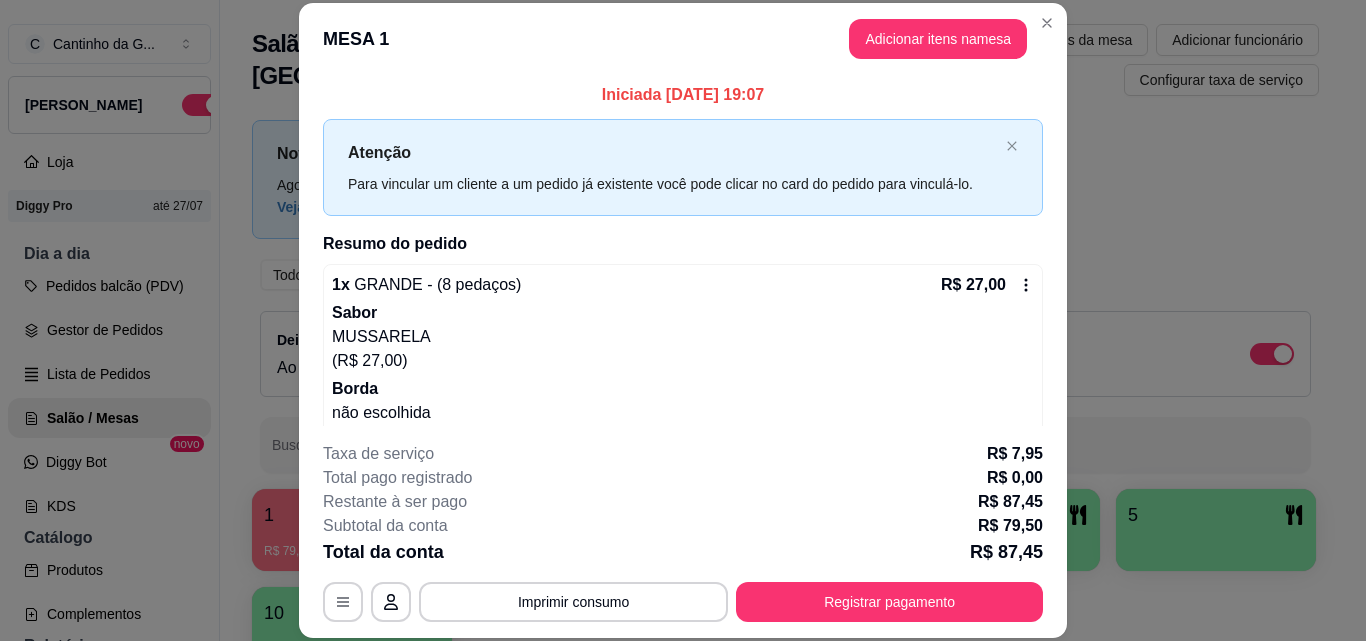 drag, startPoint x: 784, startPoint y: 400, endPoint x: 742, endPoint y: 460, distance: 73.239334 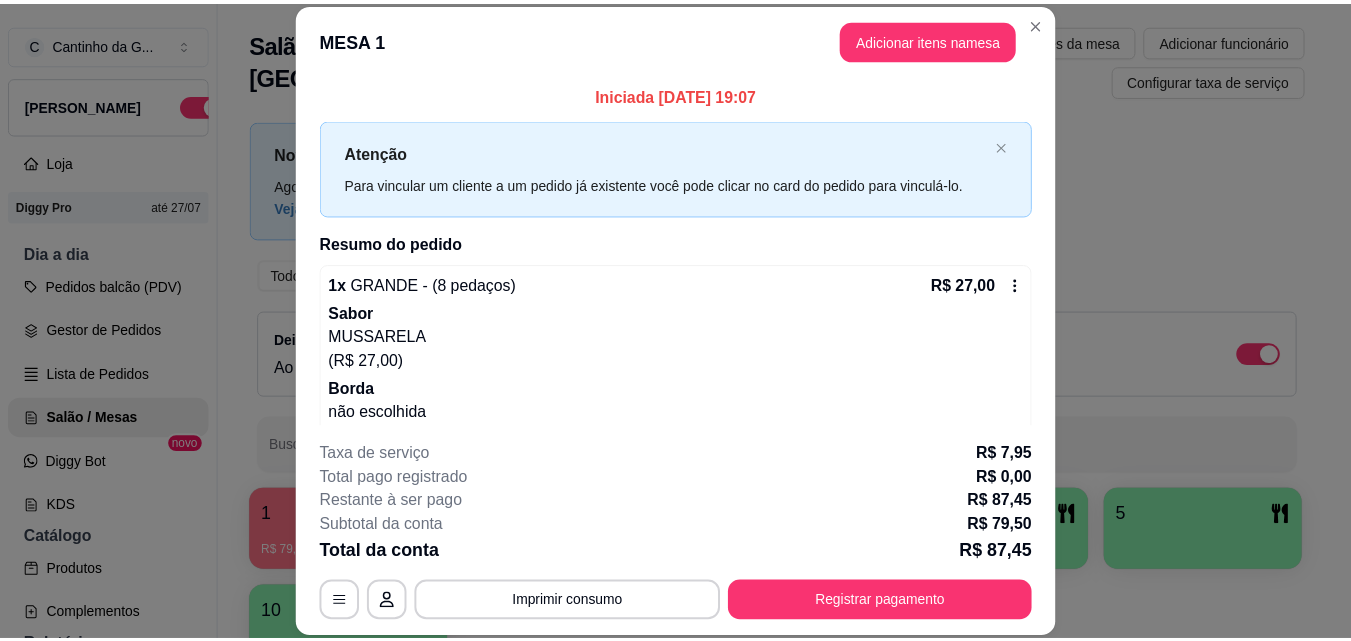 scroll, scrollTop: 128, scrollLeft: 0, axis: vertical 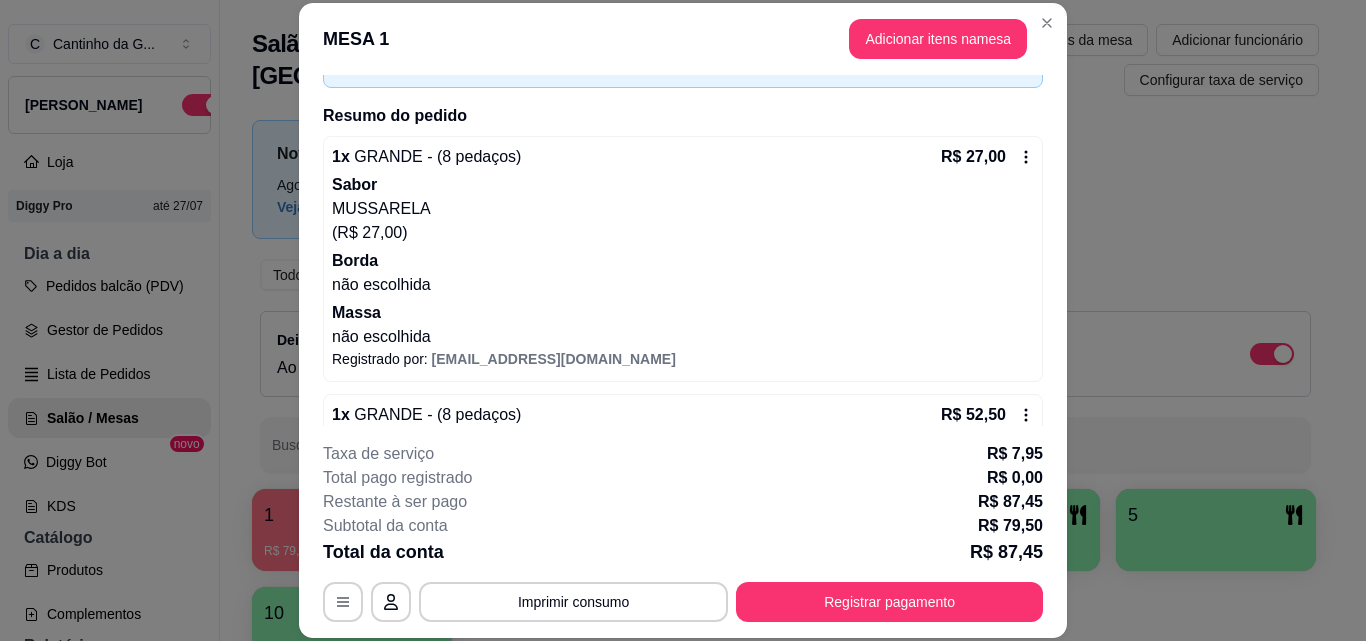 click on "Registrado por:   [EMAIL_ADDRESS][DOMAIN_NAME]" at bounding box center (683, 359) 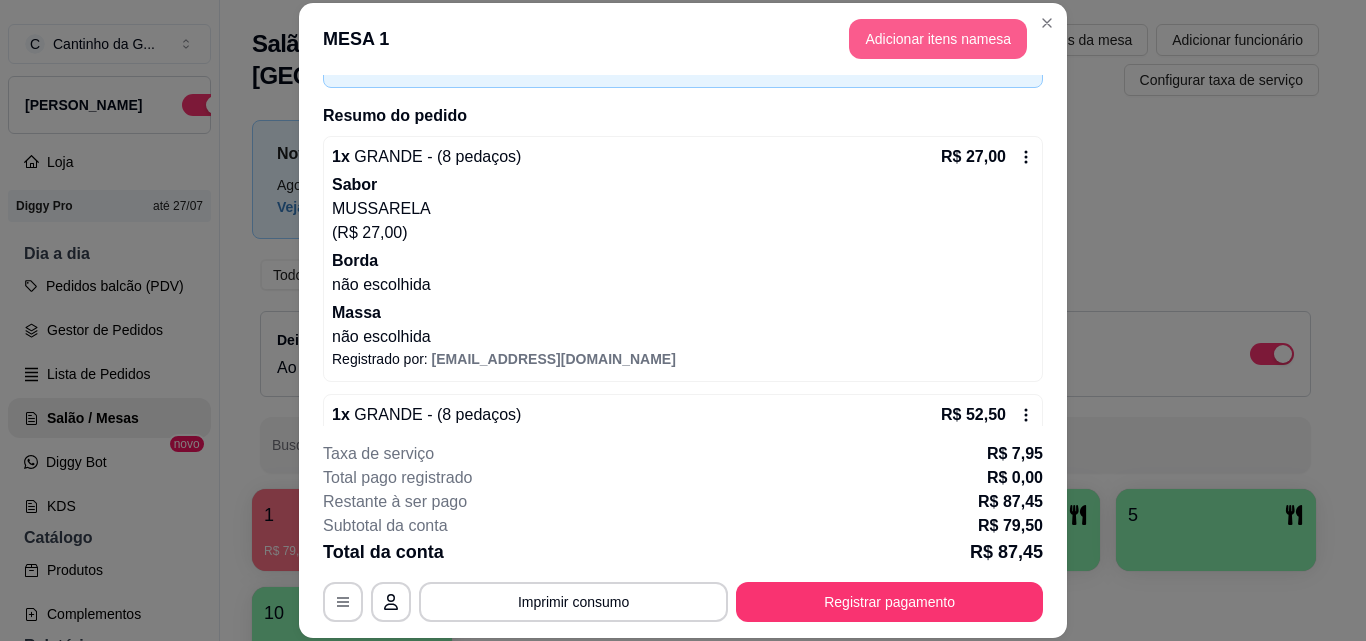 click on "Adicionar itens na  mesa" at bounding box center (938, 39) 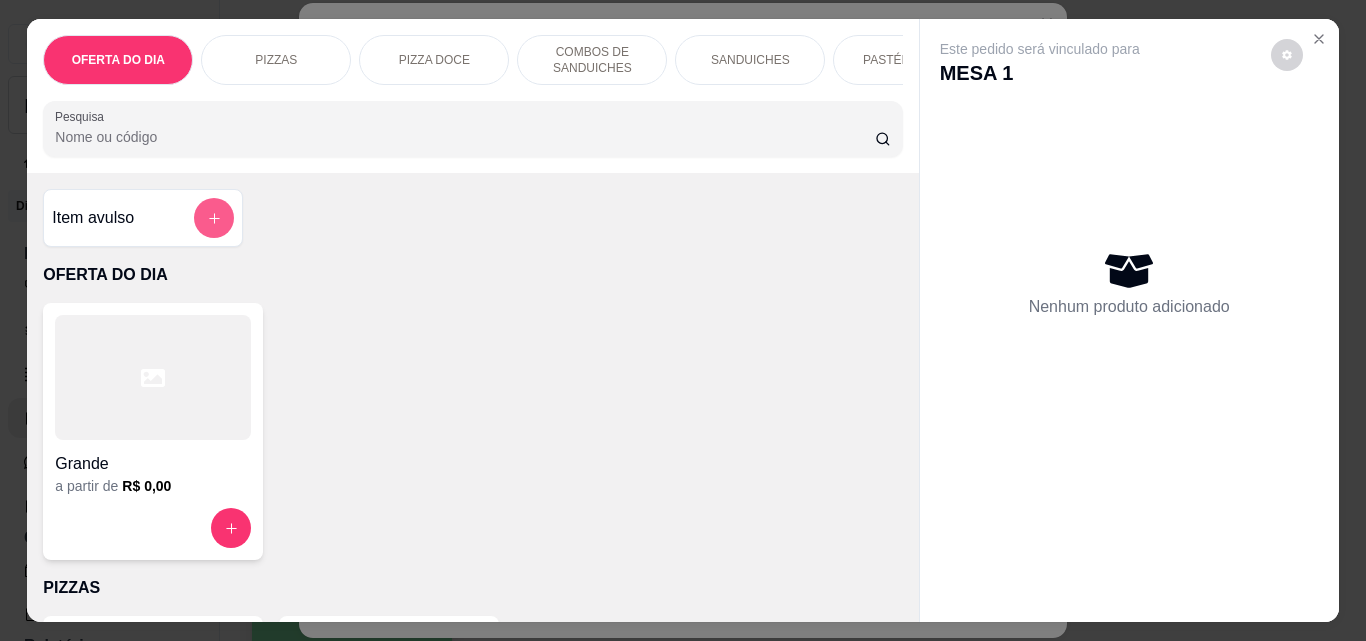 click at bounding box center [214, 218] 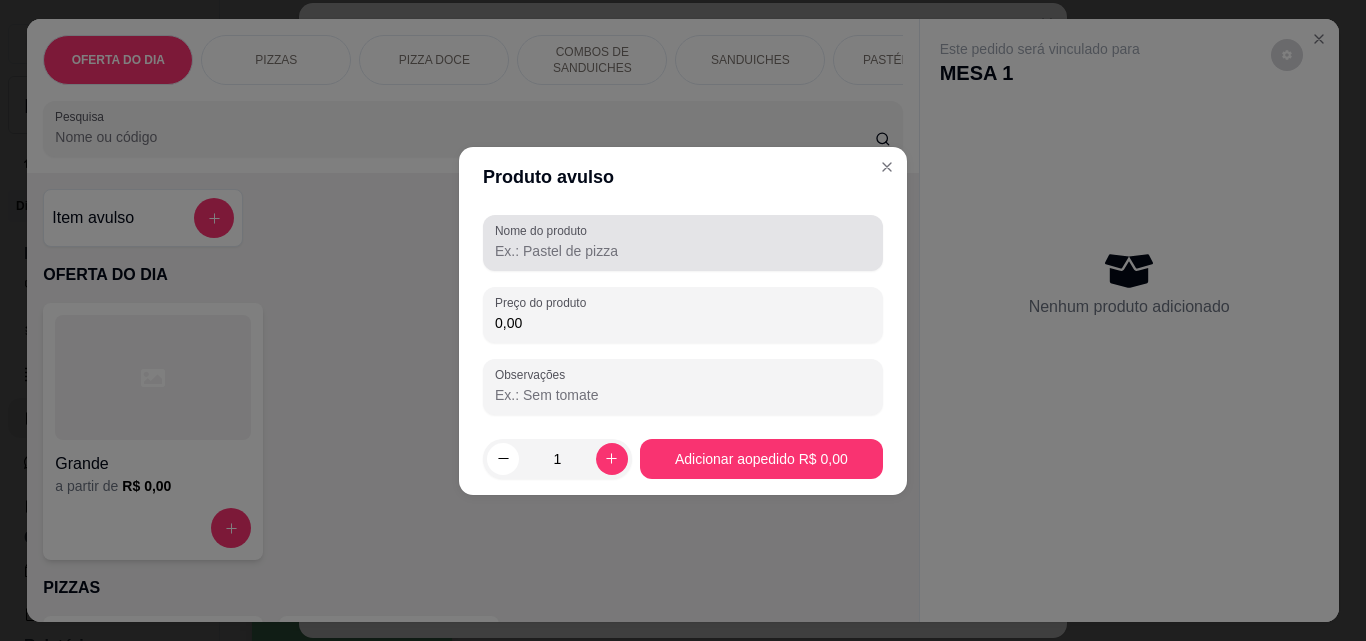 click on "Nome do produto" at bounding box center (683, 251) 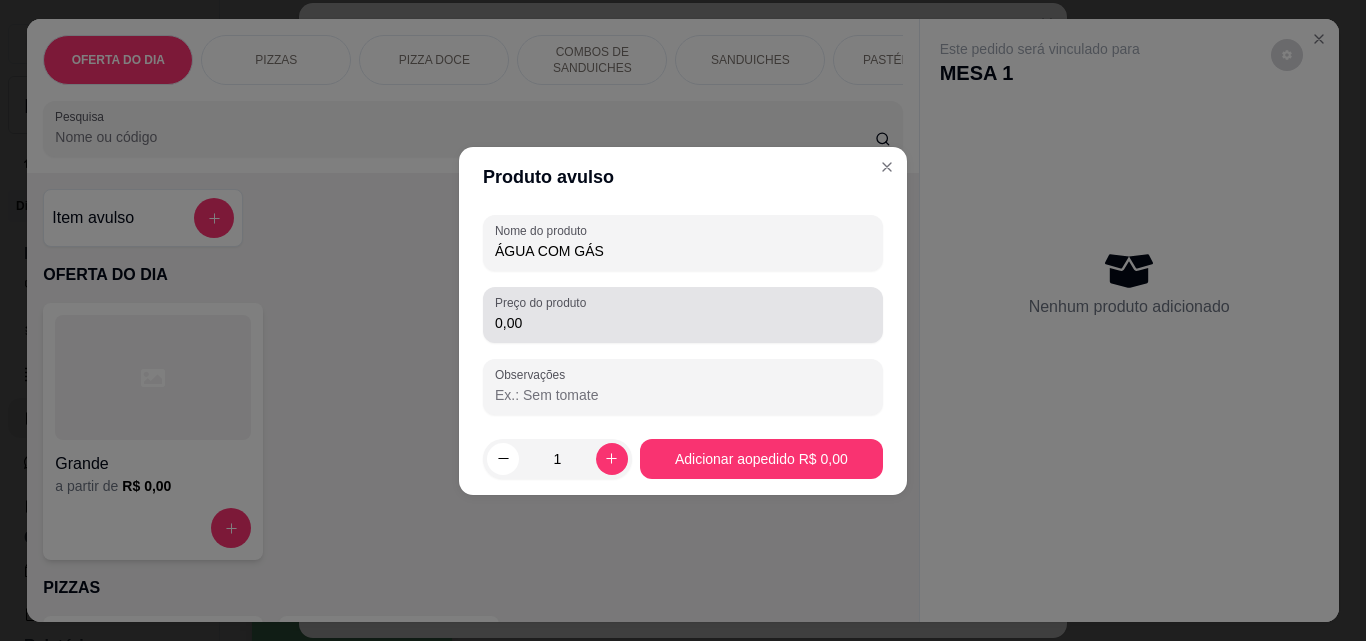 type on "ÁGUA COM GÁS" 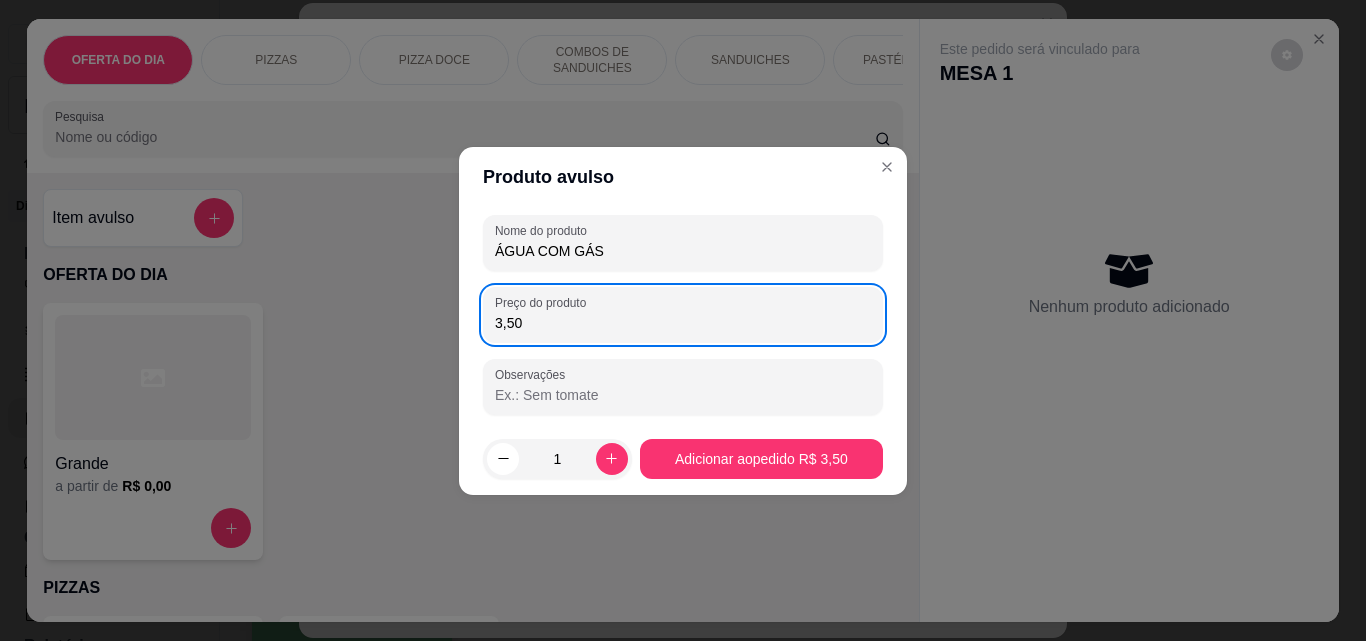 type on "3,50" 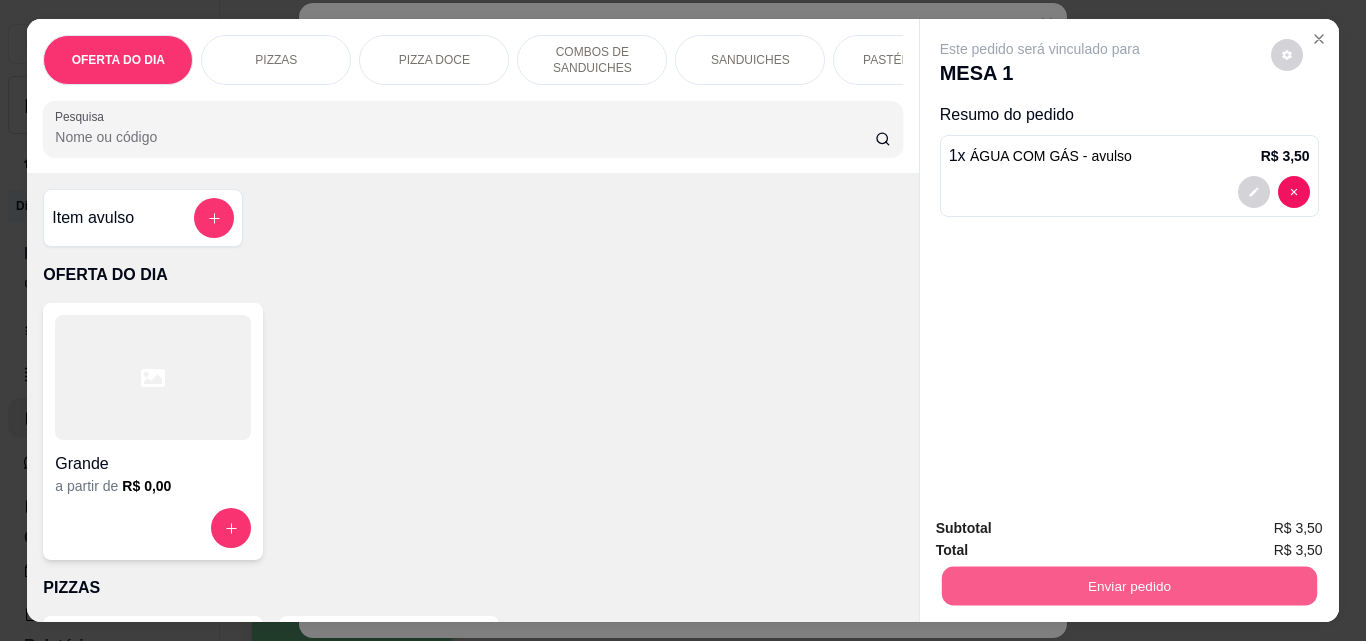 click on "Enviar pedido" at bounding box center [1128, 585] 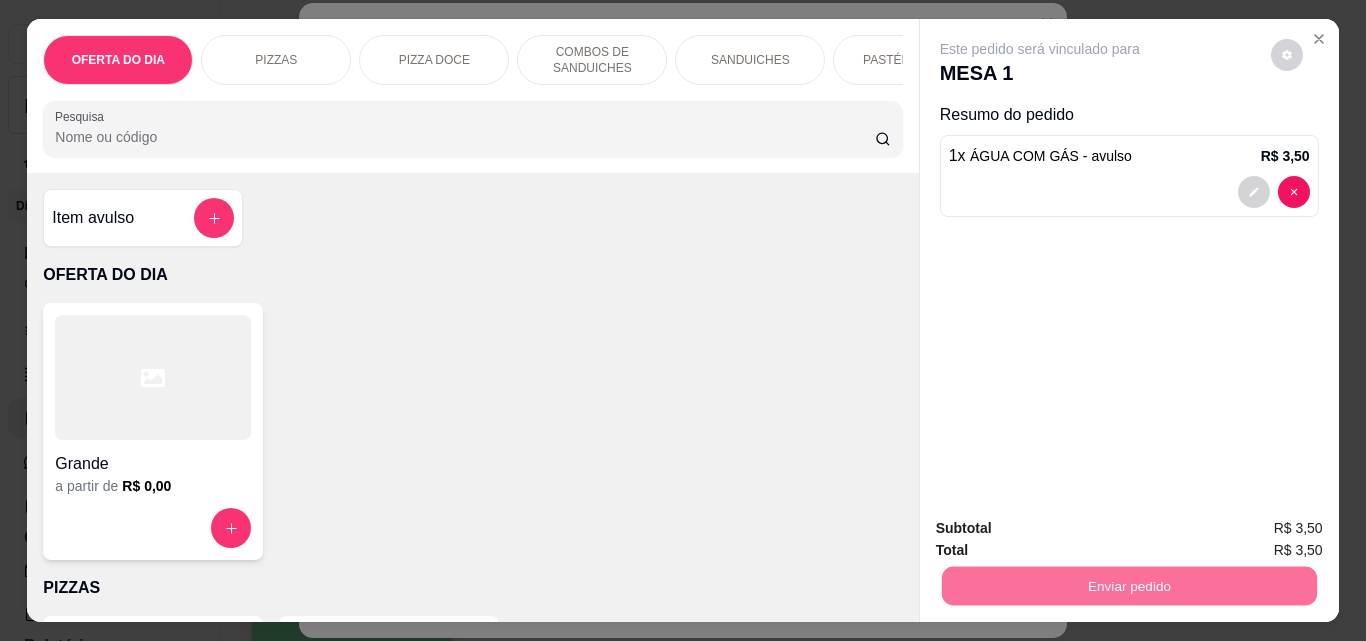 click on "Não registrar e enviar pedido" at bounding box center (1063, 528) 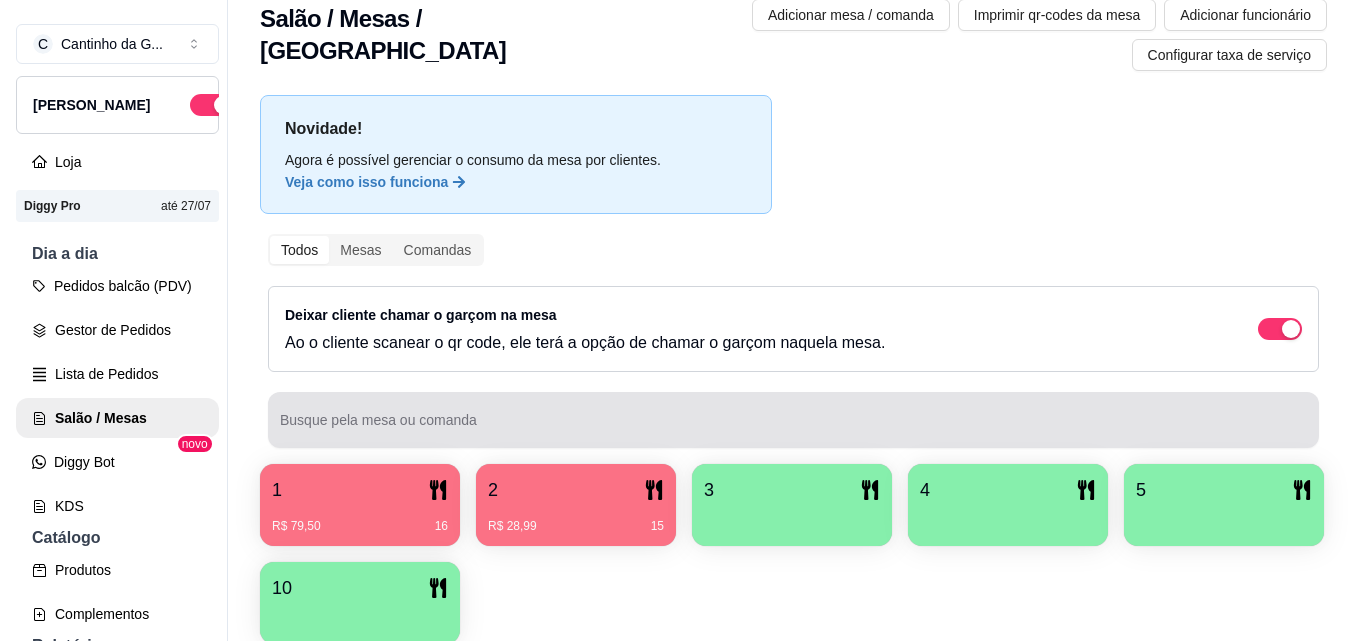 scroll, scrollTop: 0, scrollLeft: 0, axis: both 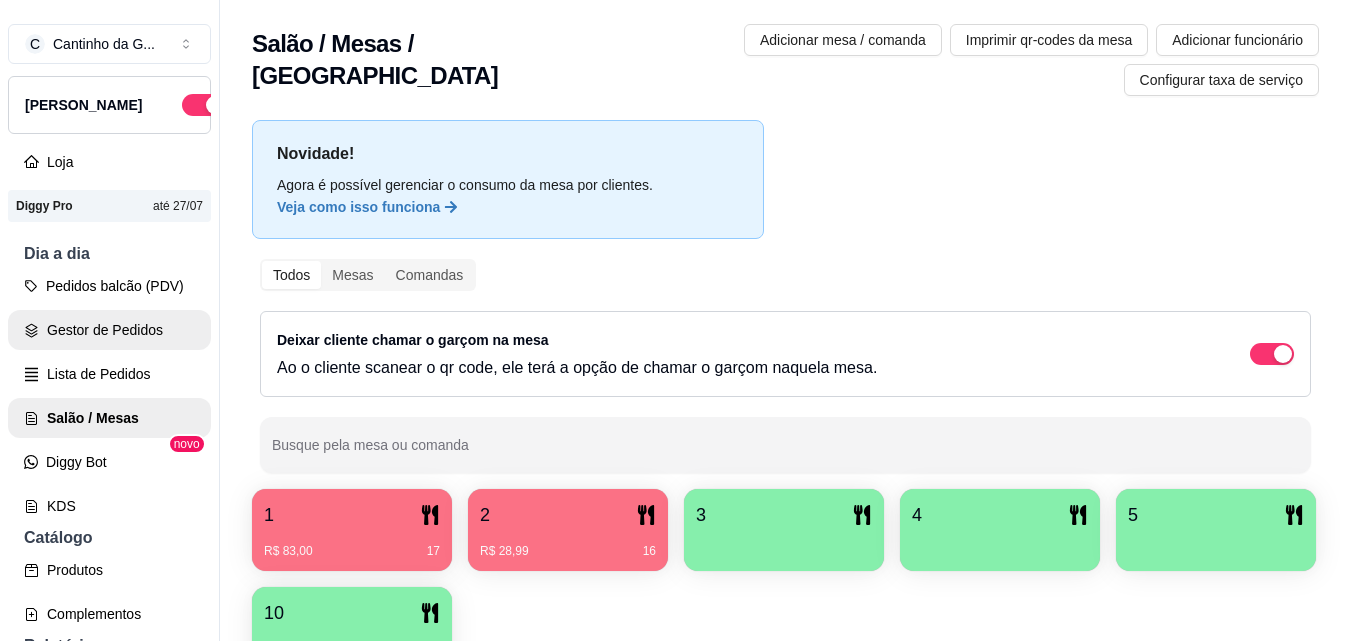 click on "Gestor de Pedidos" at bounding box center (109, 330) 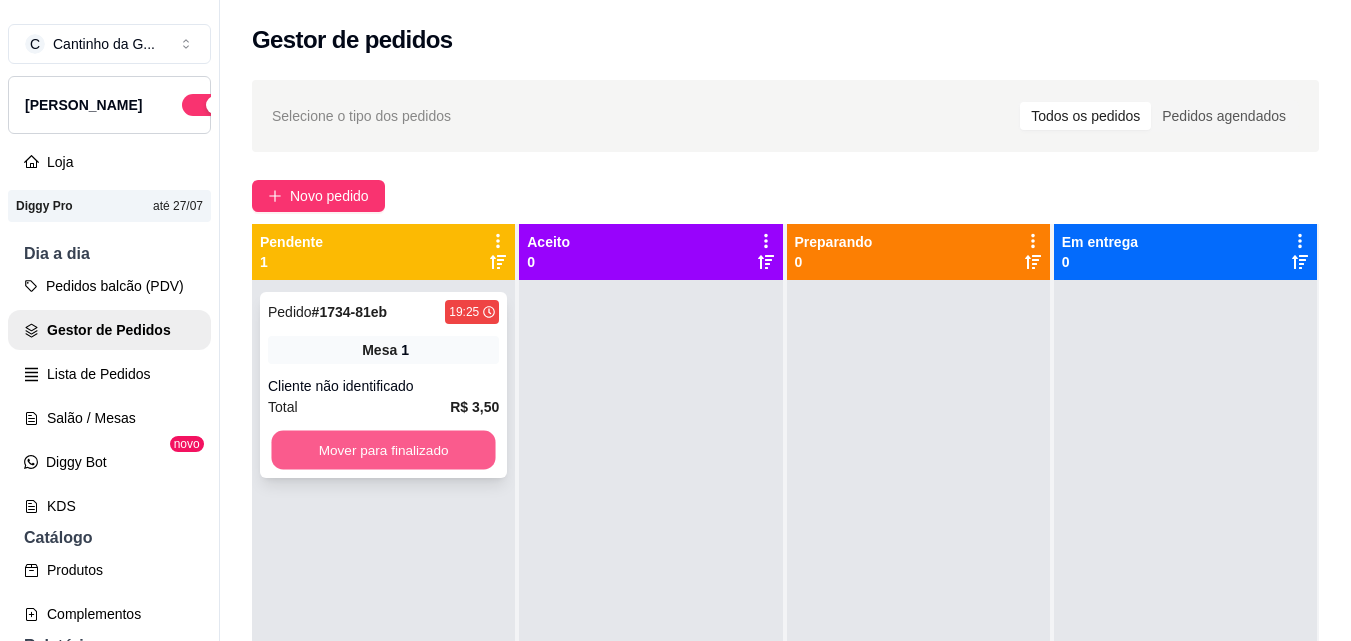 click on "Mover para finalizado" at bounding box center [383, 450] 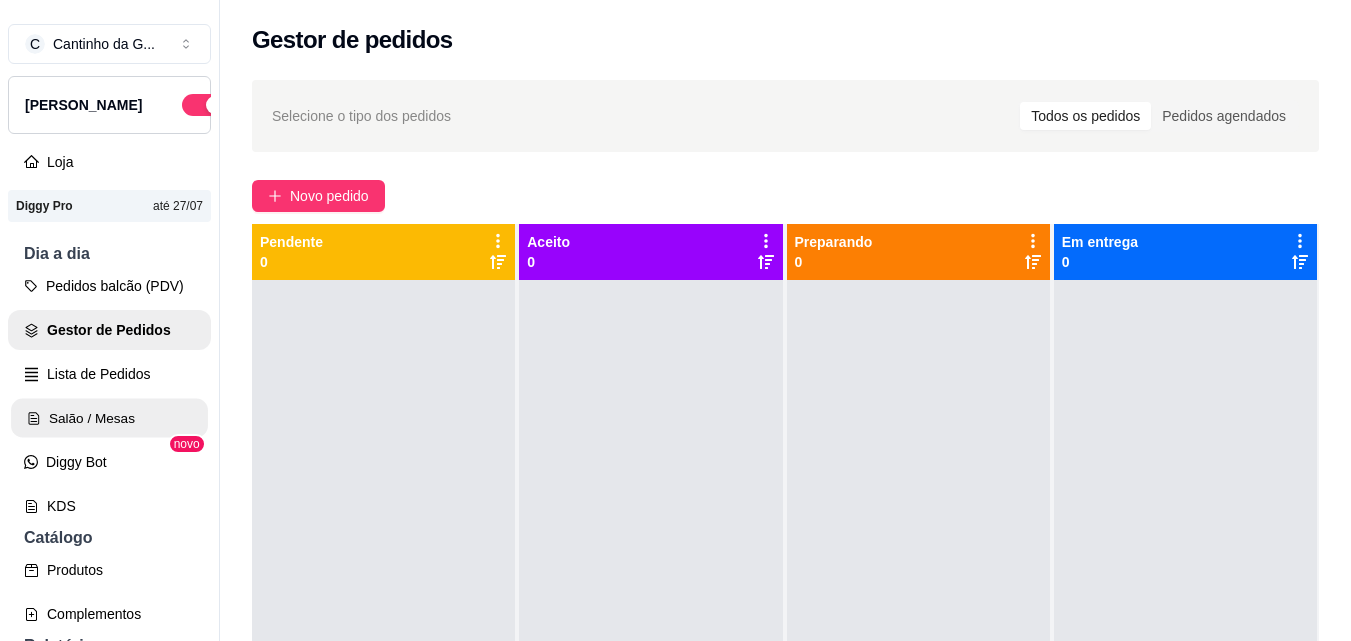 click on "Salão / Mesas" at bounding box center [109, 418] 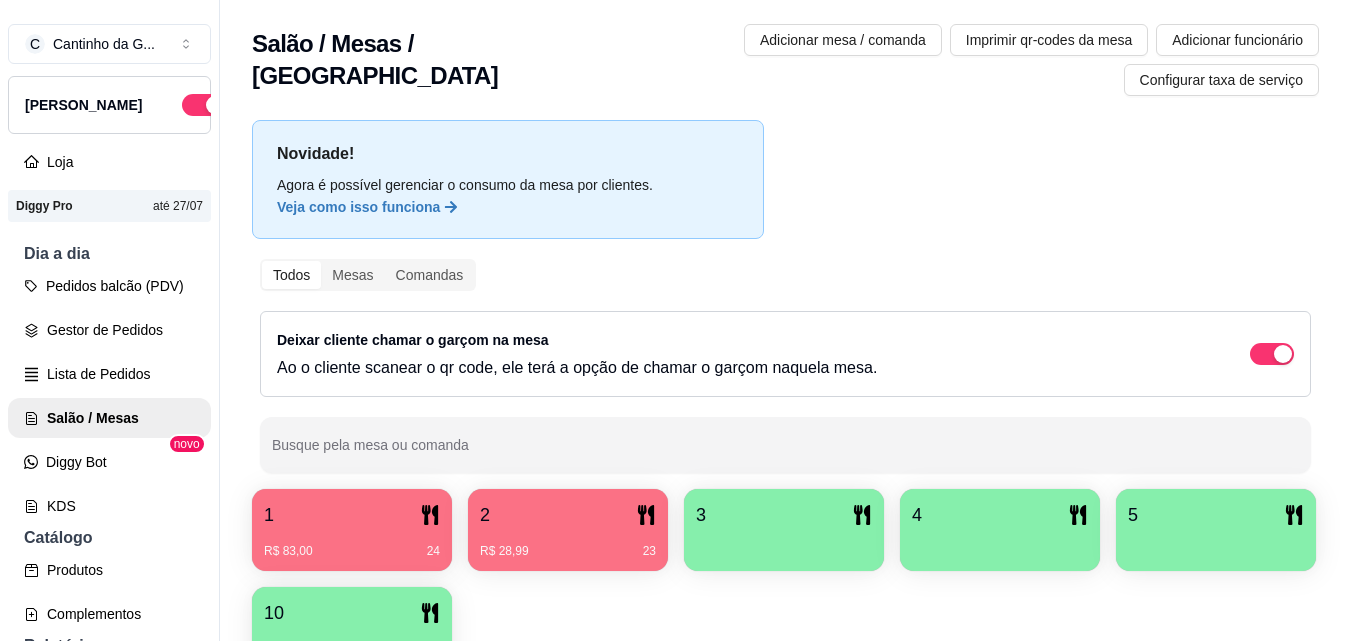 click on "1" at bounding box center (352, 515) 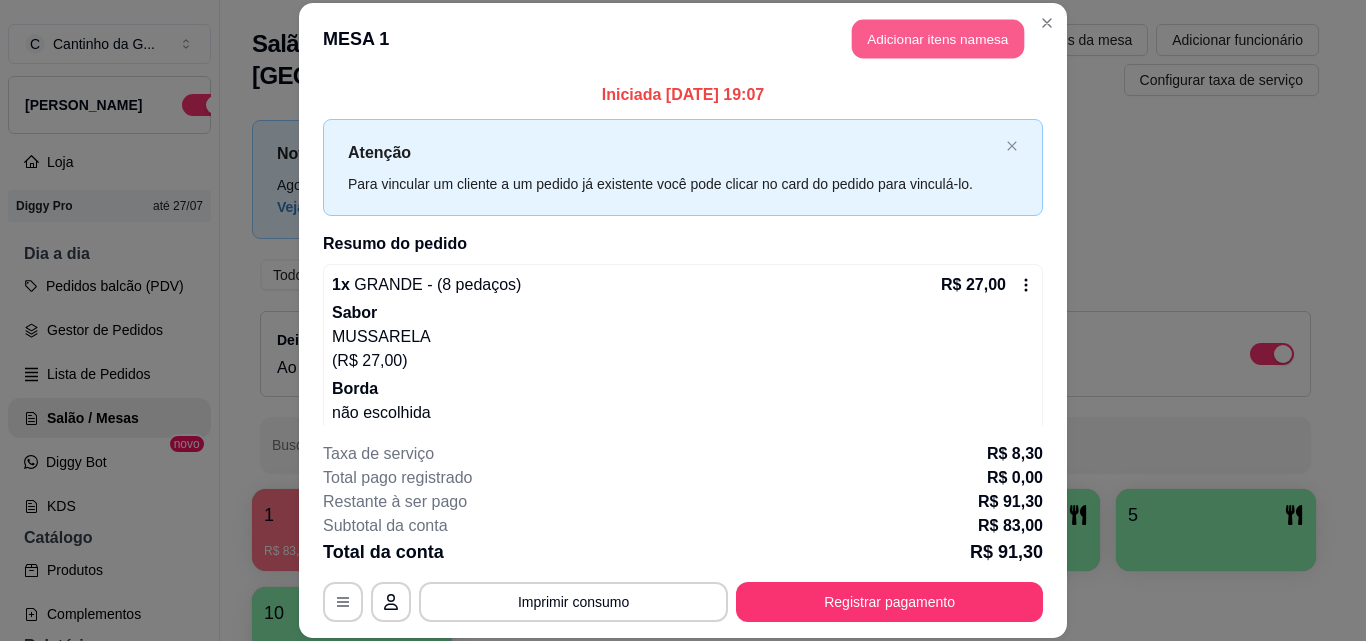 click on "Adicionar itens na  mesa" at bounding box center [938, 39] 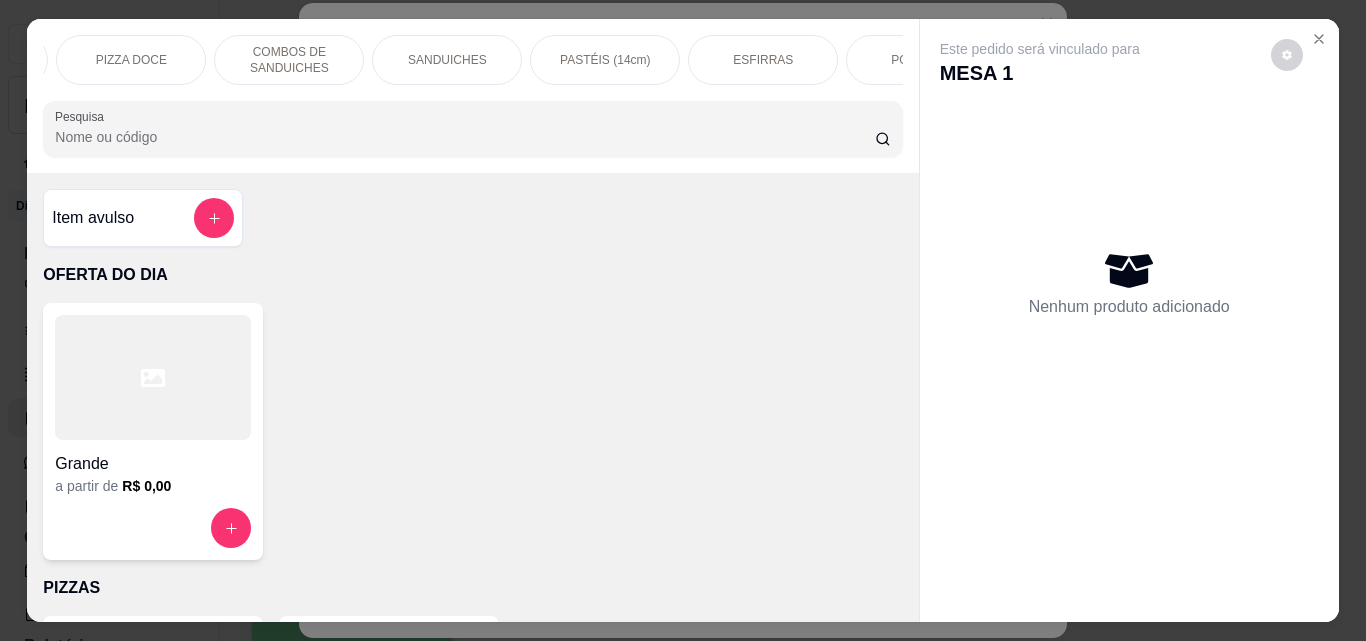 scroll, scrollTop: 0, scrollLeft: 620, axis: horizontal 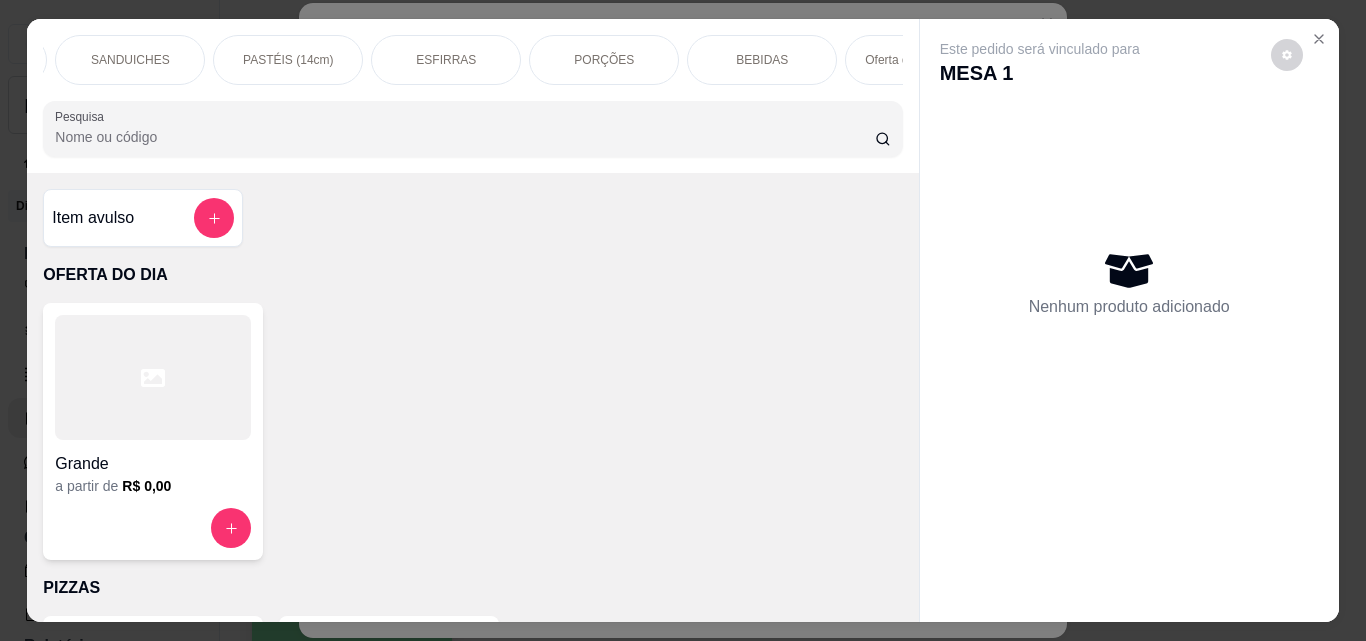 click on "BEBIDAS" at bounding box center [762, 60] 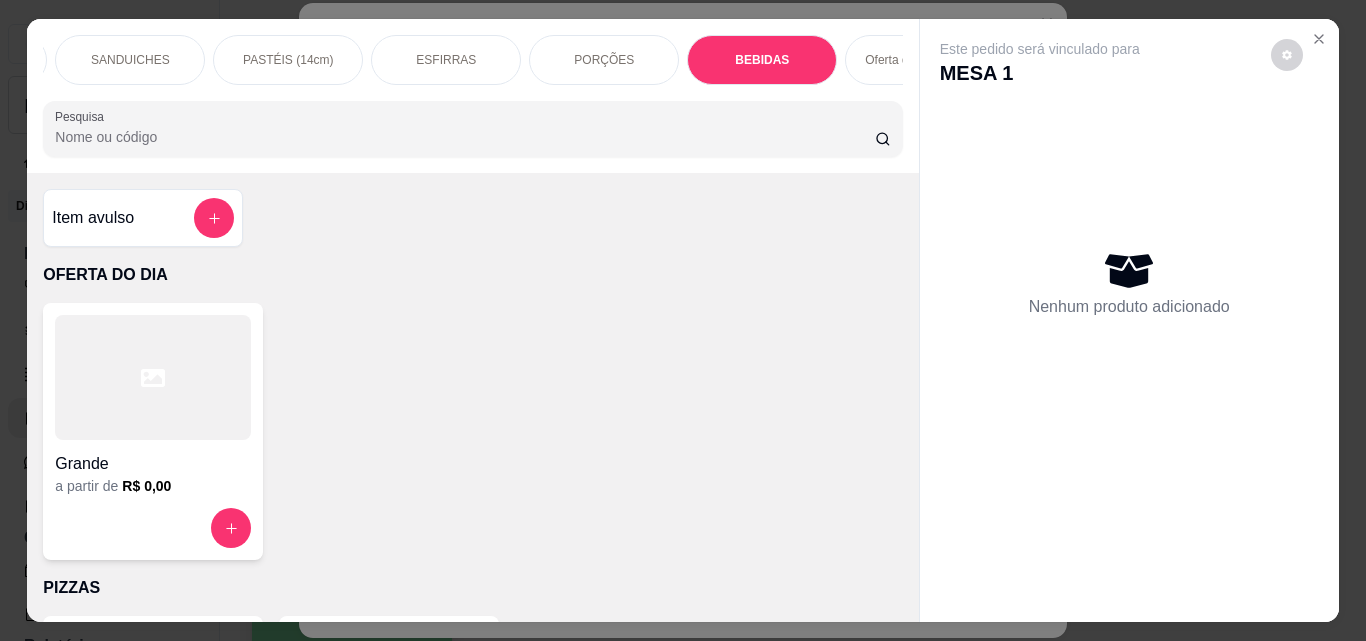 scroll, scrollTop: 5030, scrollLeft: 0, axis: vertical 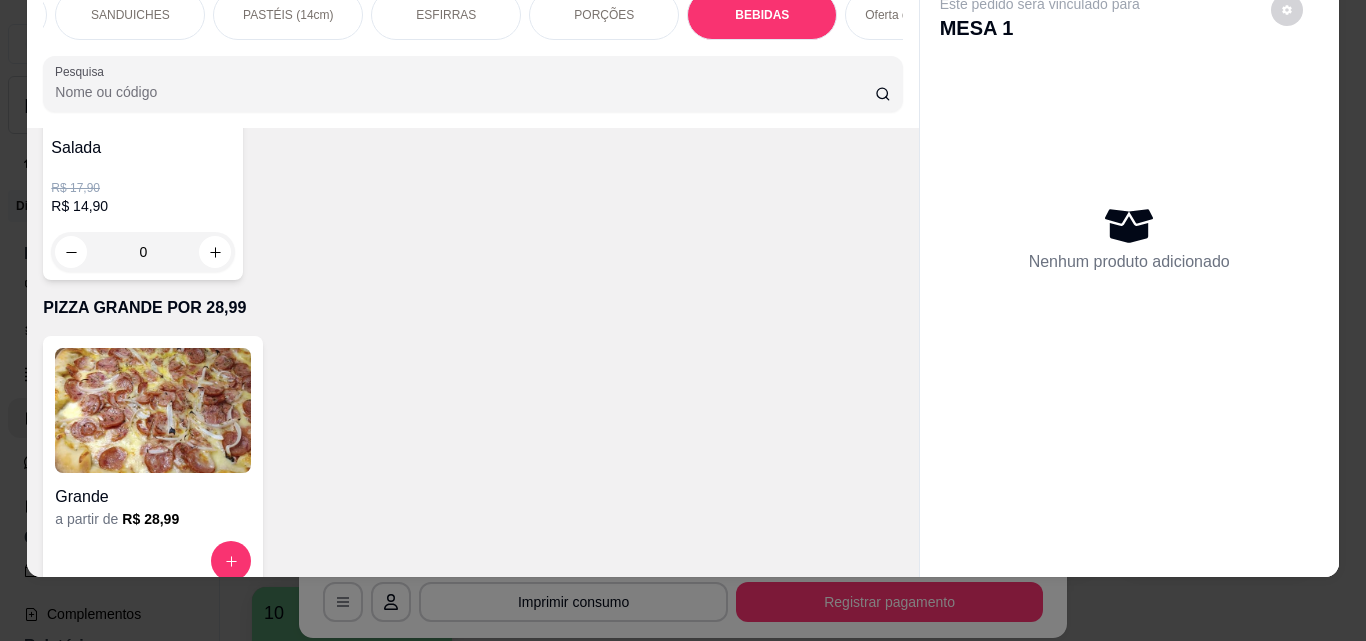 click 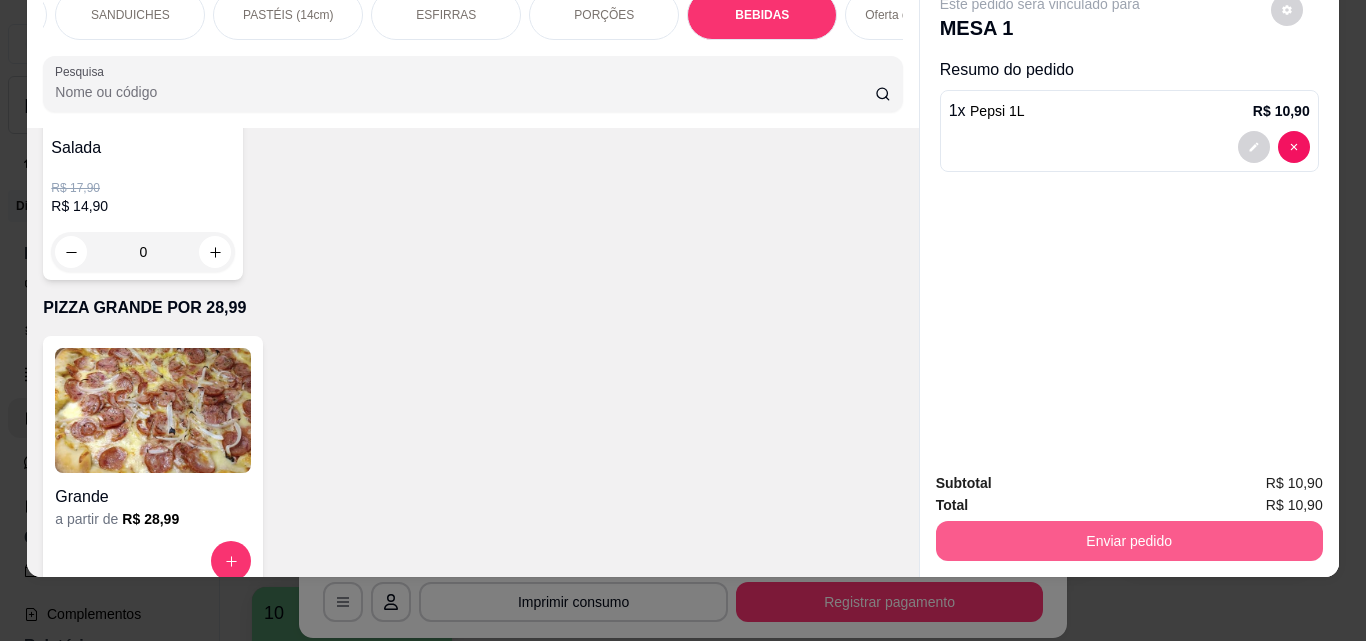 click on "Enviar pedido" at bounding box center [1129, 541] 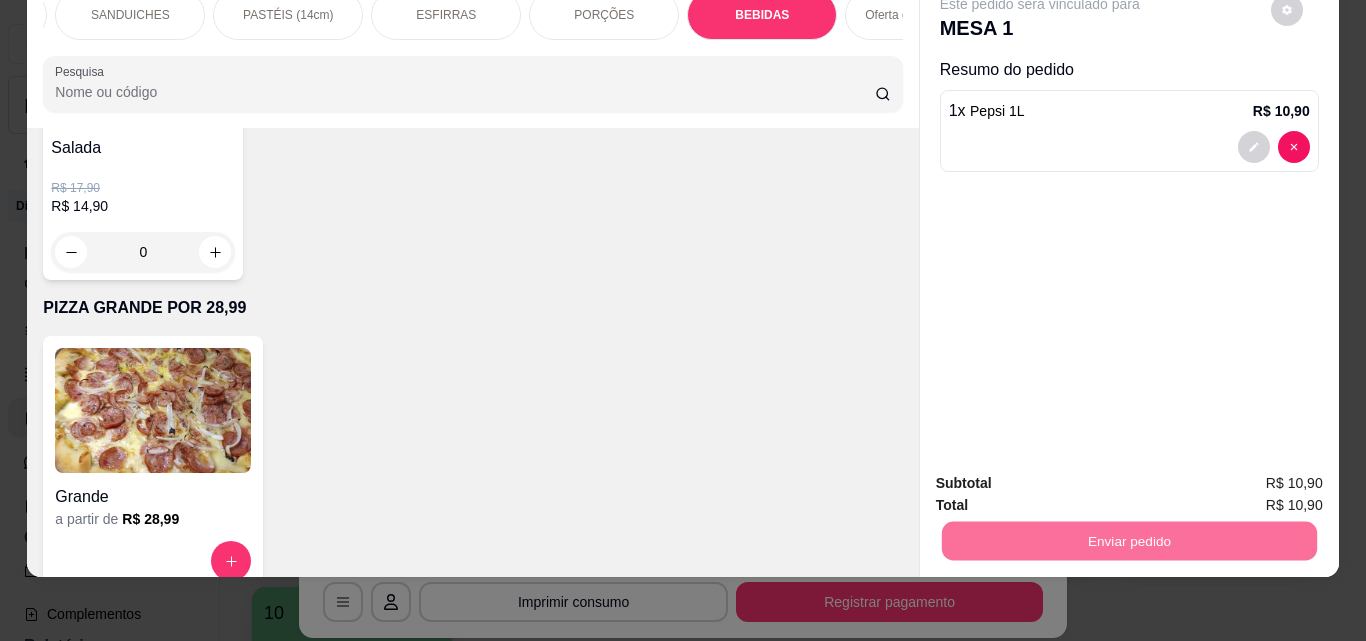 click on "Não registrar e enviar pedido" at bounding box center (1063, 477) 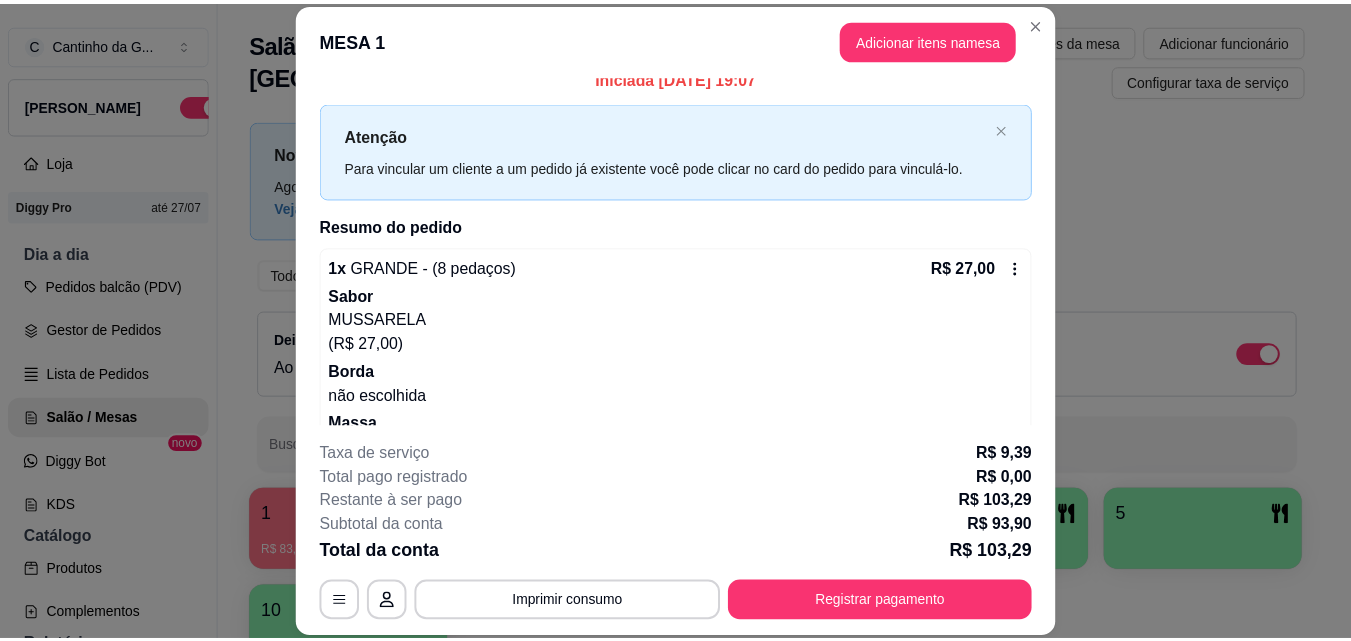 scroll, scrollTop: 0, scrollLeft: 0, axis: both 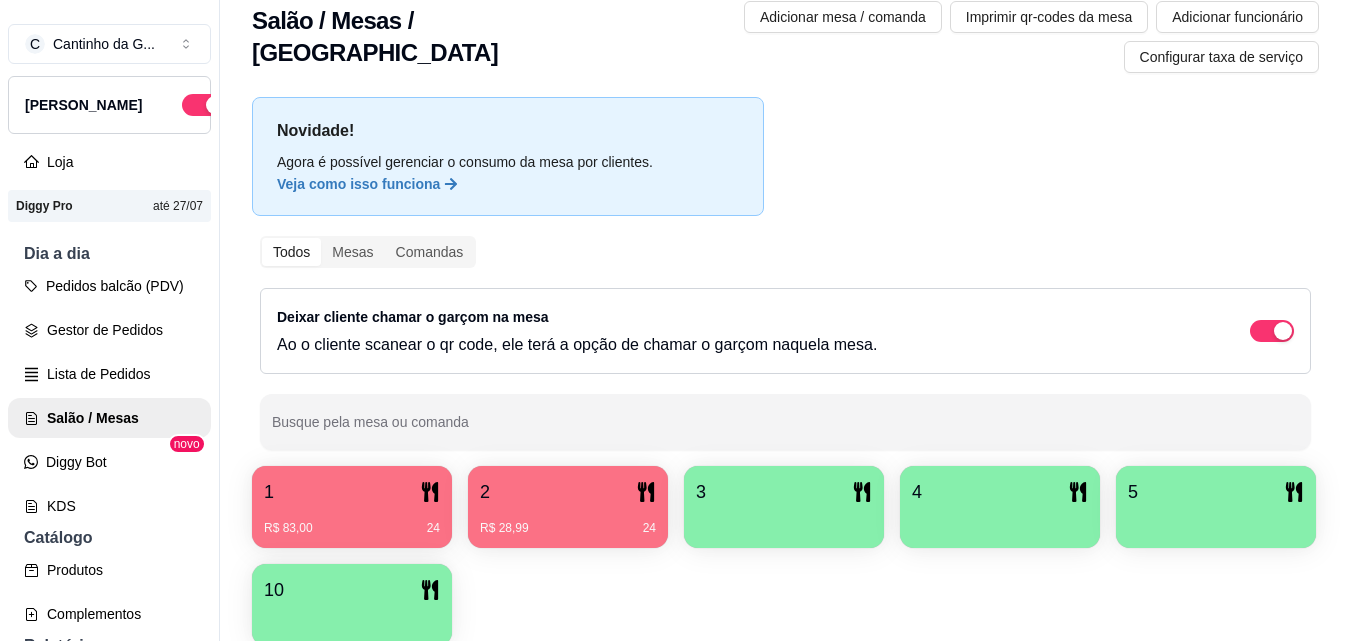 click on "1" at bounding box center (352, 492) 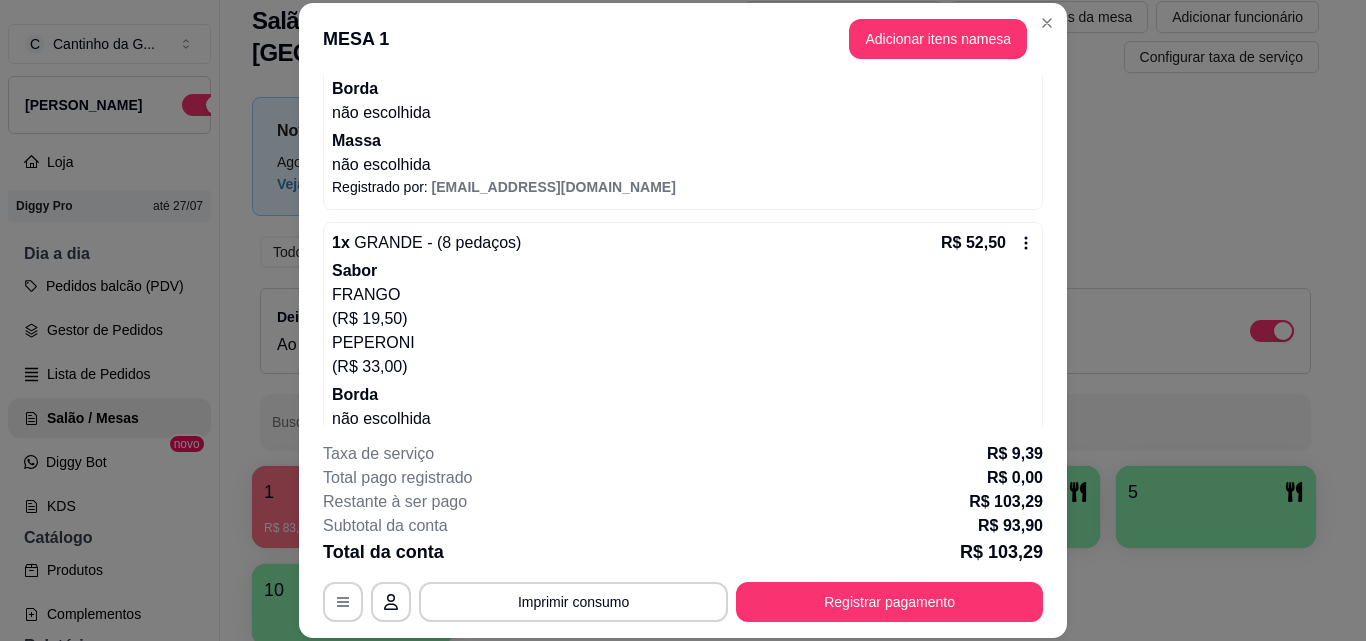 scroll, scrollTop: 400, scrollLeft: 0, axis: vertical 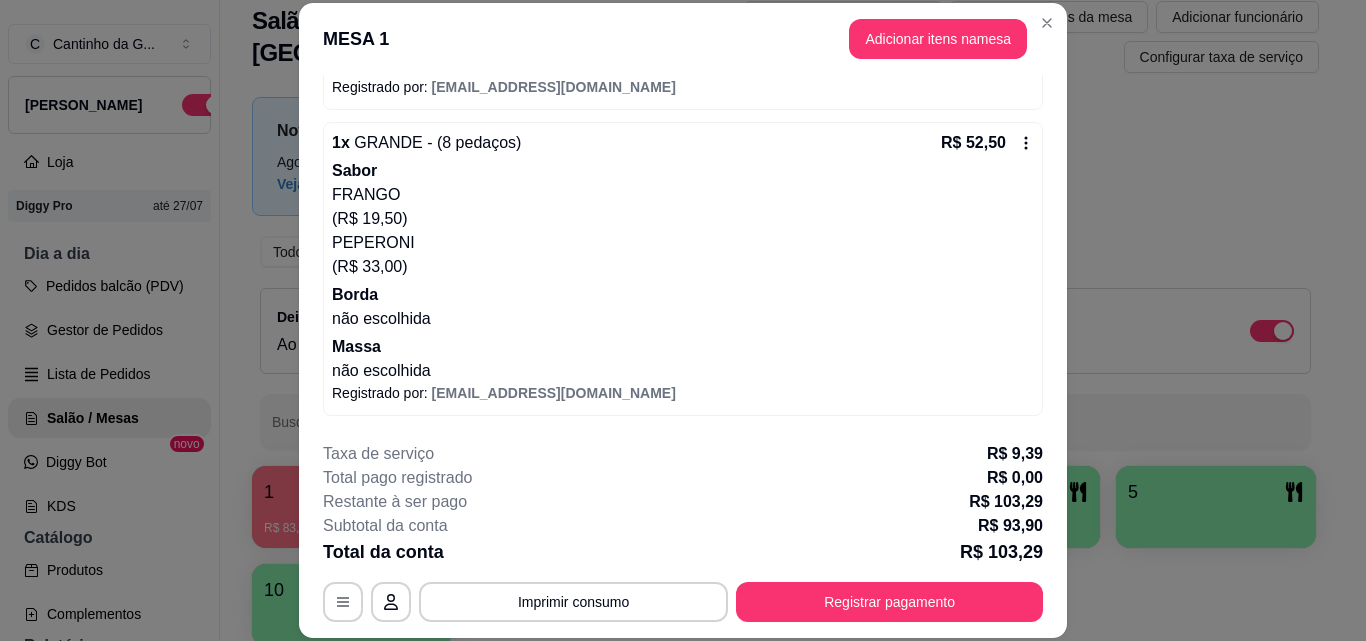 click 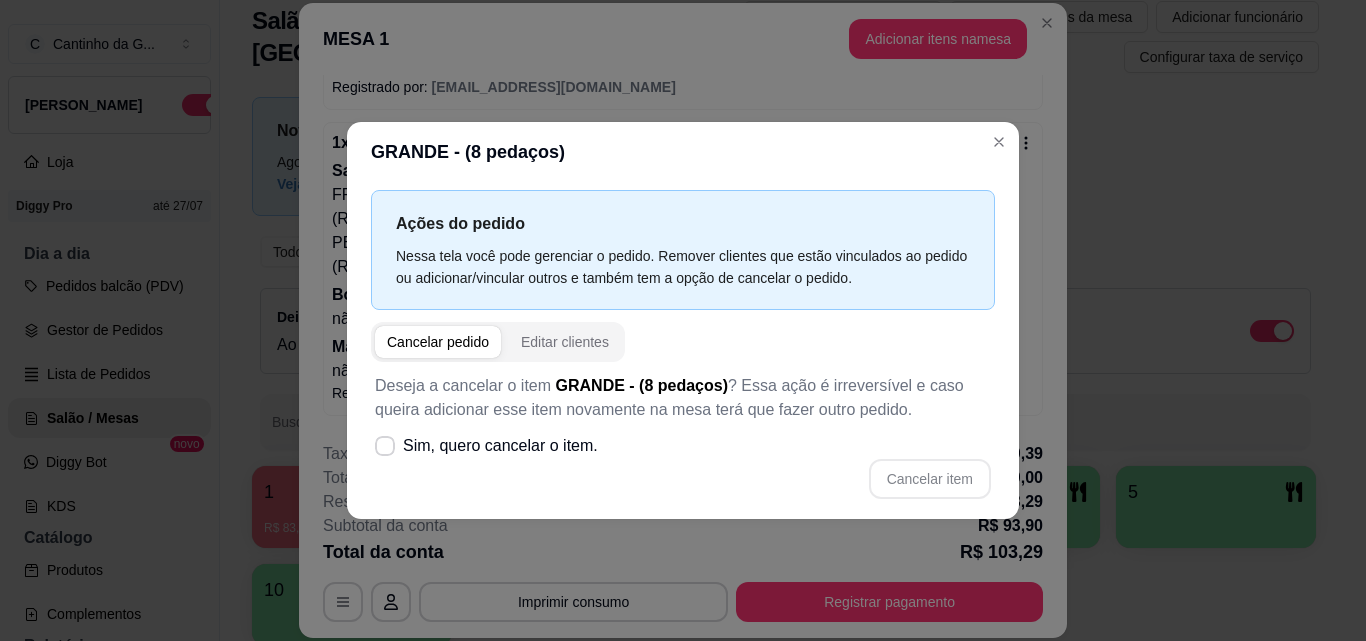 click on "Cancelar pedido" at bounding box center [438, 342] 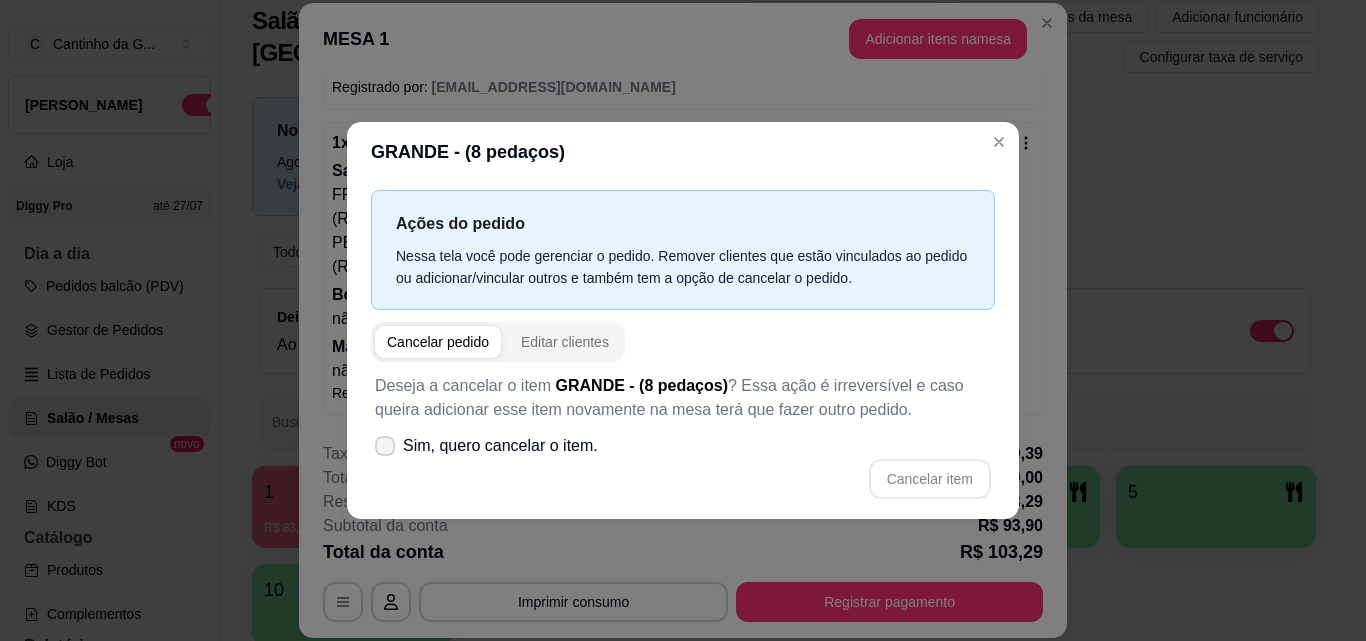click on "Sim, quero cancelar o item." at bounding box center [500, 446] 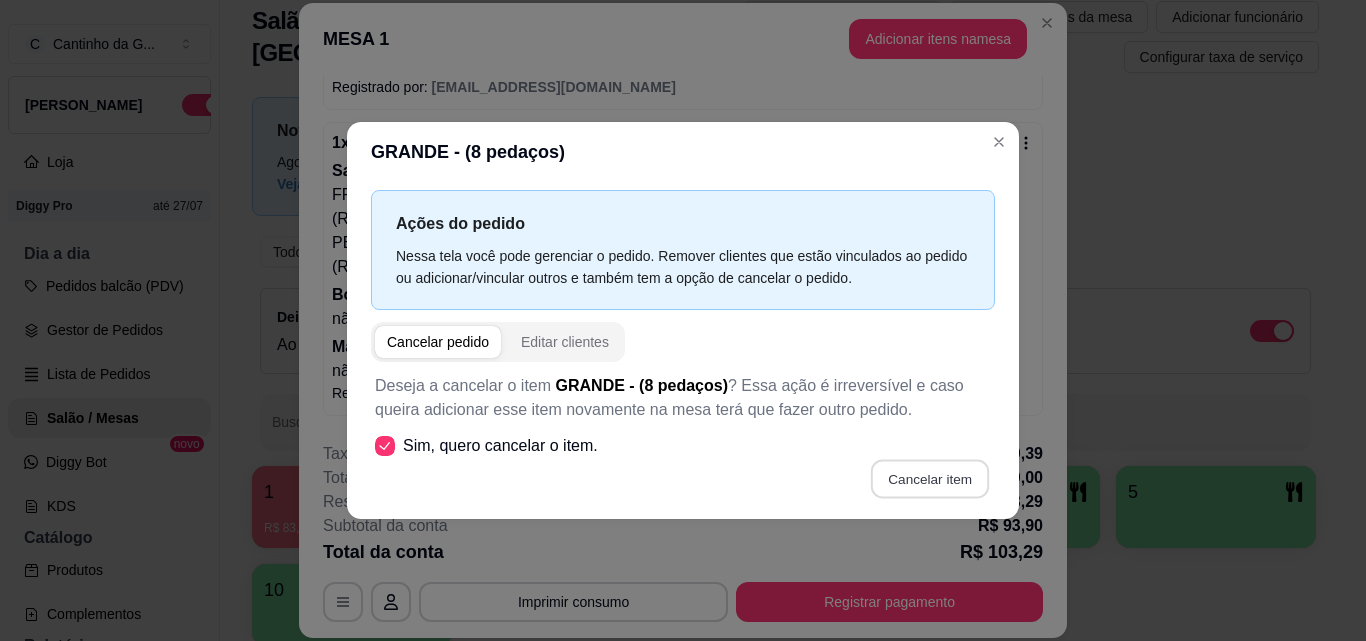click on "Cancelar item" at bounding box center (929, 478) 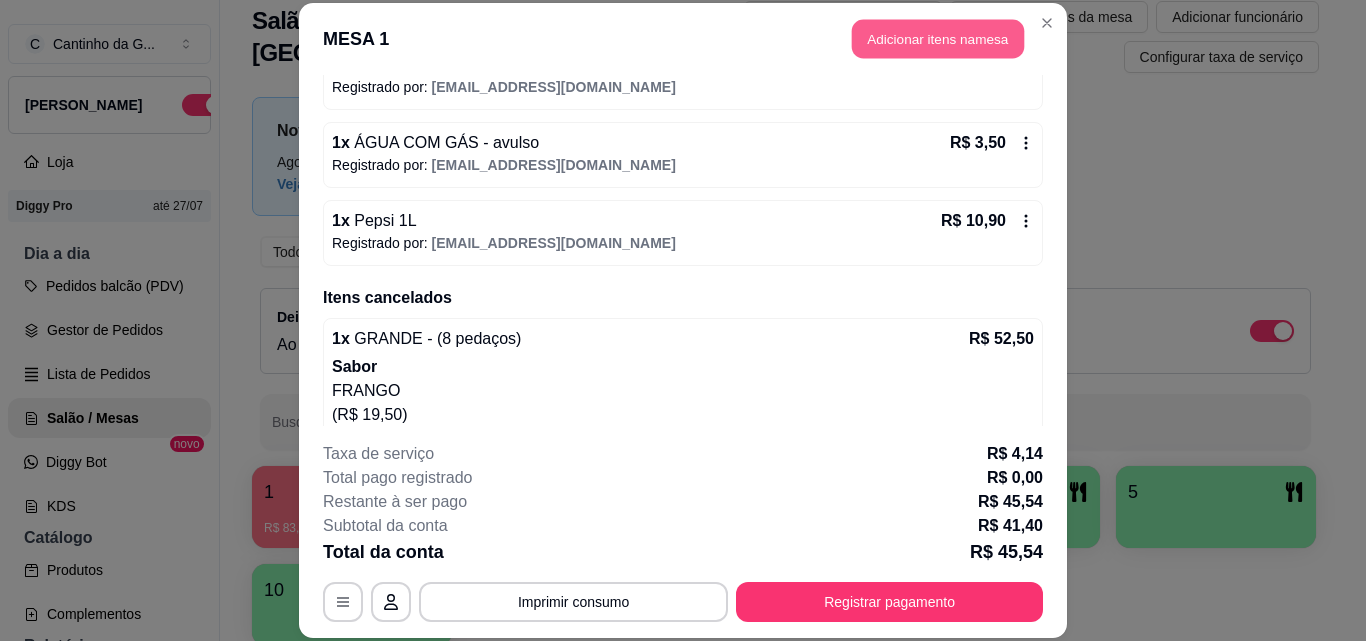 click on "Adicionar itens na  mesa" at bounding box center [938, 39] 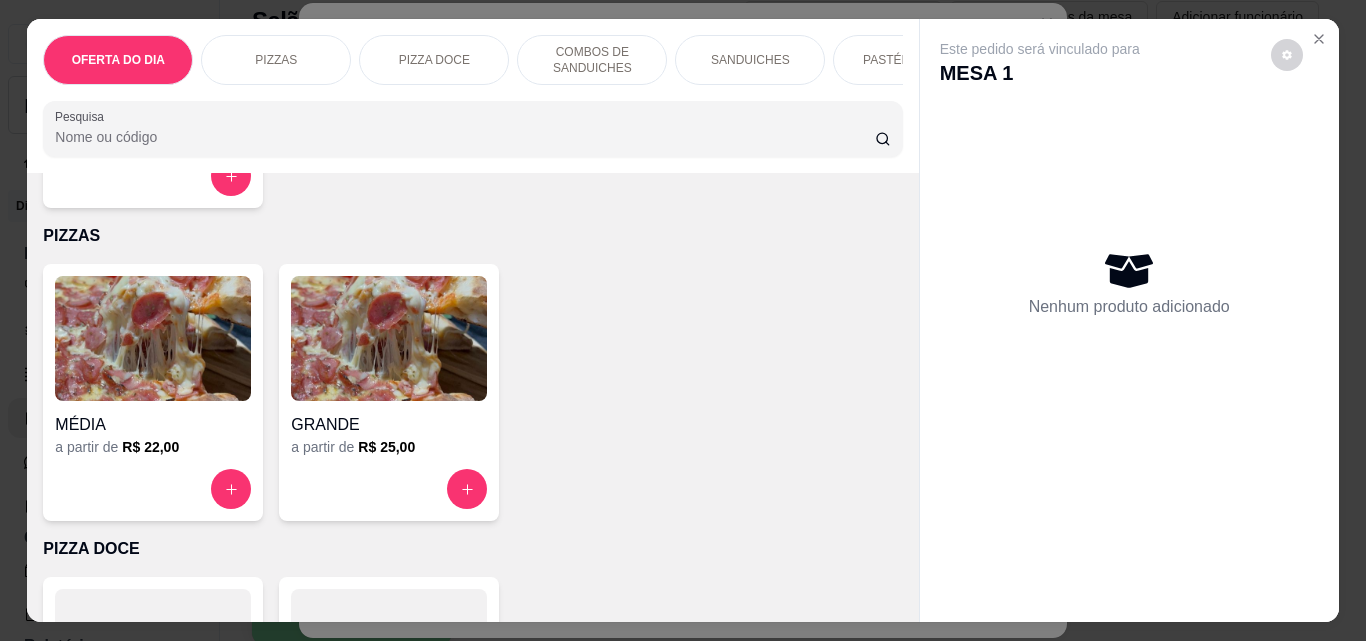 scroll, scrollTop: 400, scrollLeft: 0, axis: vertical 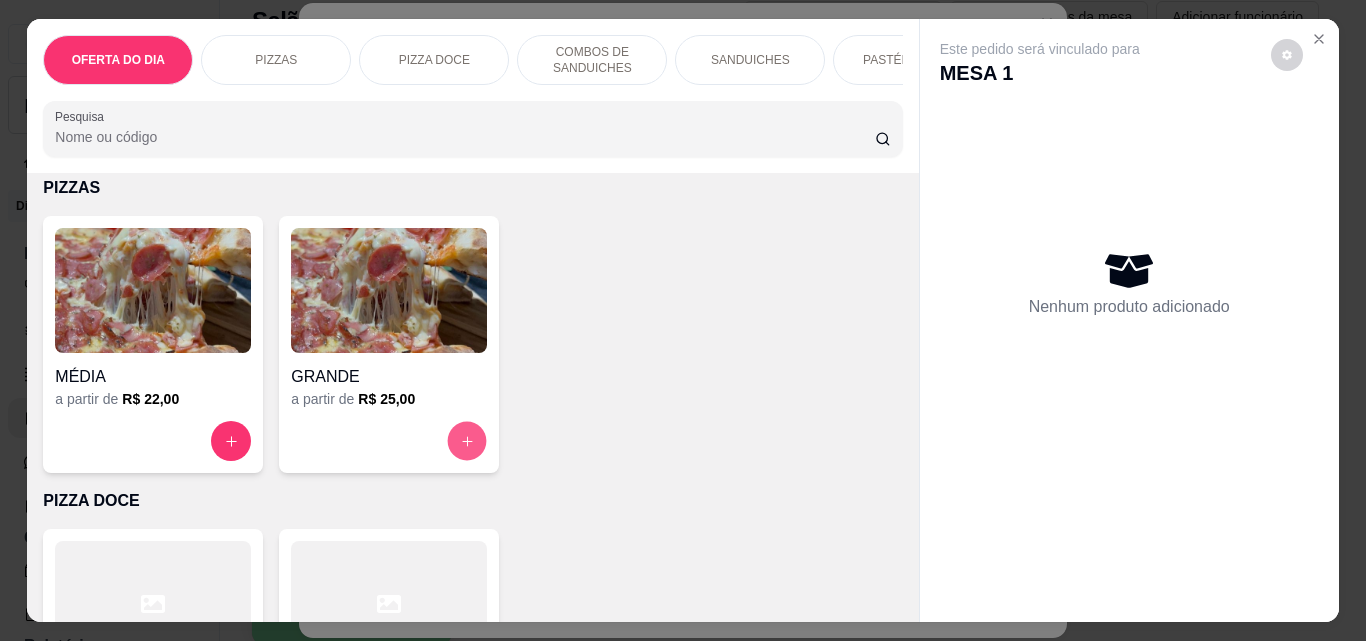 click at bounding box center (467, 441) 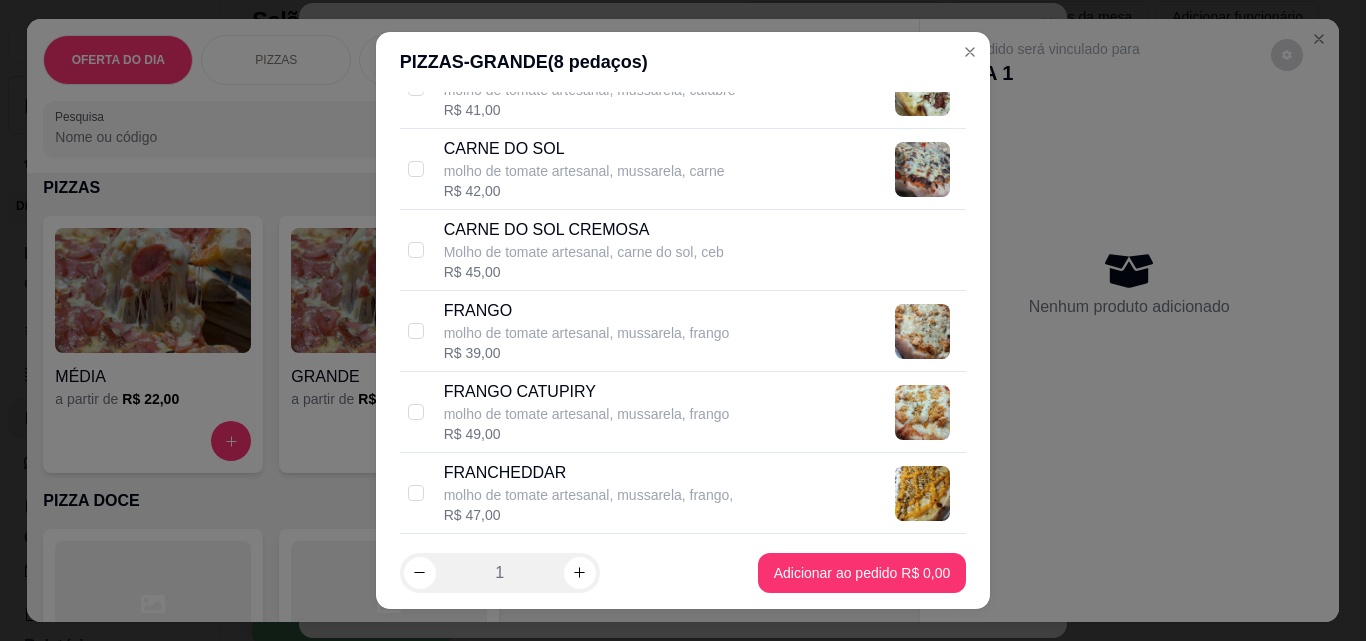 scroll, scrollTop: 1300, scrollLeft: 0, axis: vertical 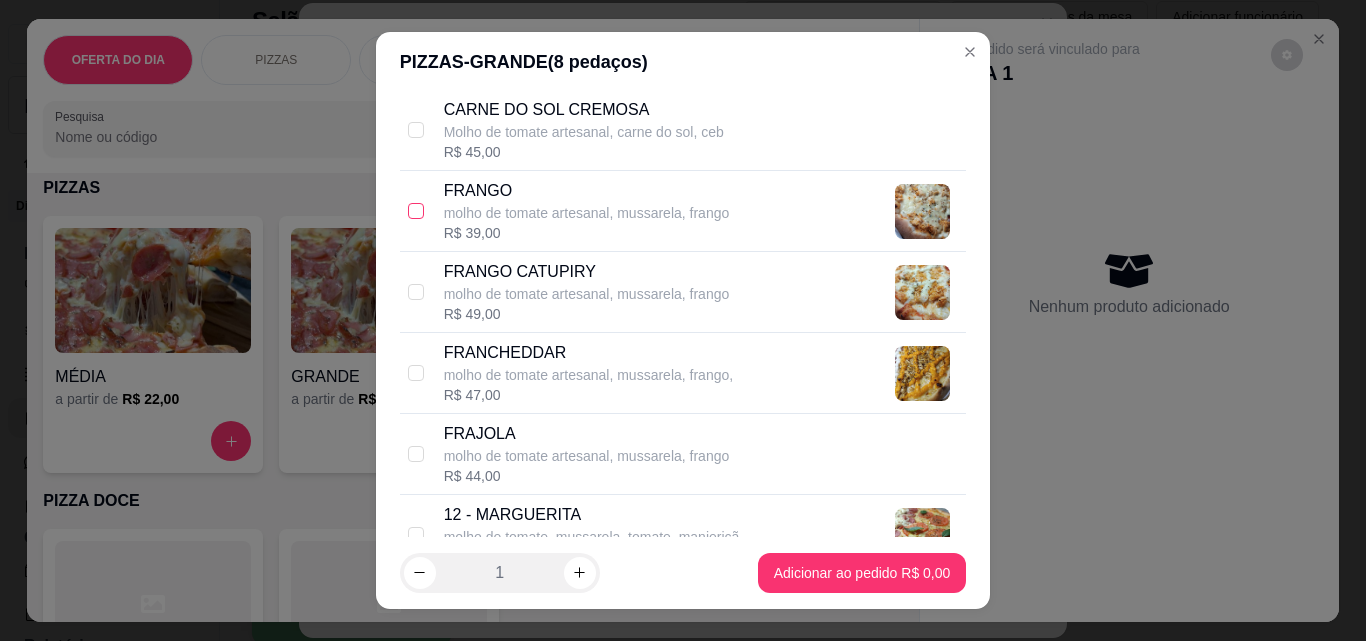 click at bounding box center (416, 211) 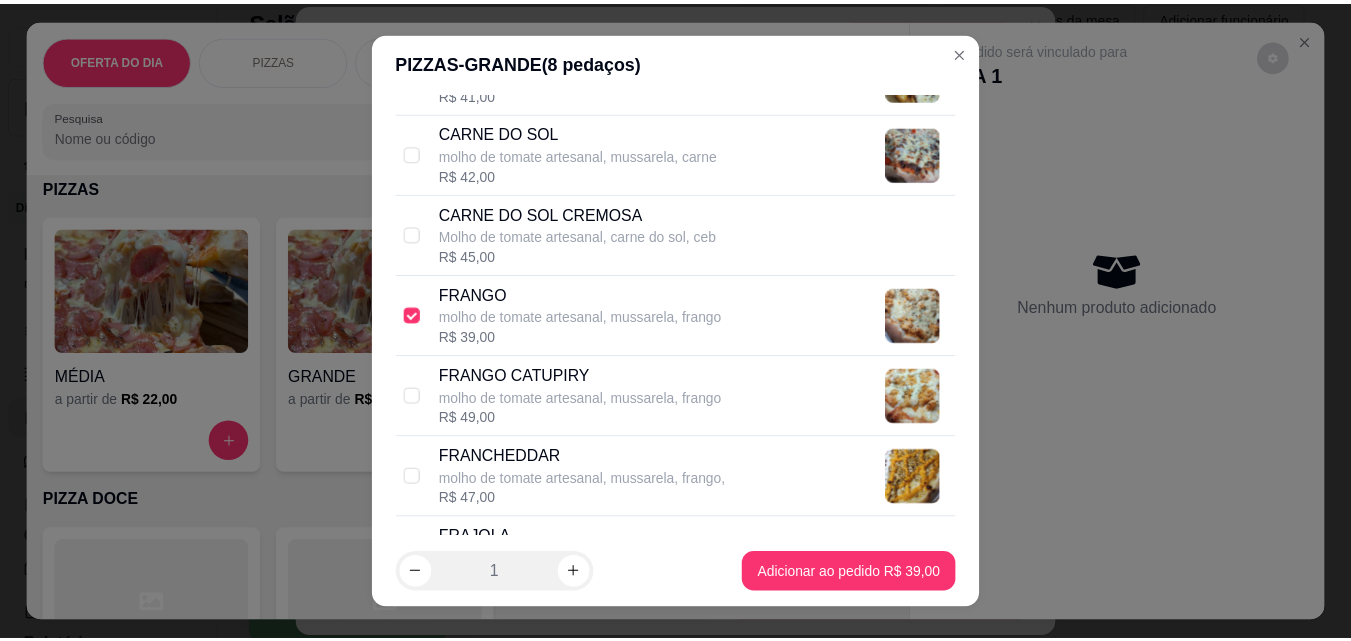 scroll, scrollTop: 1100, scrollLeft: 0, axis: vertical 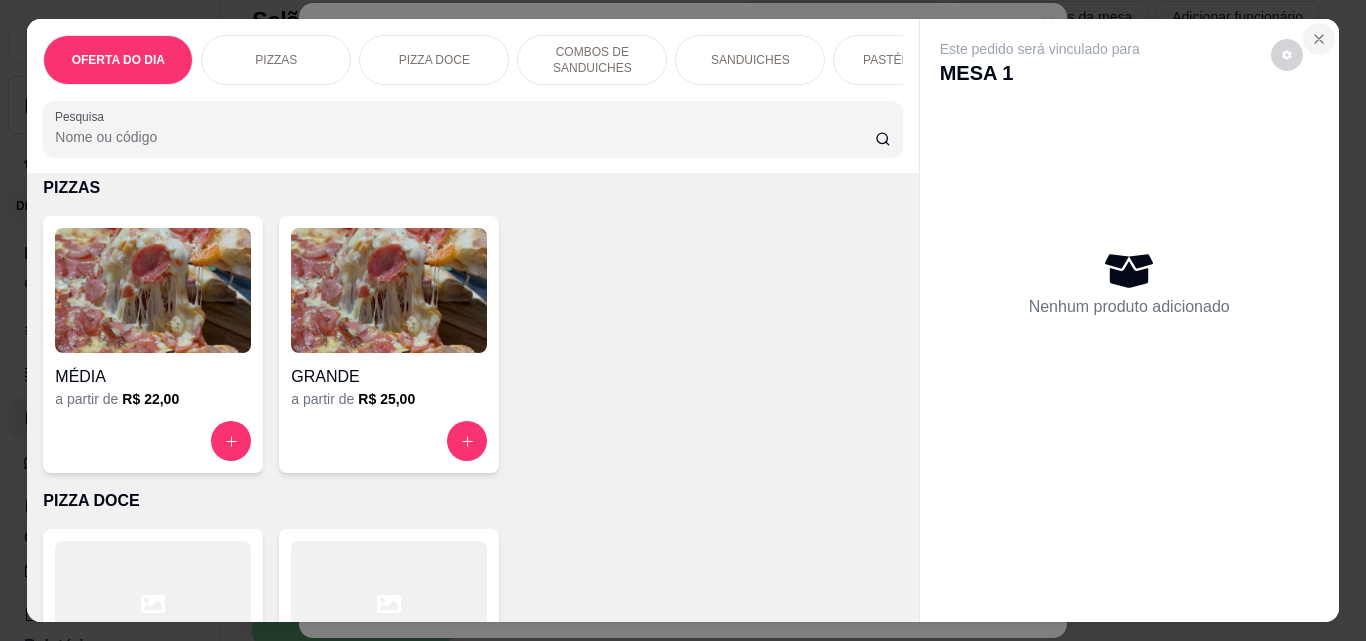 click 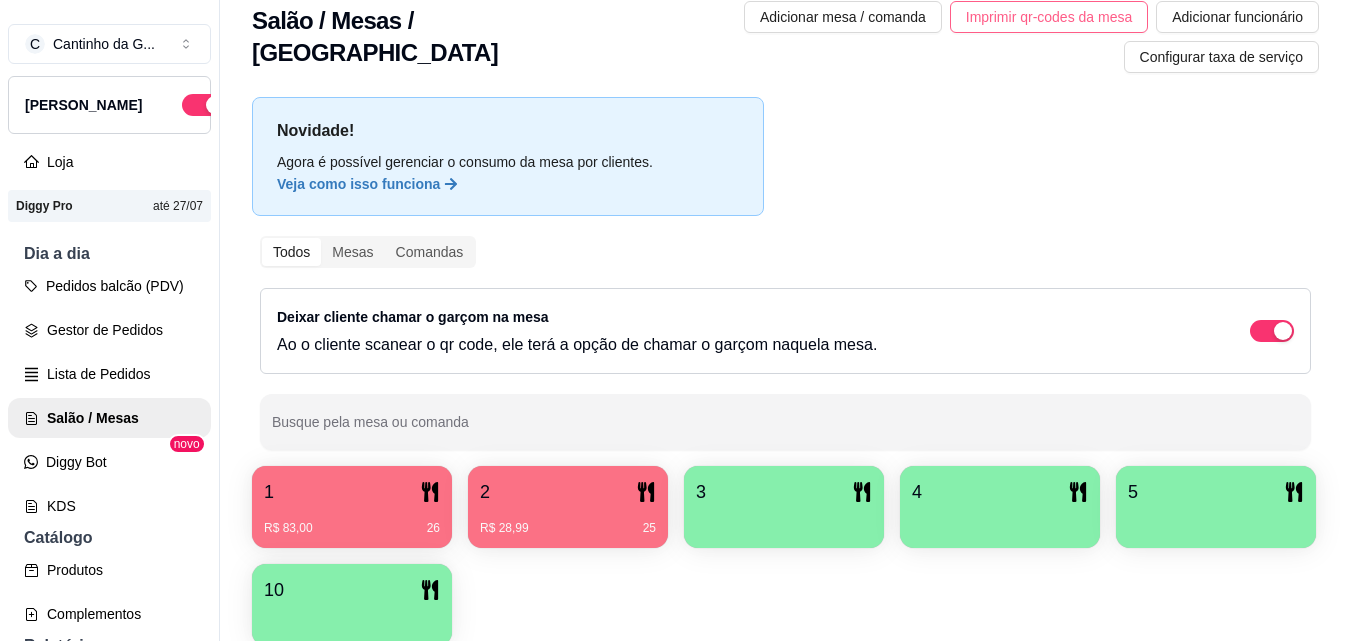 type 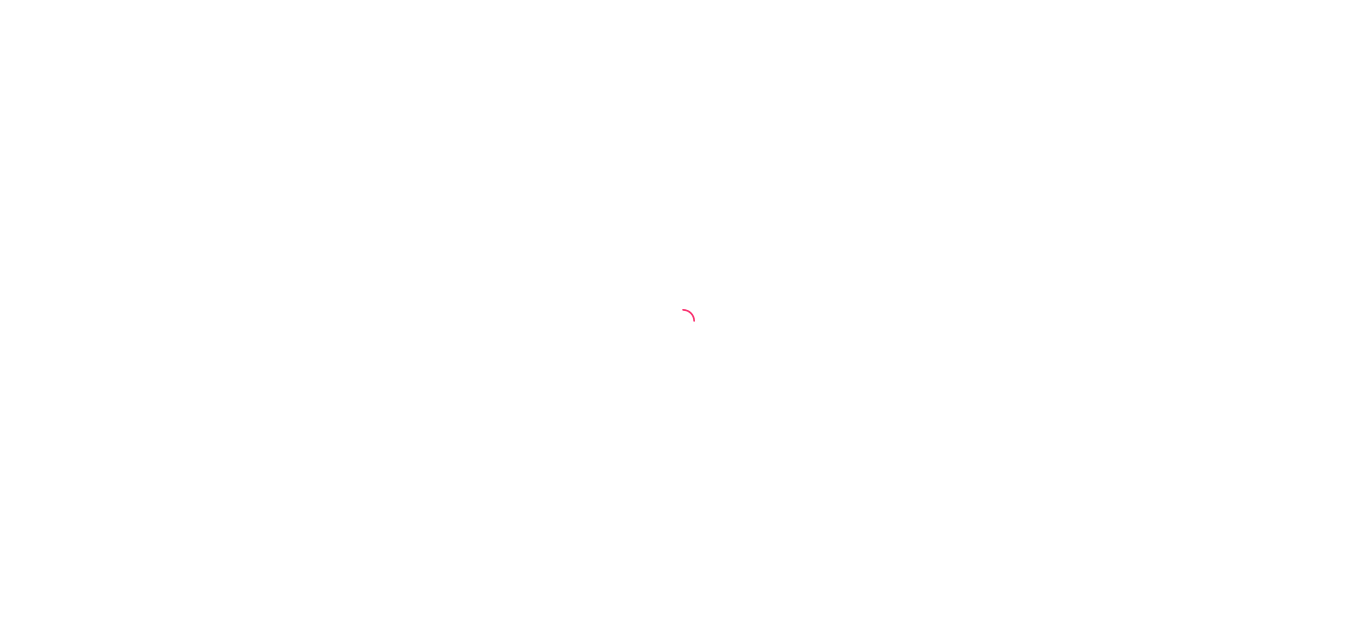 scroll, scrollTop: 0, scrollLeft: 0, axis: both 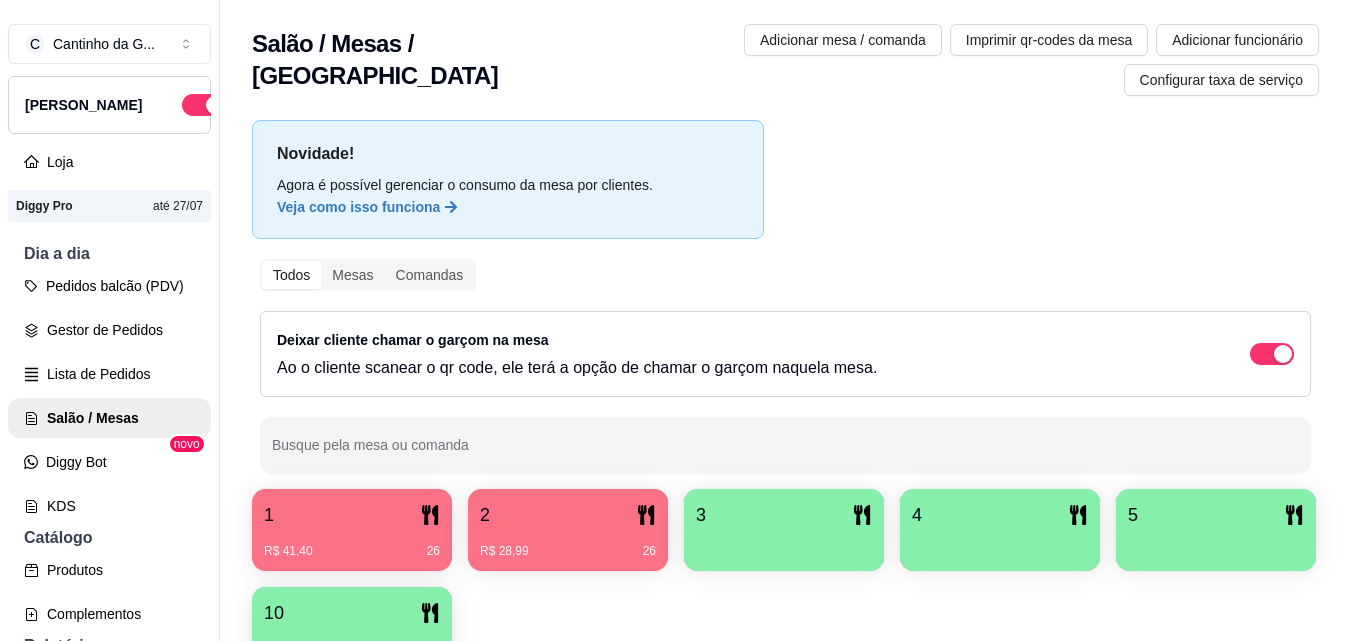 click on "R$ 41,40 26" at bounding box center [352, 544] 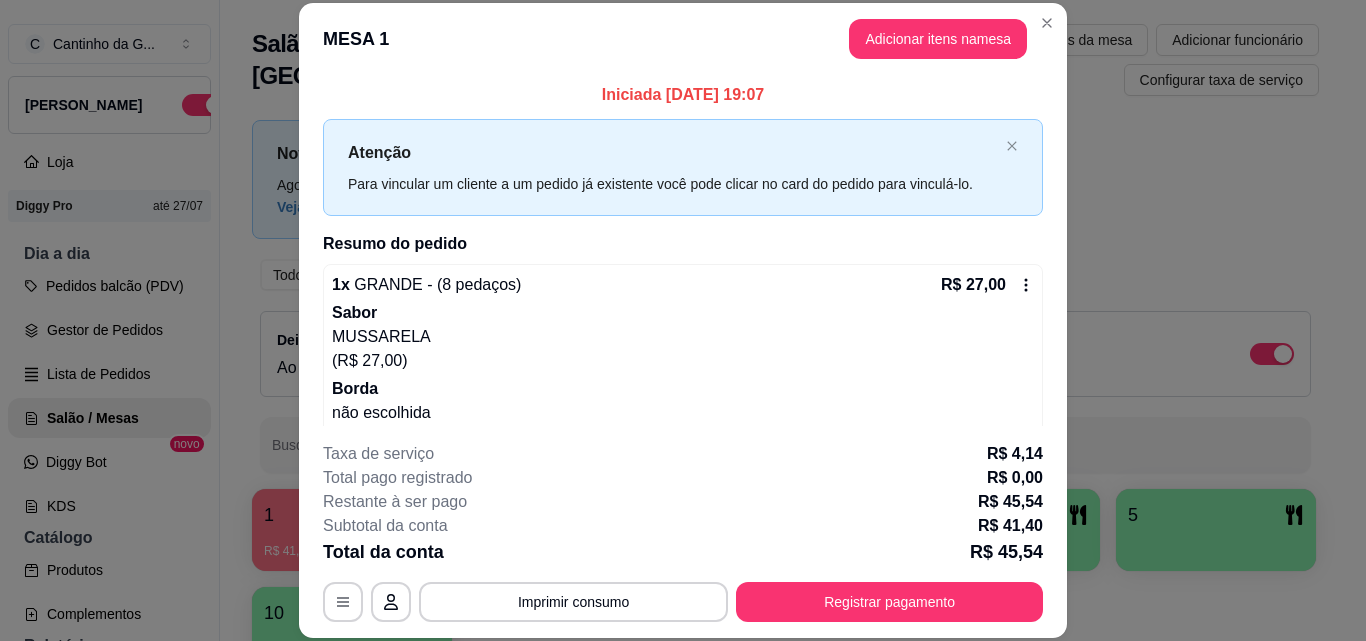 click on "Adicionar itens na  mesa" at bounding box center [938, 39] 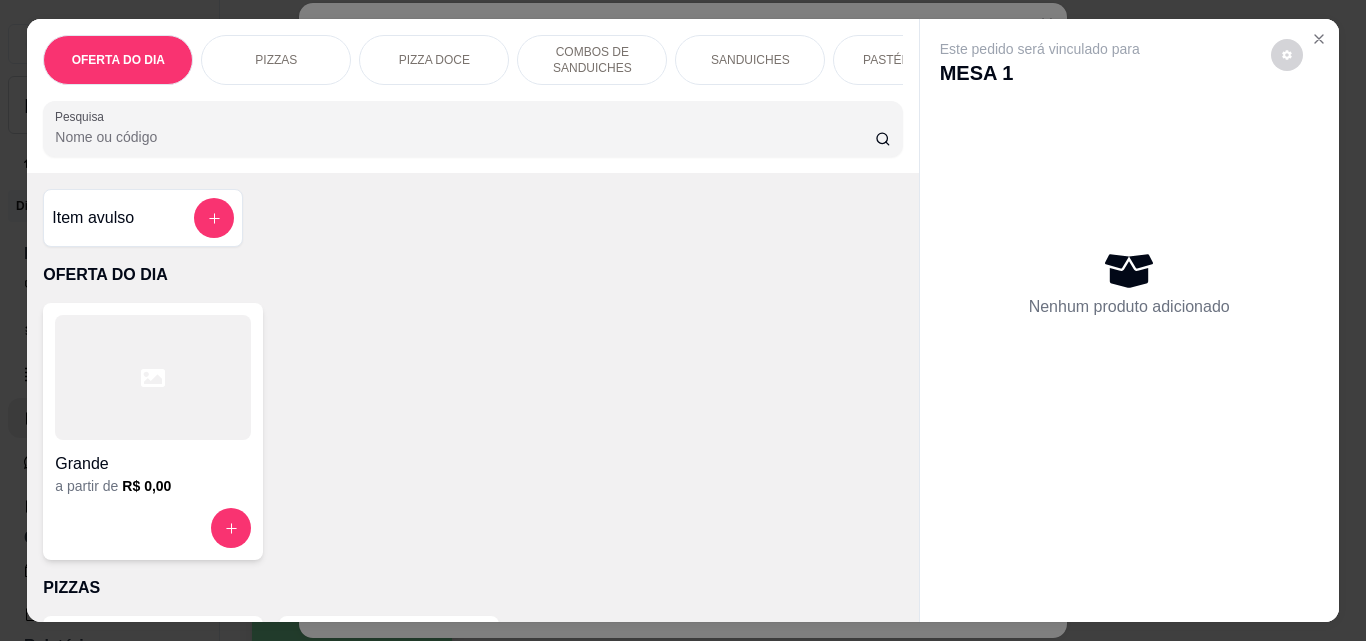 drag, startPoint x: 424, startPoint y: 93, endPoint x: 492, endPoint y: 90, distance: 68.06615 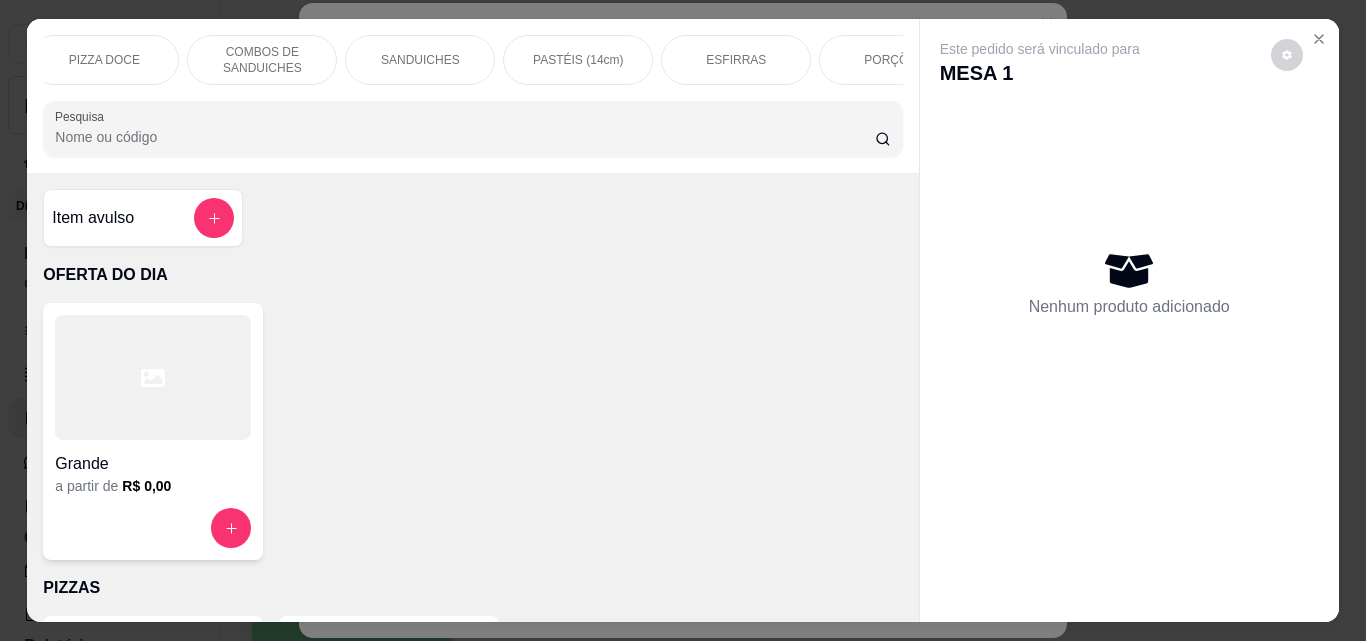 scroll, scrollTop: 0, scrollLeft: 376, axis: horizontal 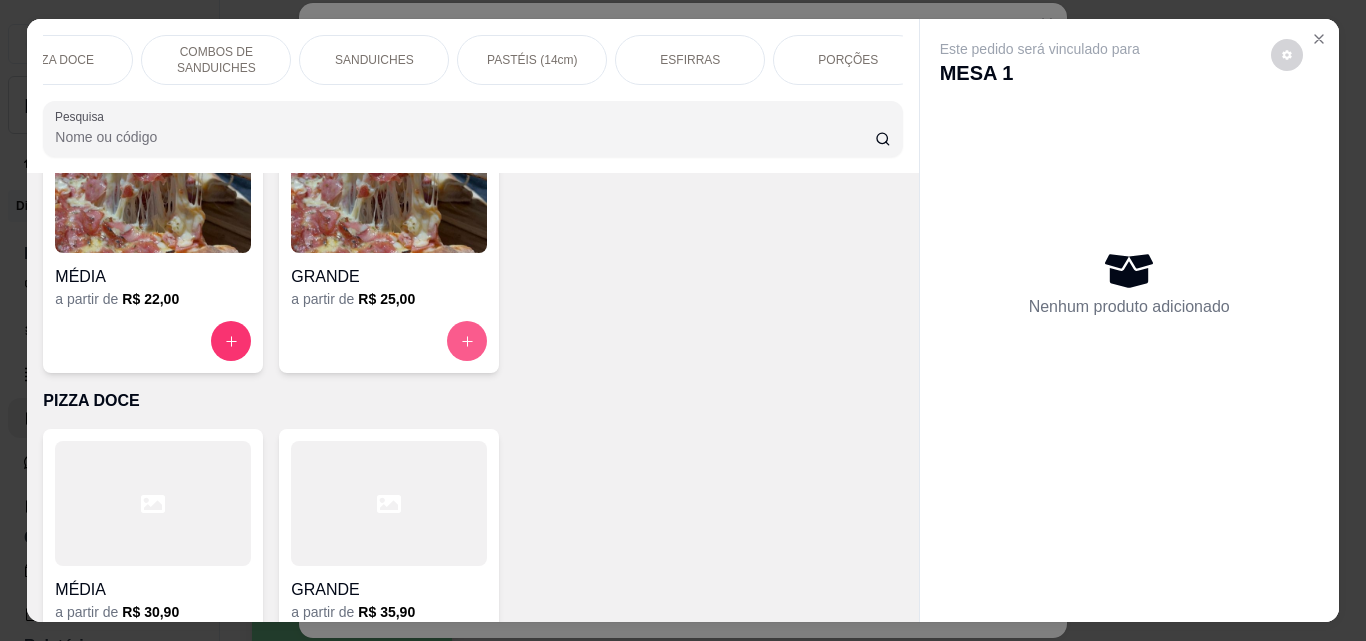 click 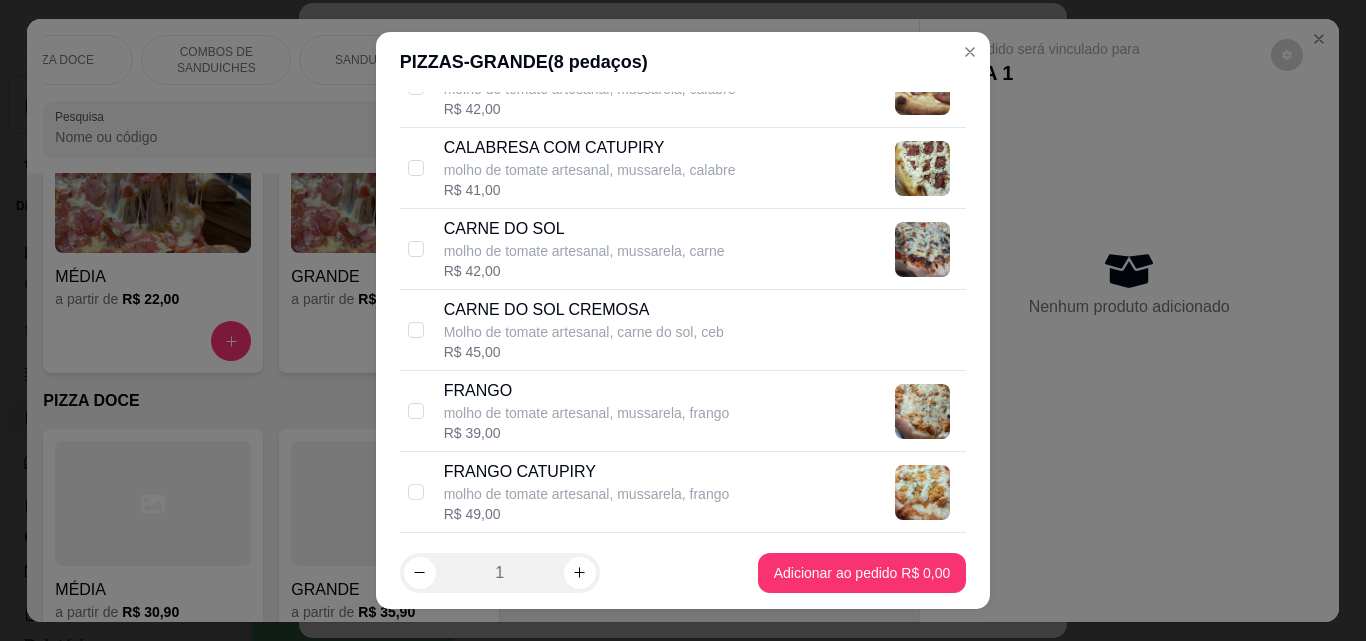 scroll, scrollTop: 1200, scrollLeft: 0, axis: vertical 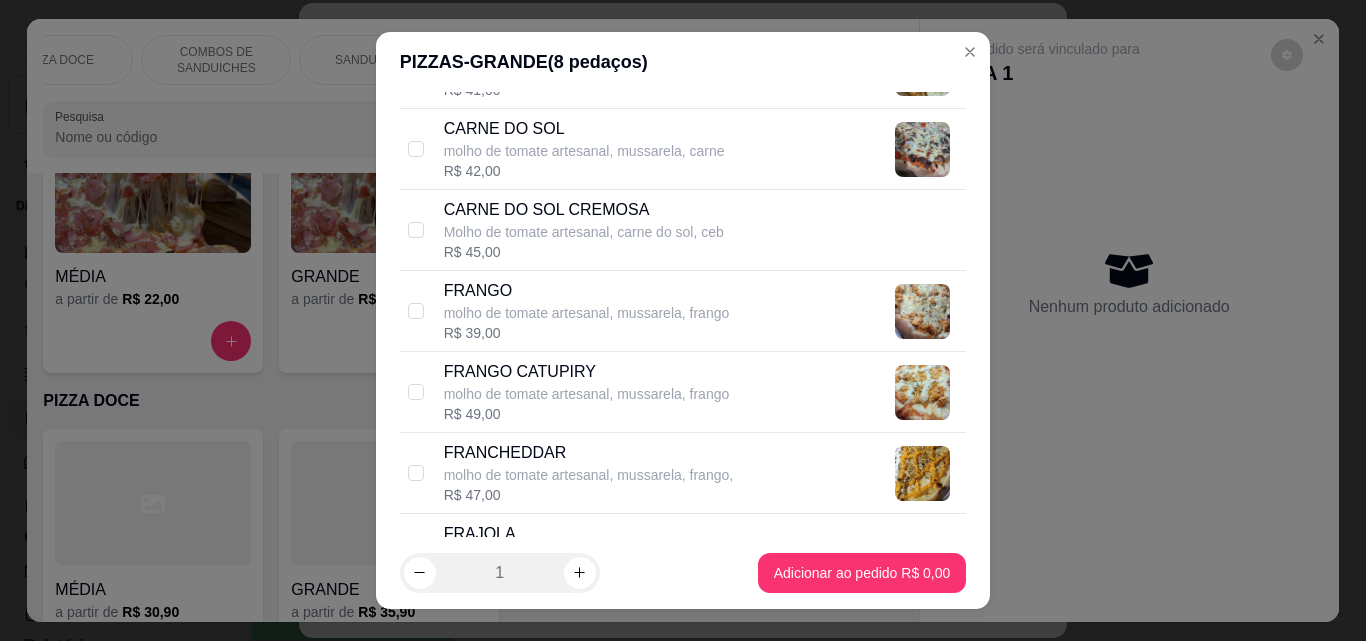 click on "FRANGO molho de tomate artesanal, mussarela, frango  R$ 39,00" at bounding box center [683, 311] 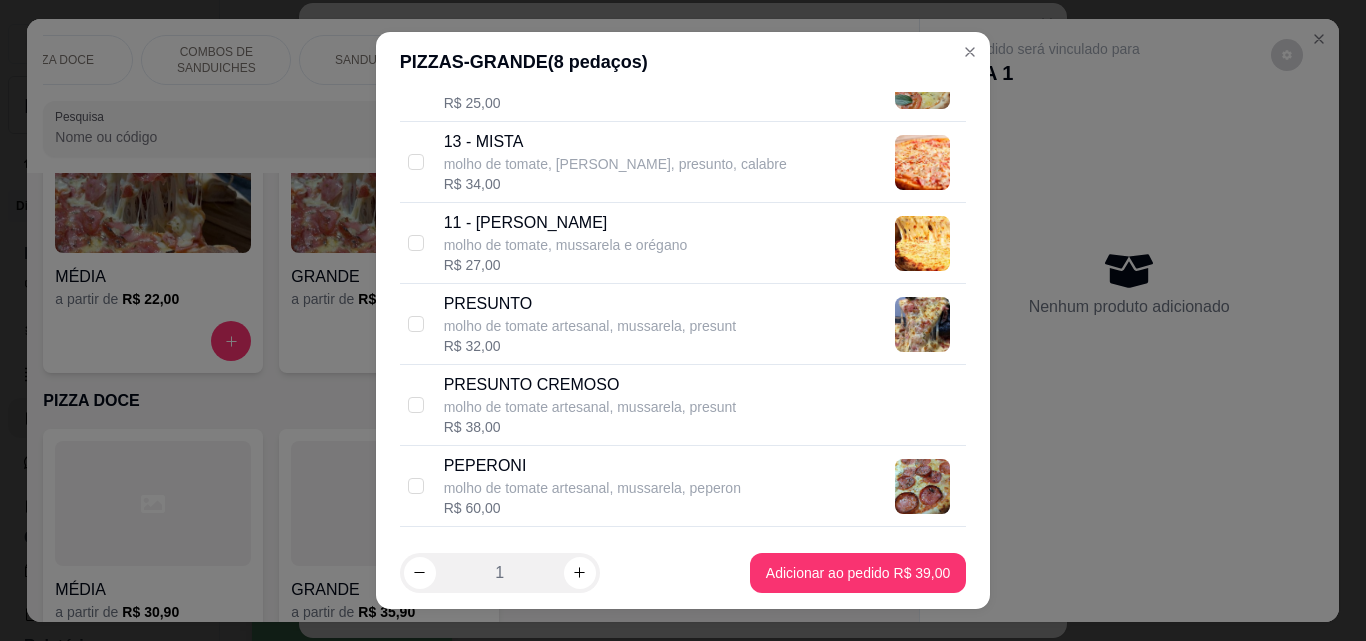 scroll, scrollTop: 1800, scrollLeft: 0, axis: vertical 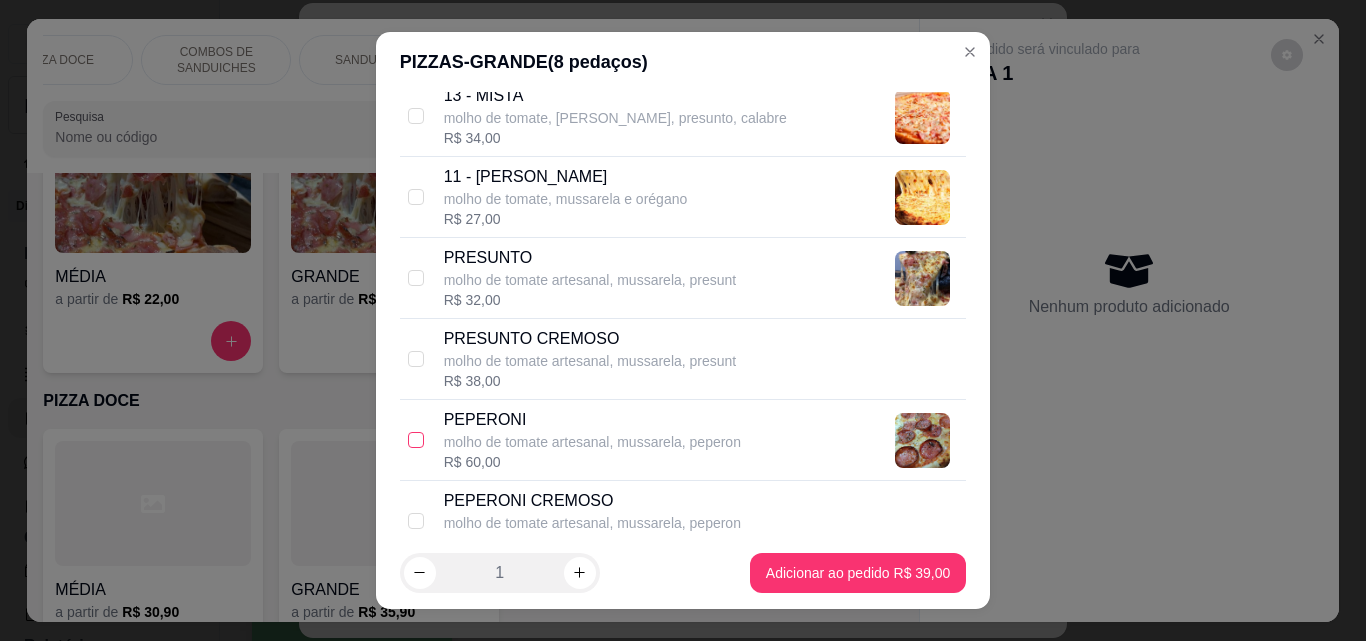 click at bounding box center [416, 440] 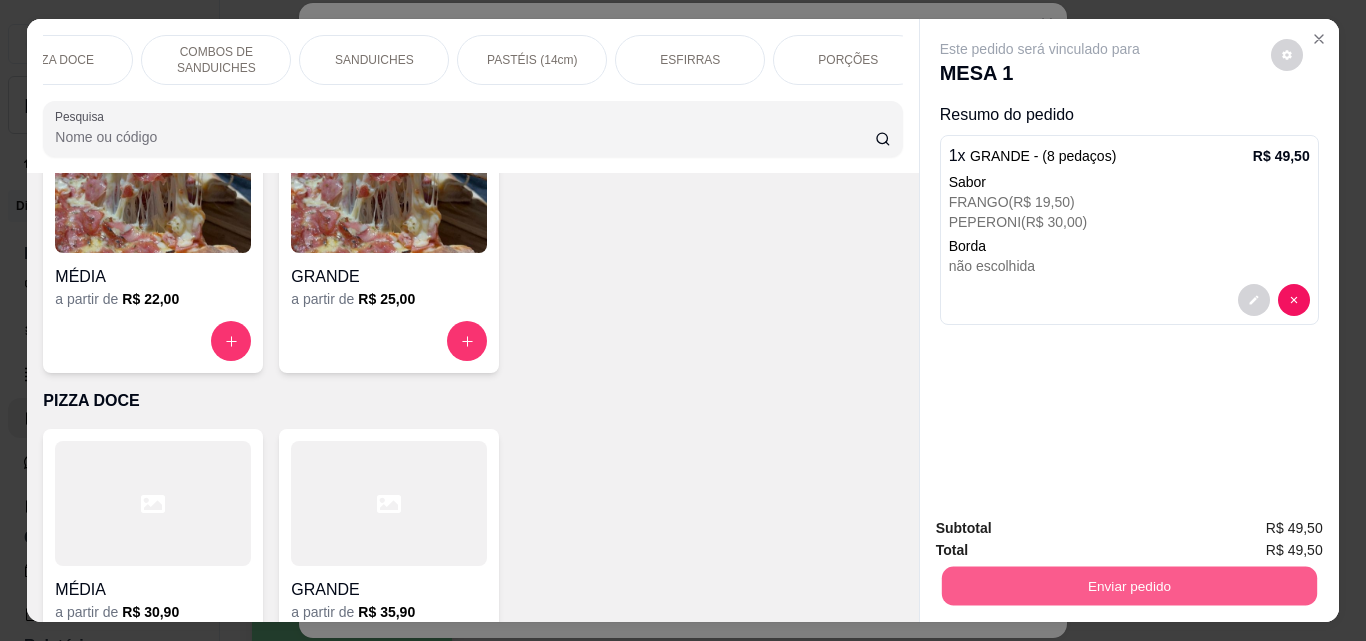 click on "Enviar pedido" at bounding box center (1128, 585) 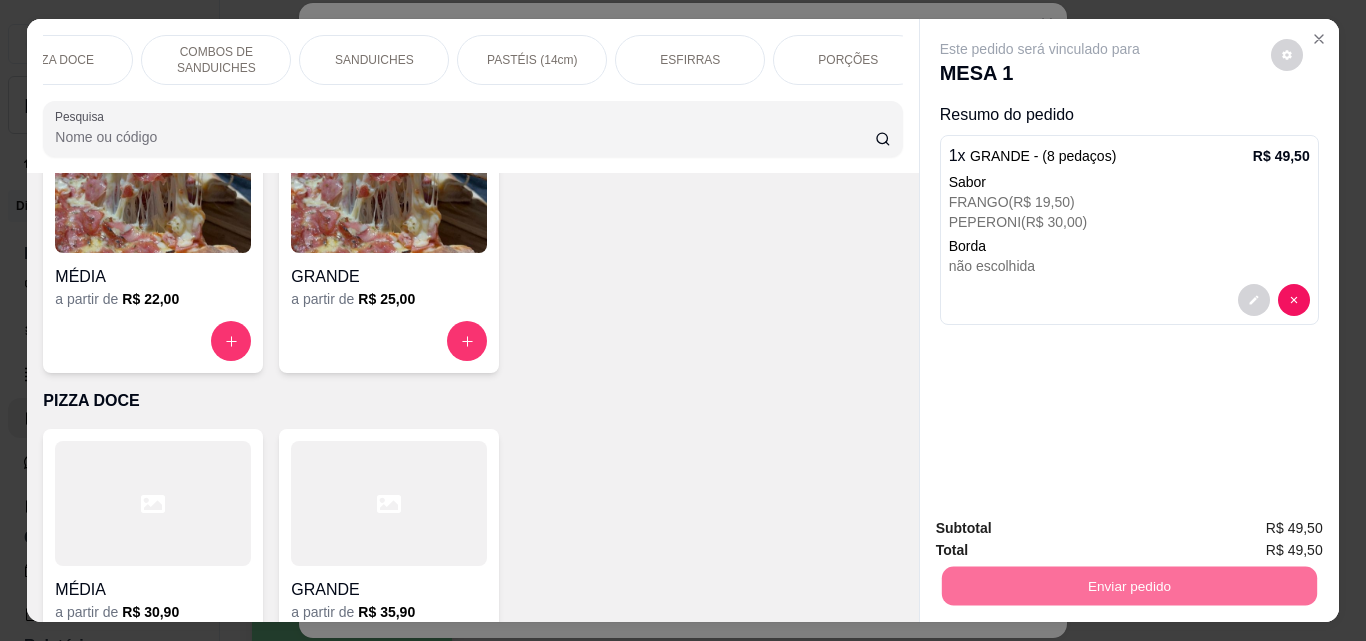 click on "Não registrar e enviar pedido" at bounding box center [1063, 529] 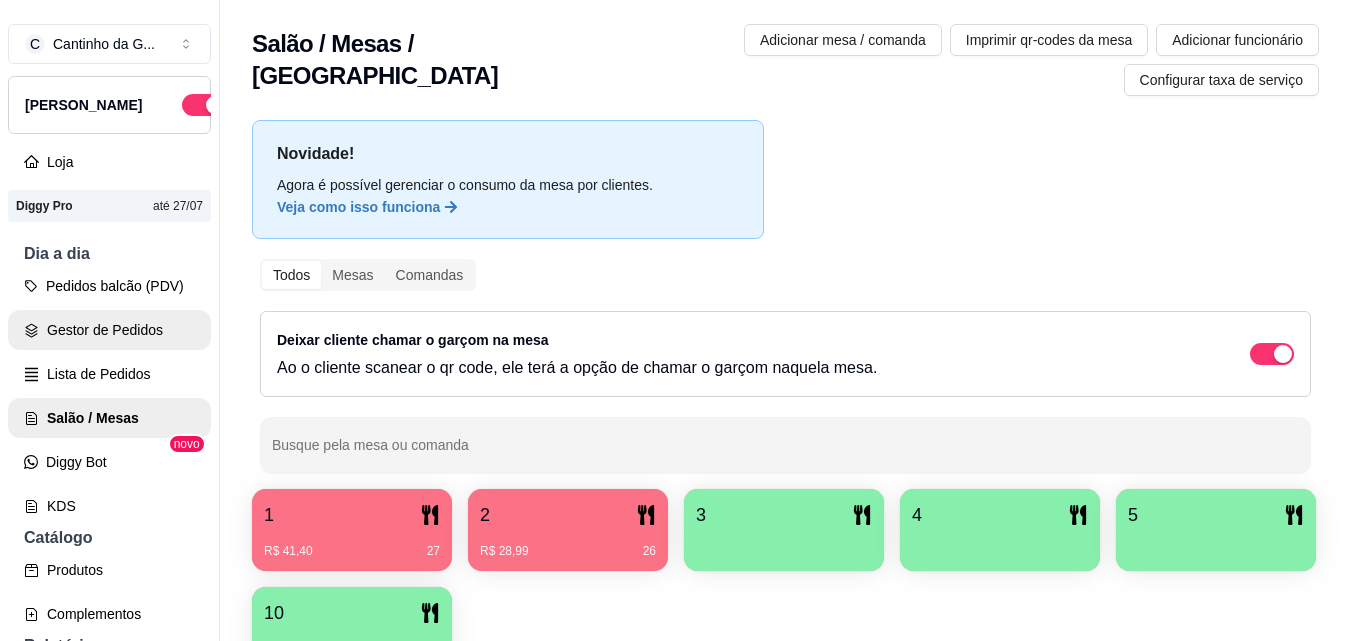 click on "Gestor de Pedidos" at bounding box center (109, 330) 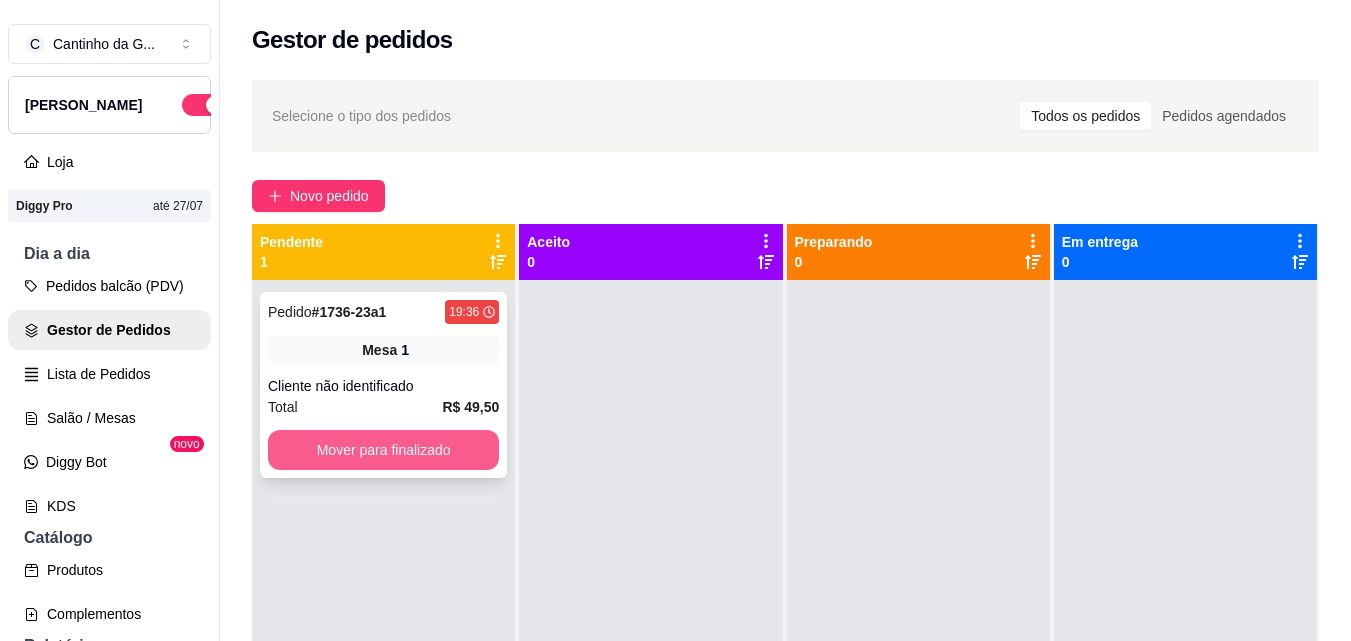 click on "Mover para finalizado" at bounding box center (383, 450) 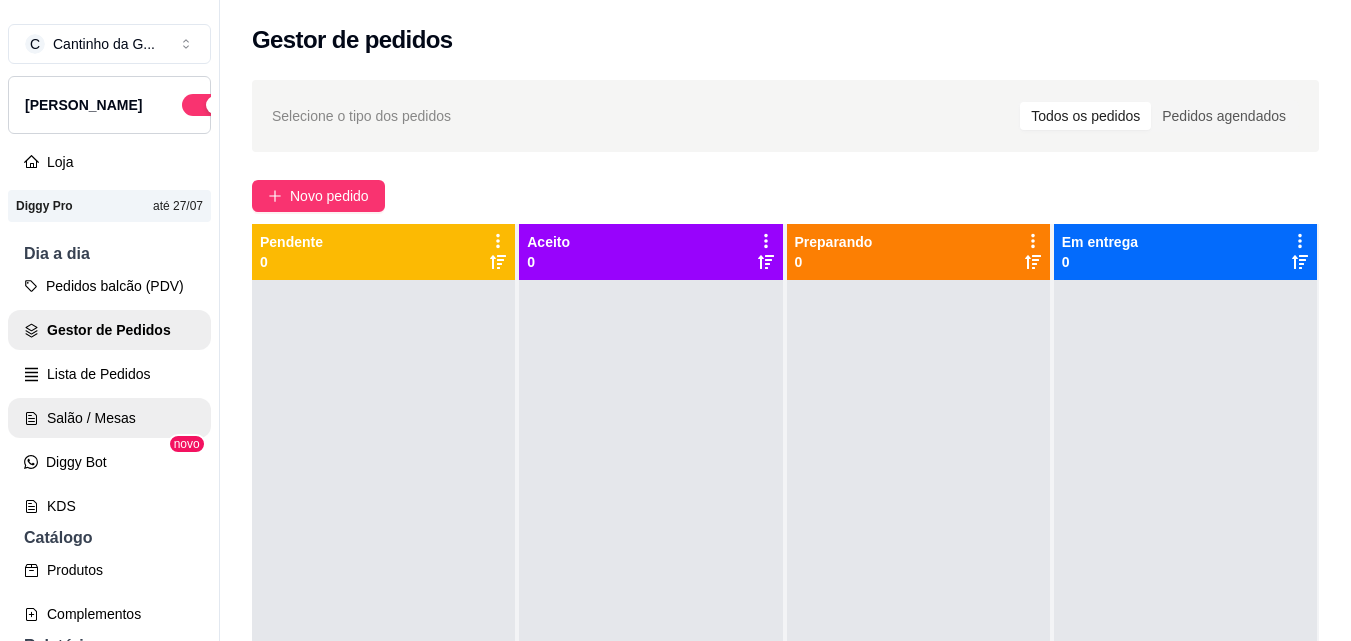 click on "Salão / Mesas" at bounding box center [109, 418] 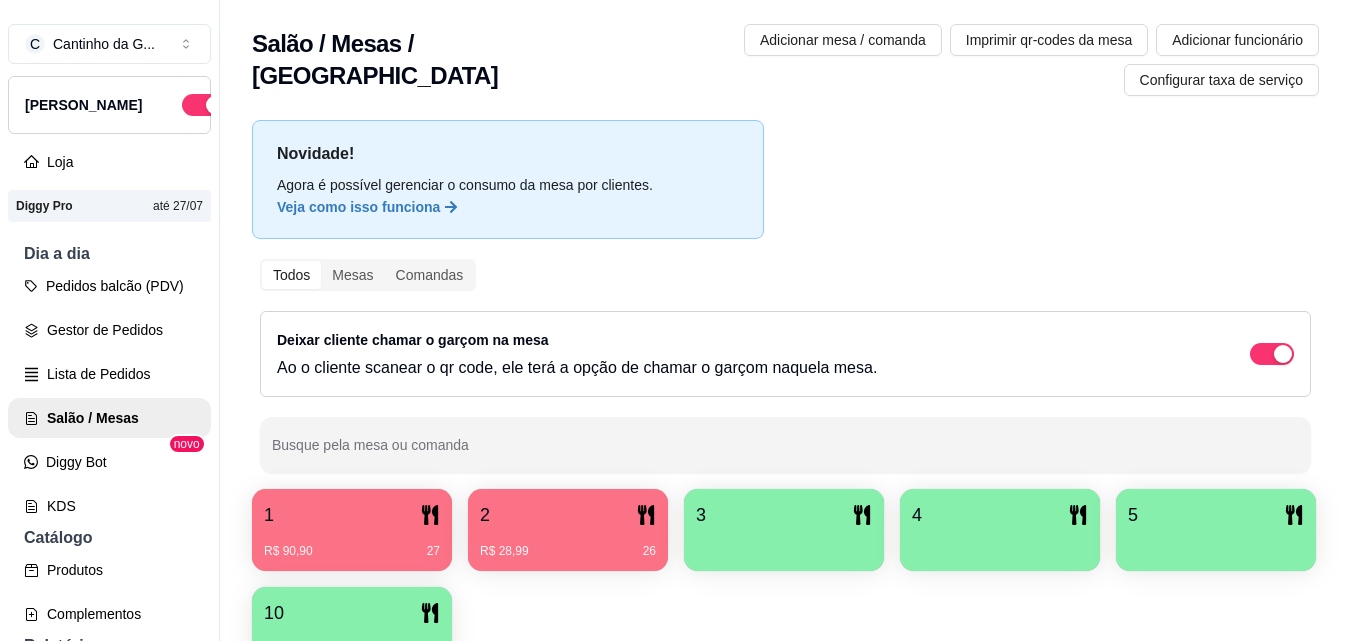 click on "1" at bounding box center (352, 515) 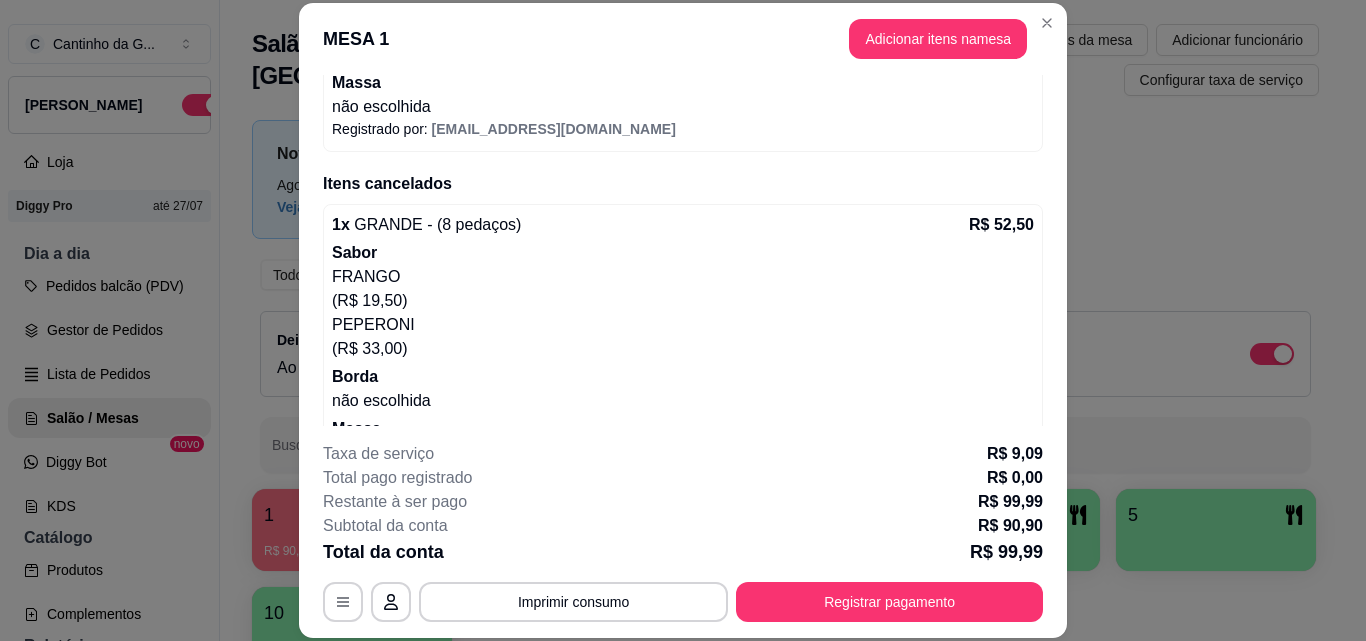 scroll, scrollTop: 896, scrollLeft: 0, axis: vertical 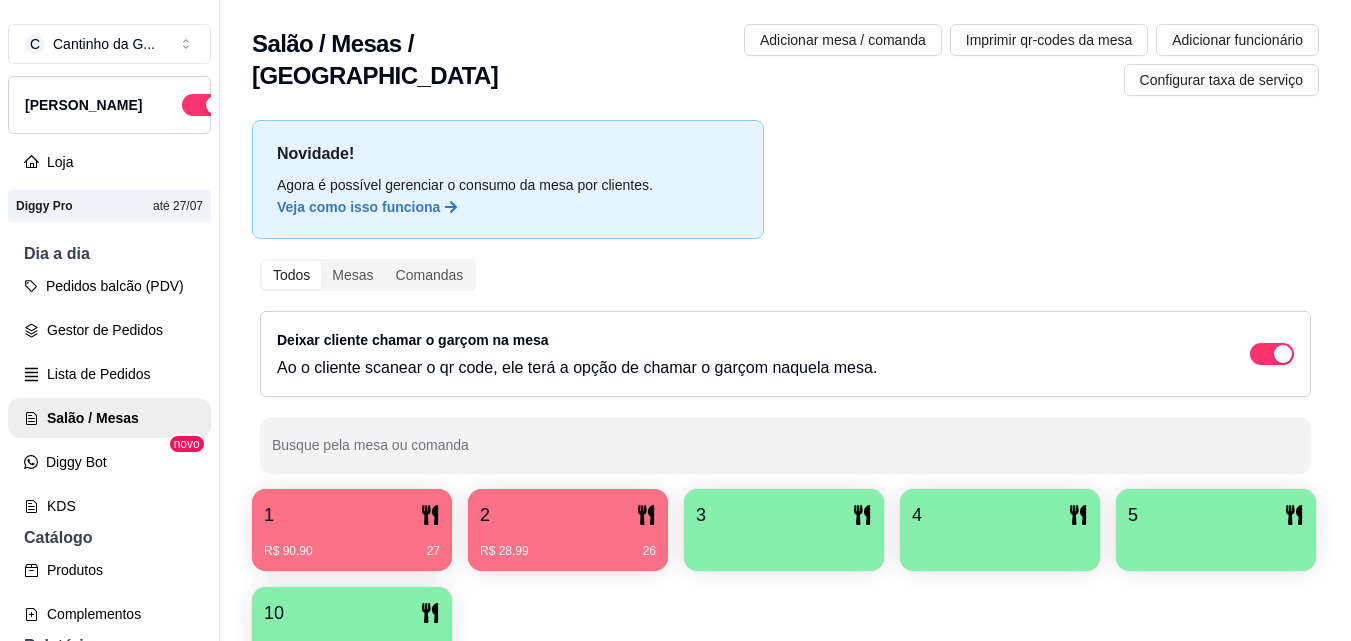 click on "R$ 28,99 26" at bounding box center (568, 544) 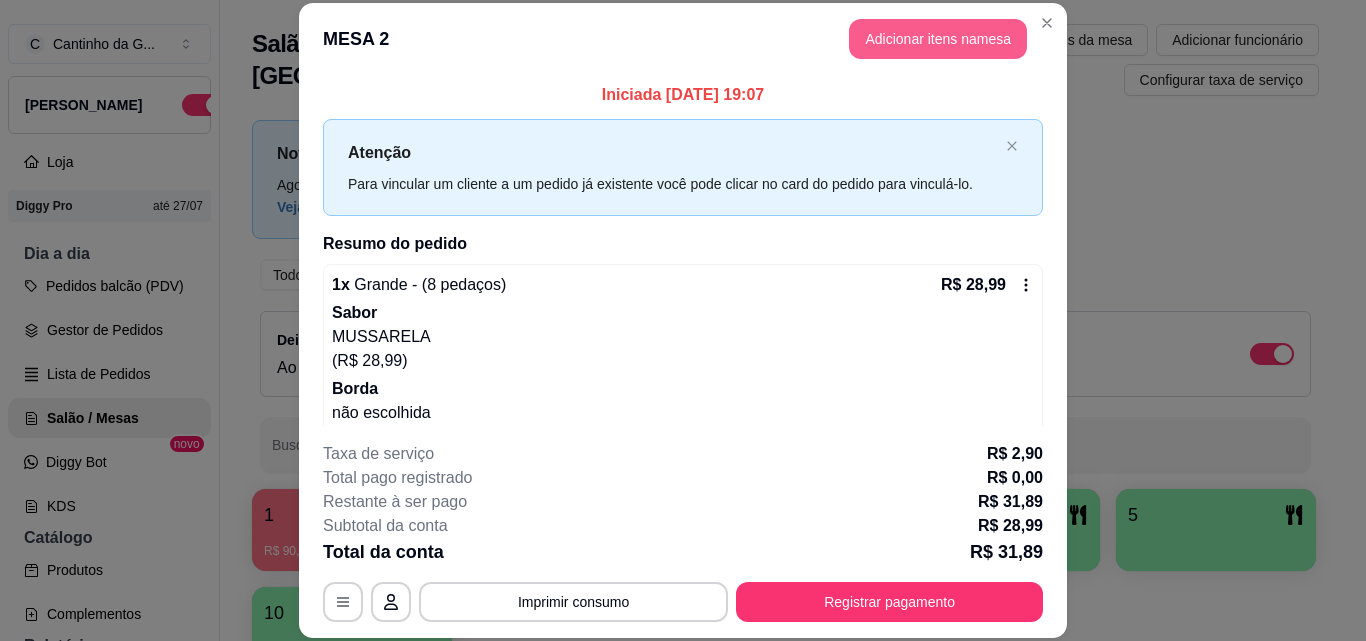 click on "Adicionar itens na  mesa" at bounding box center (938, 39) 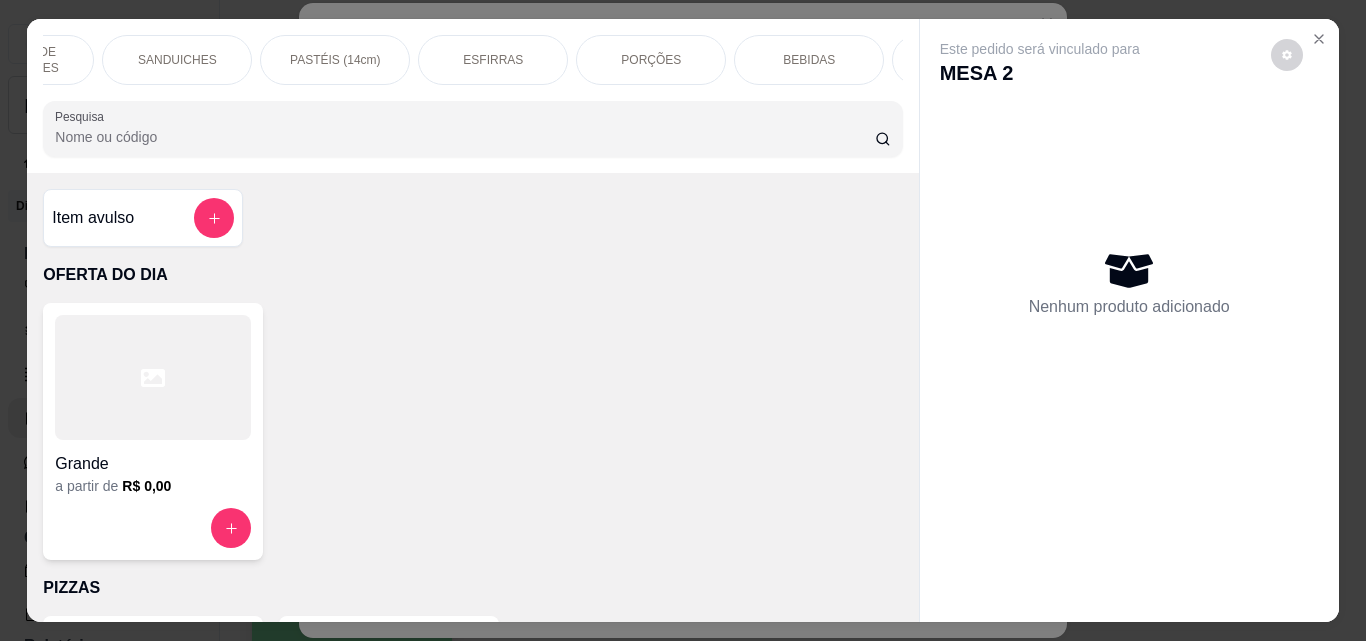 scroll, scrollTop: 0, scrollLeft: 574, axis: horizontal 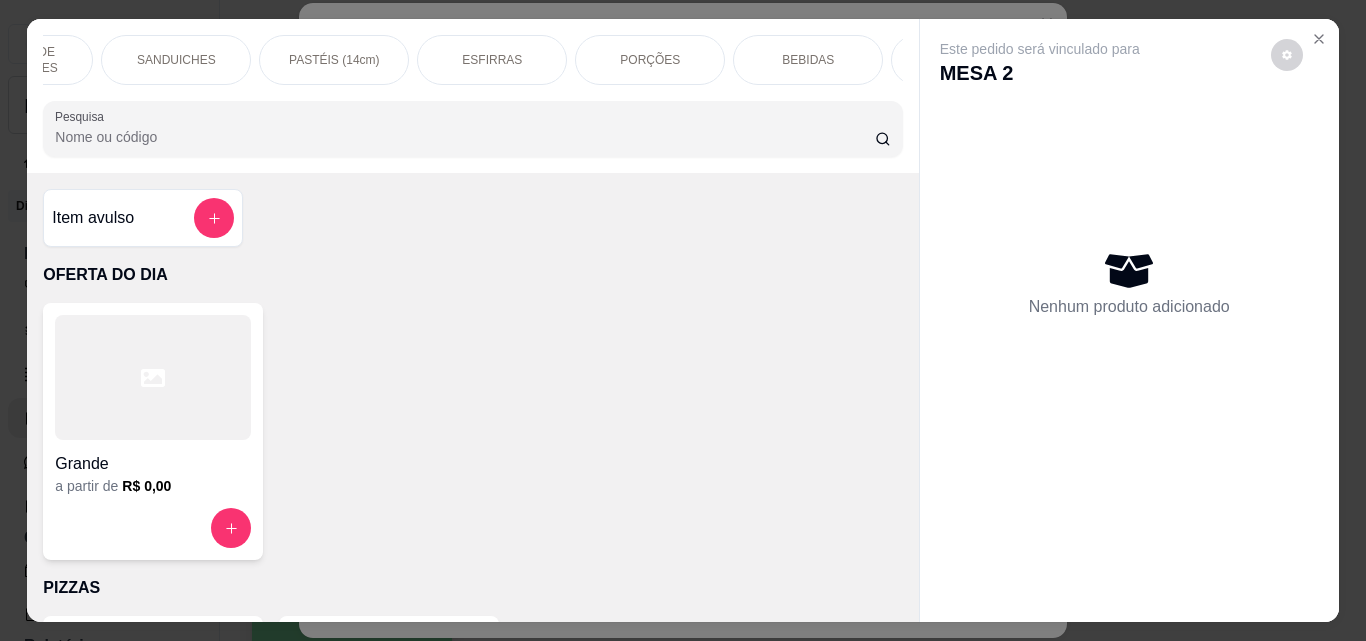 click on "BEBIDAS" at bounding box center [808, 60] 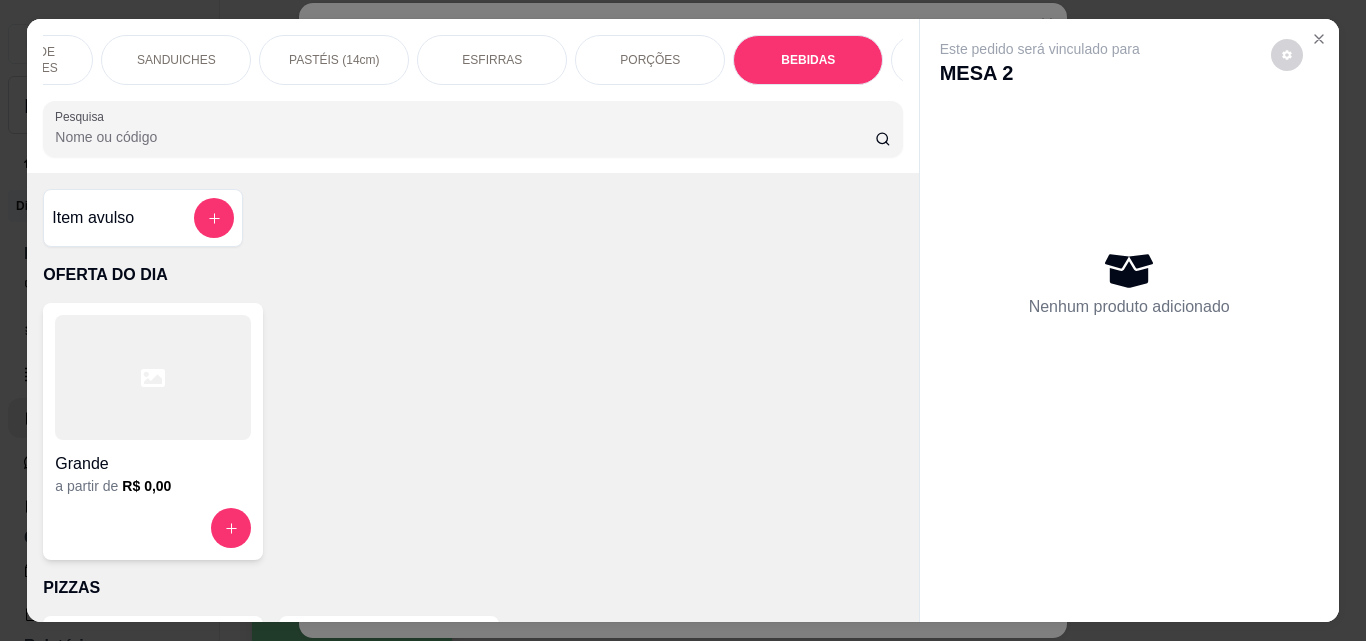 scroll, scrollTop: 5030, scrollLeft: 0, axis: vertical 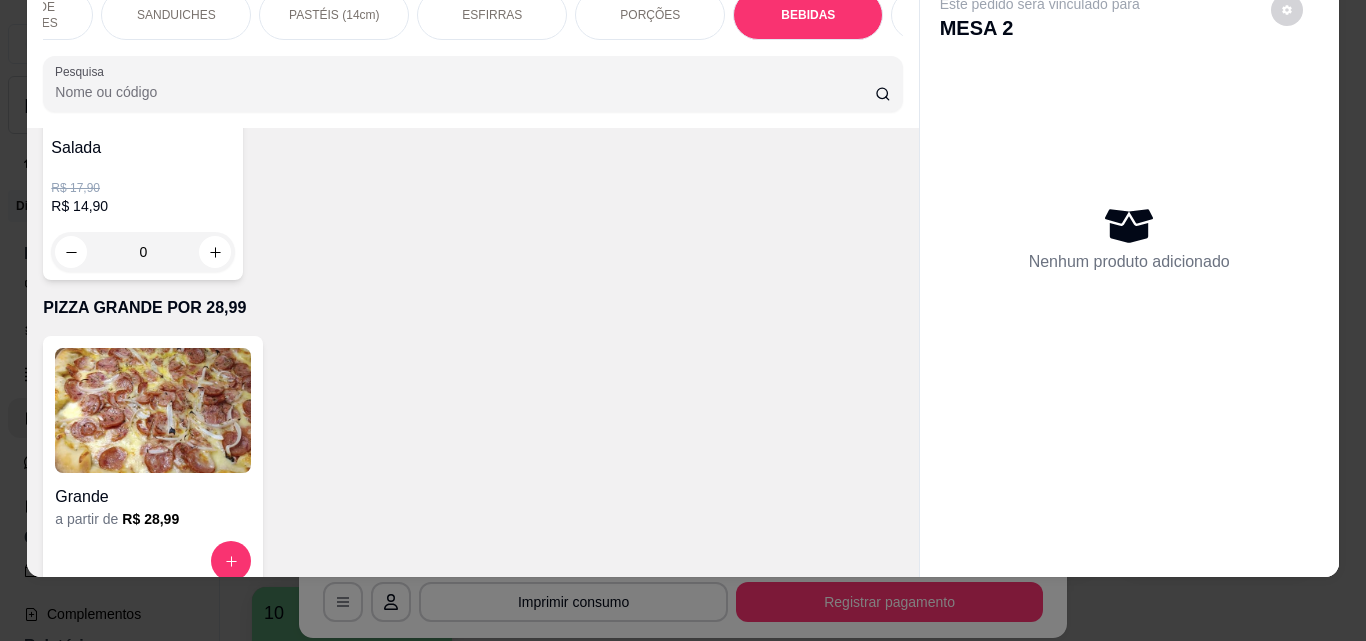 click at bounding box center [431, -89] 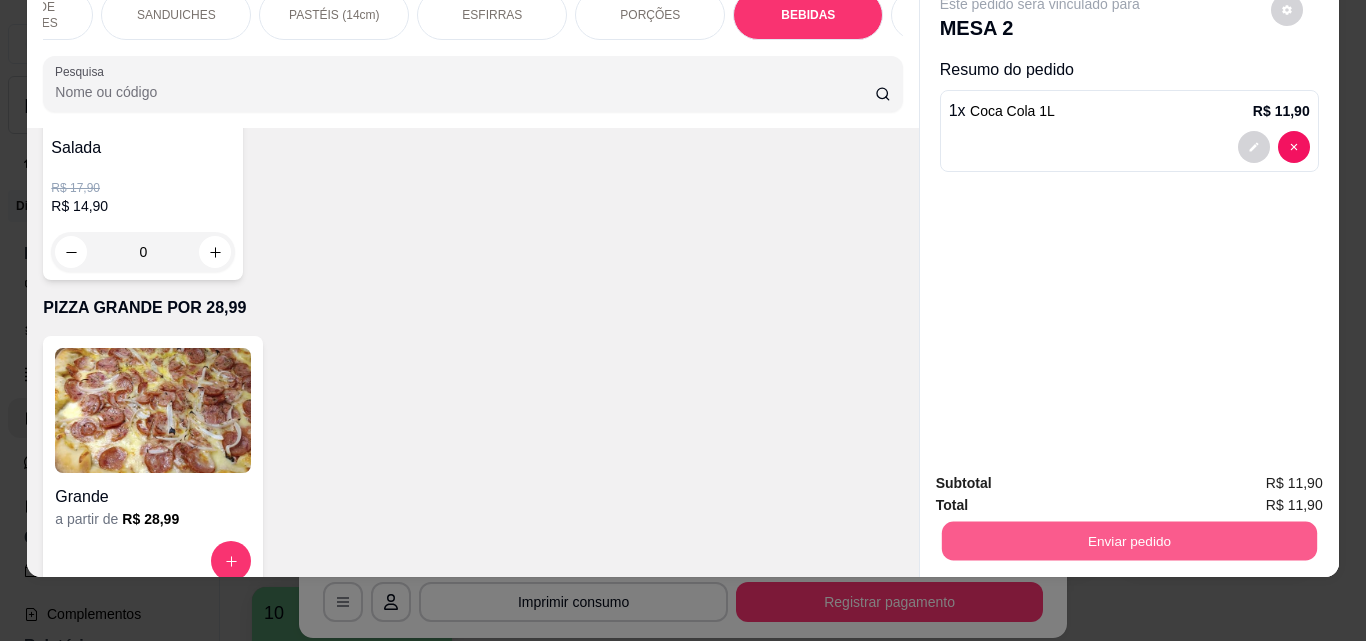 click on "Enviar pedido" at bounding box center [1128, 540] 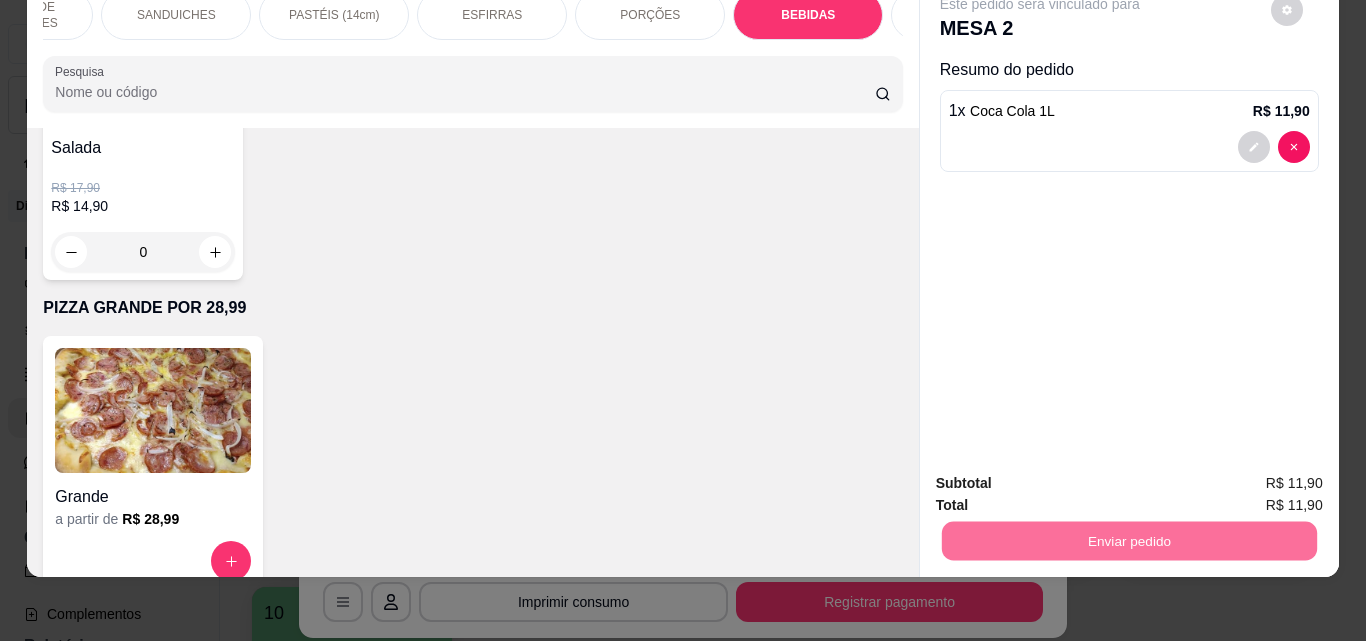 click on "Não registrar e enviar pedido" at bounding box center (1063, 476) 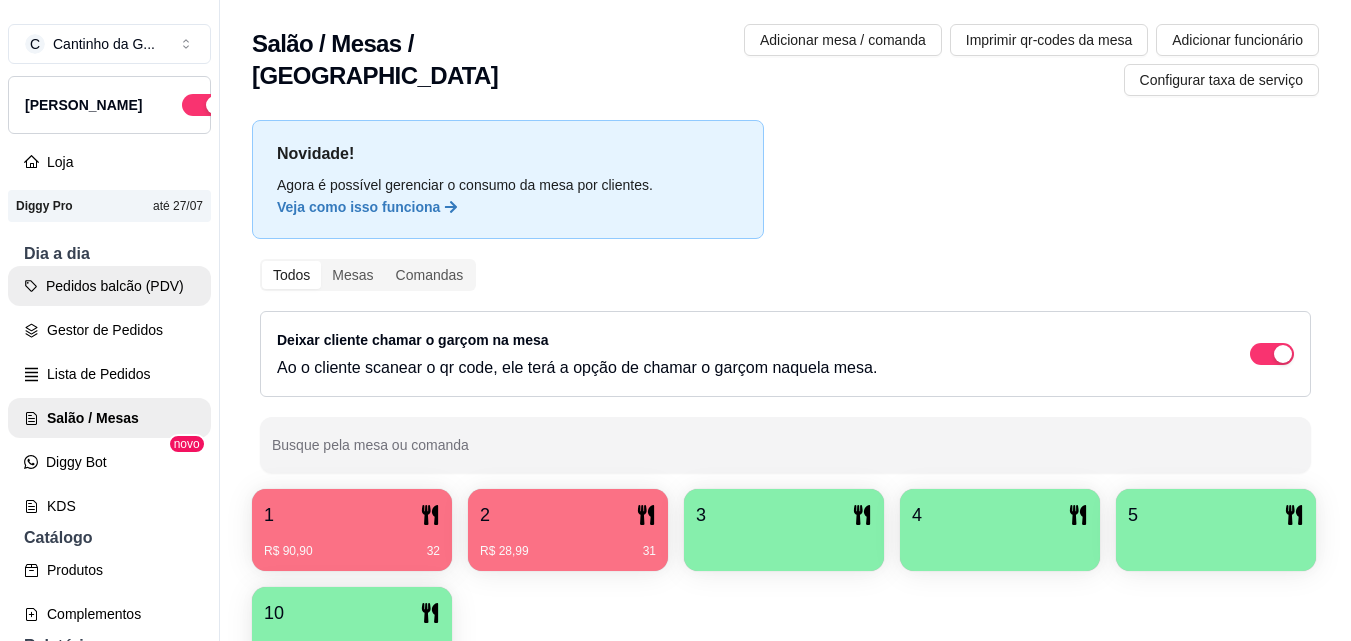 click on "Gestor de Pedidos" at bounding box center (109, 330) 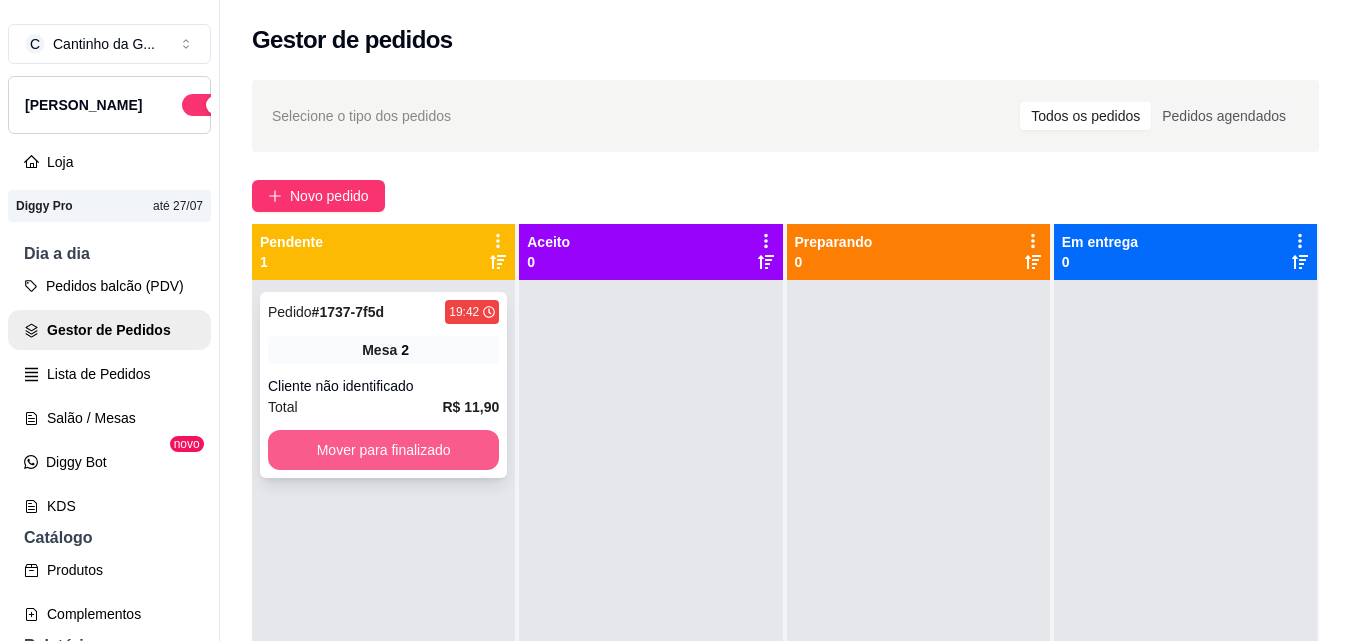 click on "Mover para finalizado" at bounding box center [383, 450] 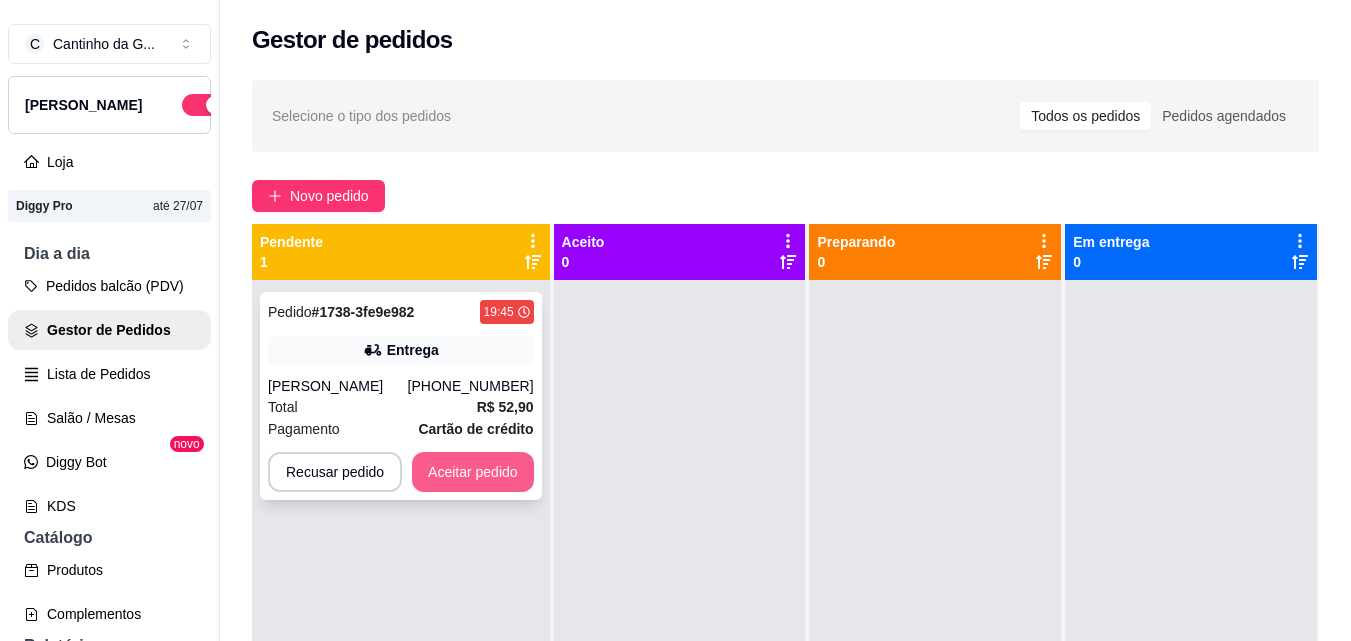click on "Aceitar pedido" at bounding box center [473, 472] 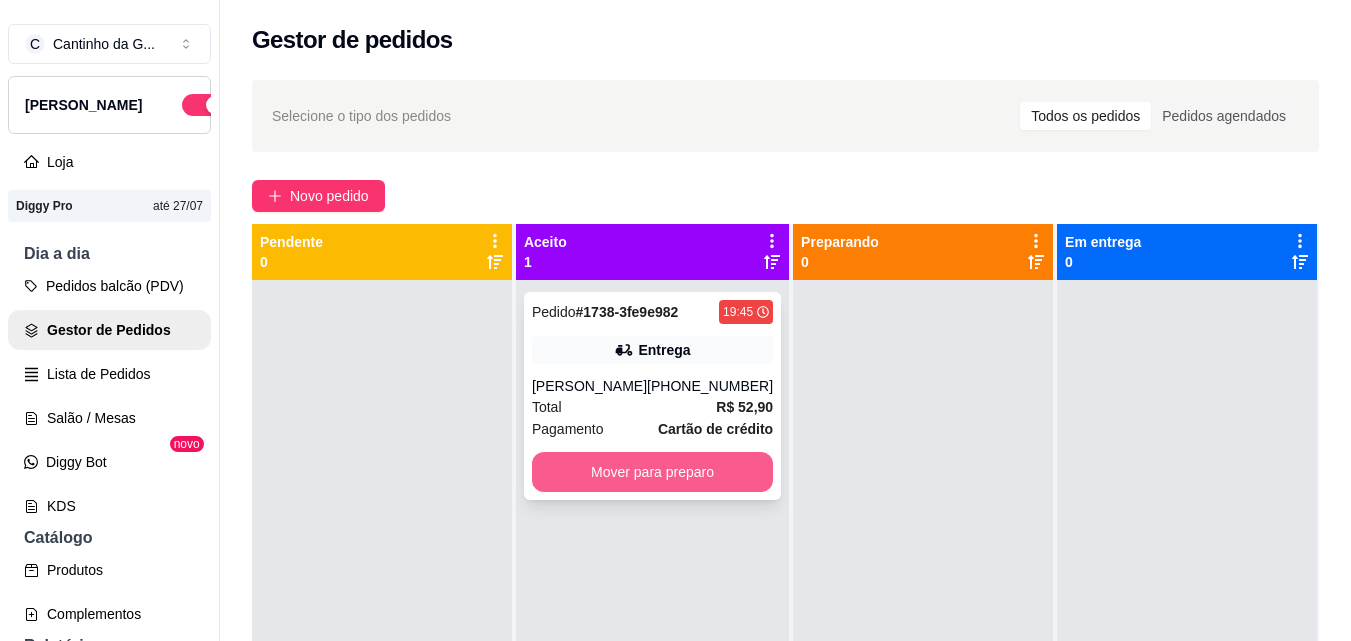 click on "Mover para preparo" at bounding box center (652, 472) 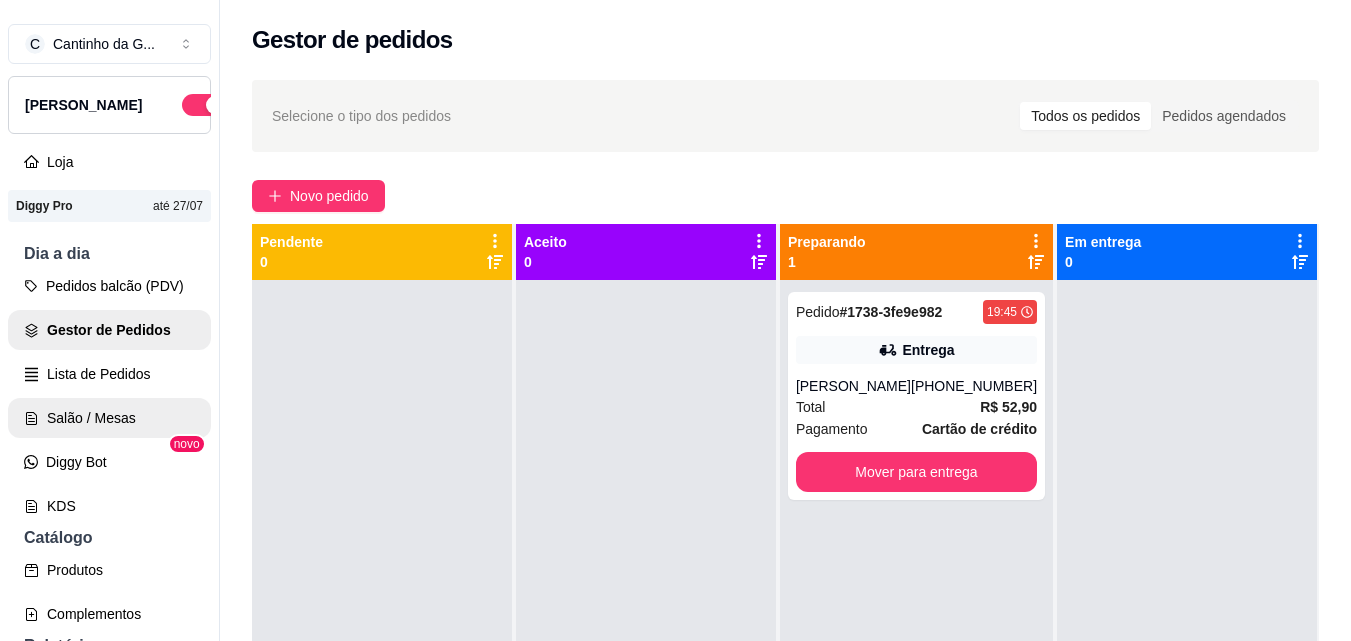 click on "Salão / Mesas" at bounding box center (109, 418) 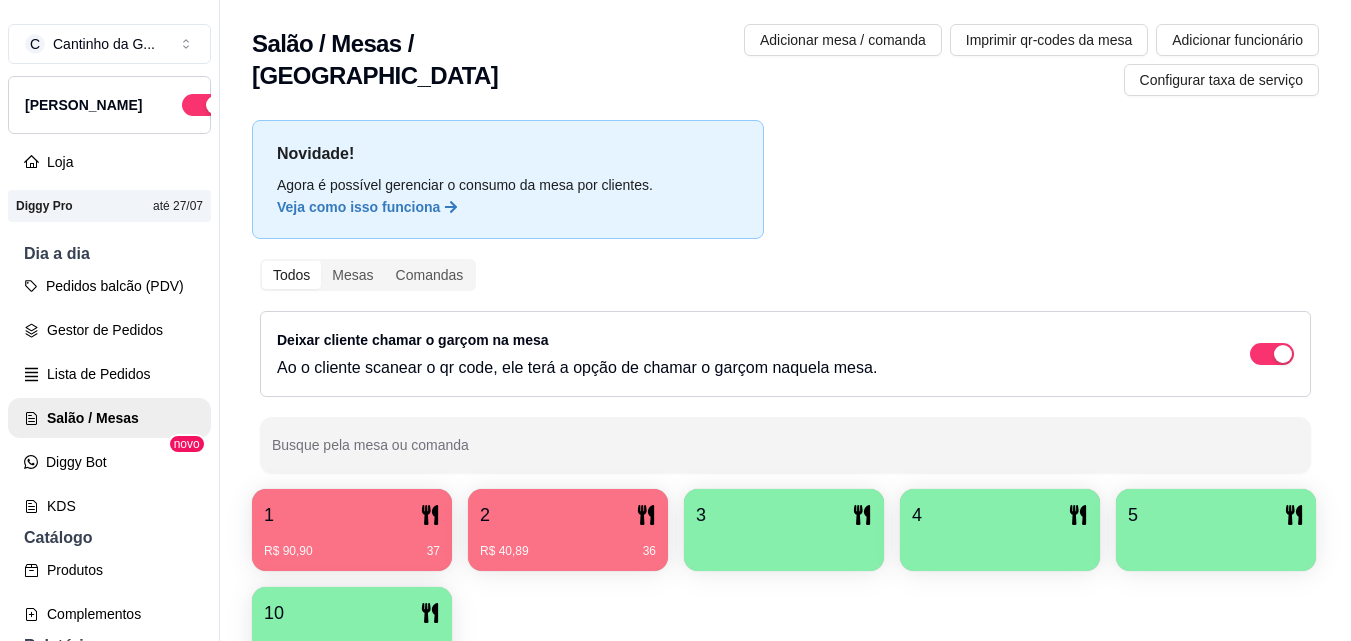 click on "1" at bounding box center (352, 515) 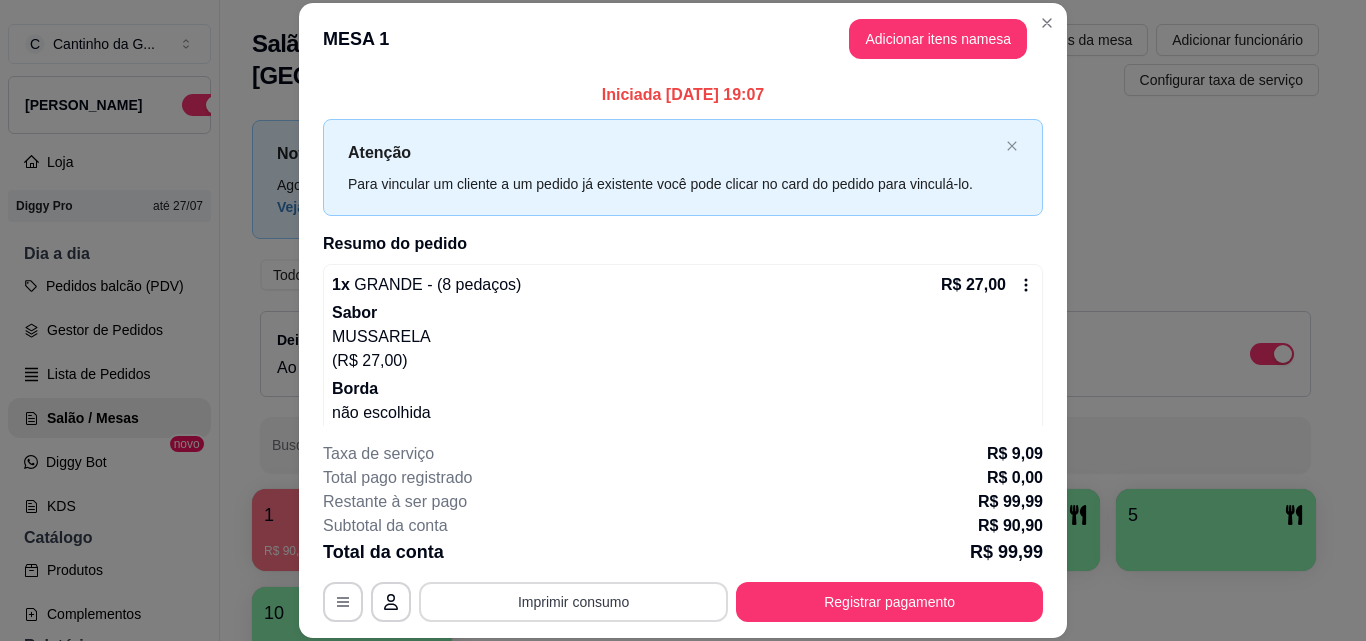click on "Imprimir consumo" at bounding box center (573, 602) 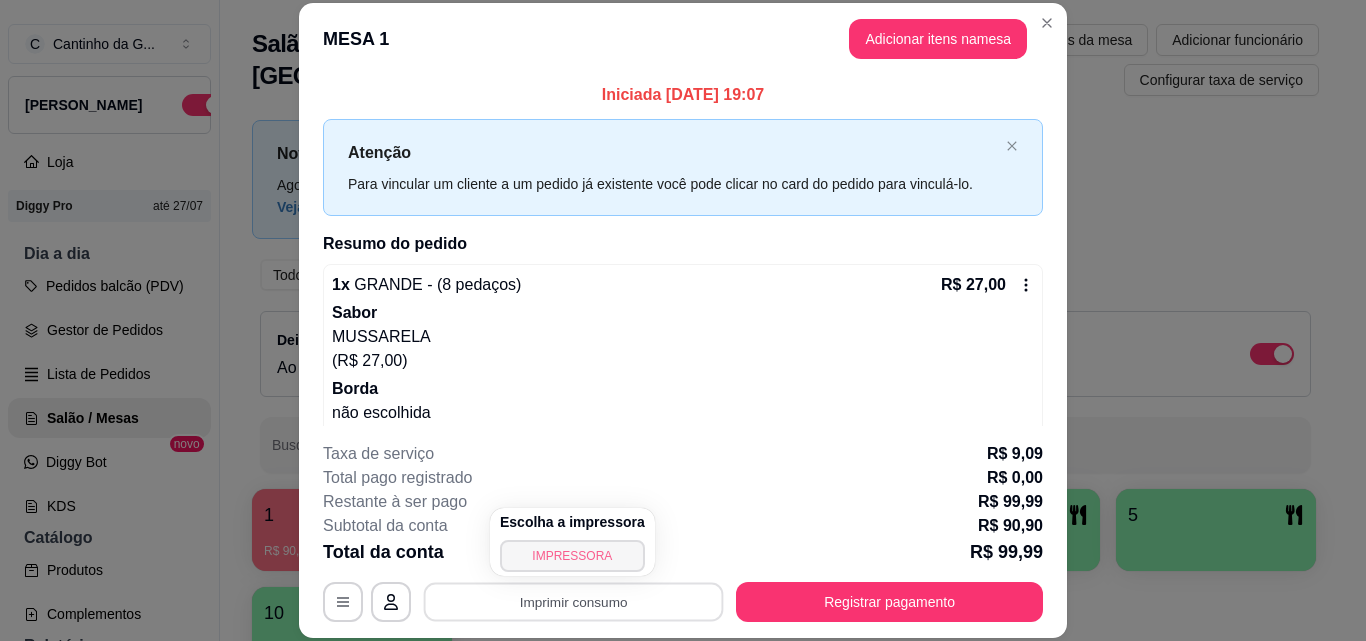 click on "IMPRESSORA" at bounding box center (572, 556) 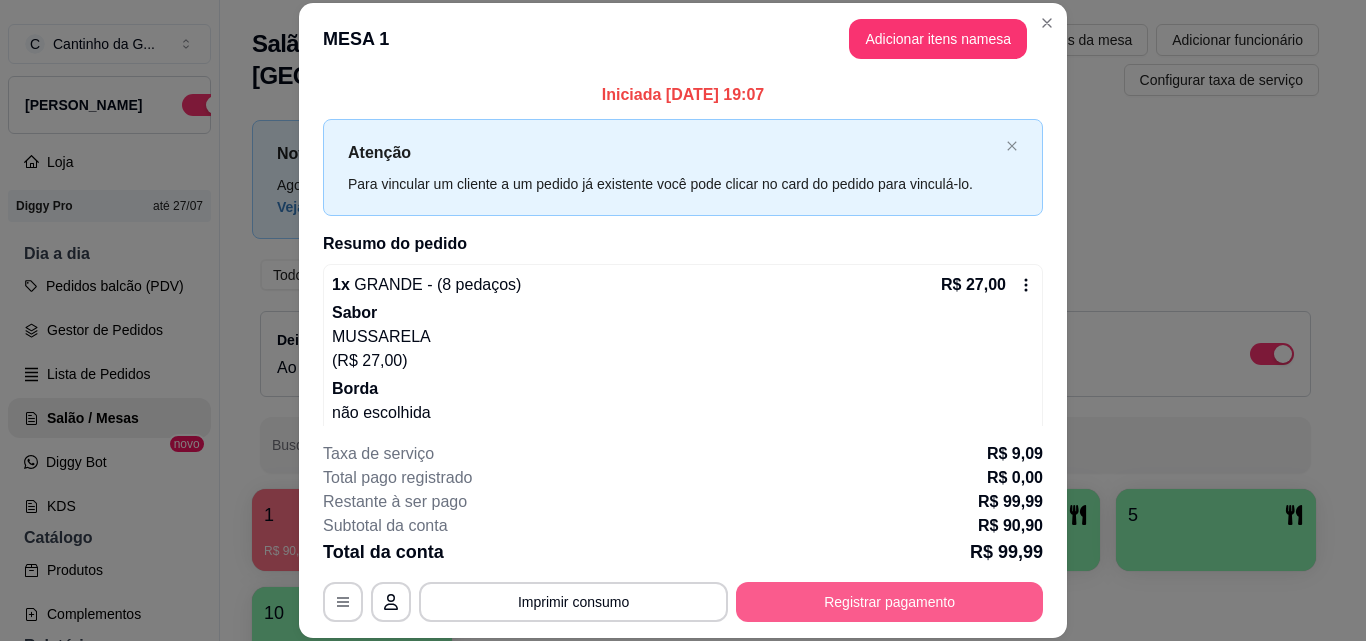 click on "Registrar pagamento" at bounding box center [889, 602] 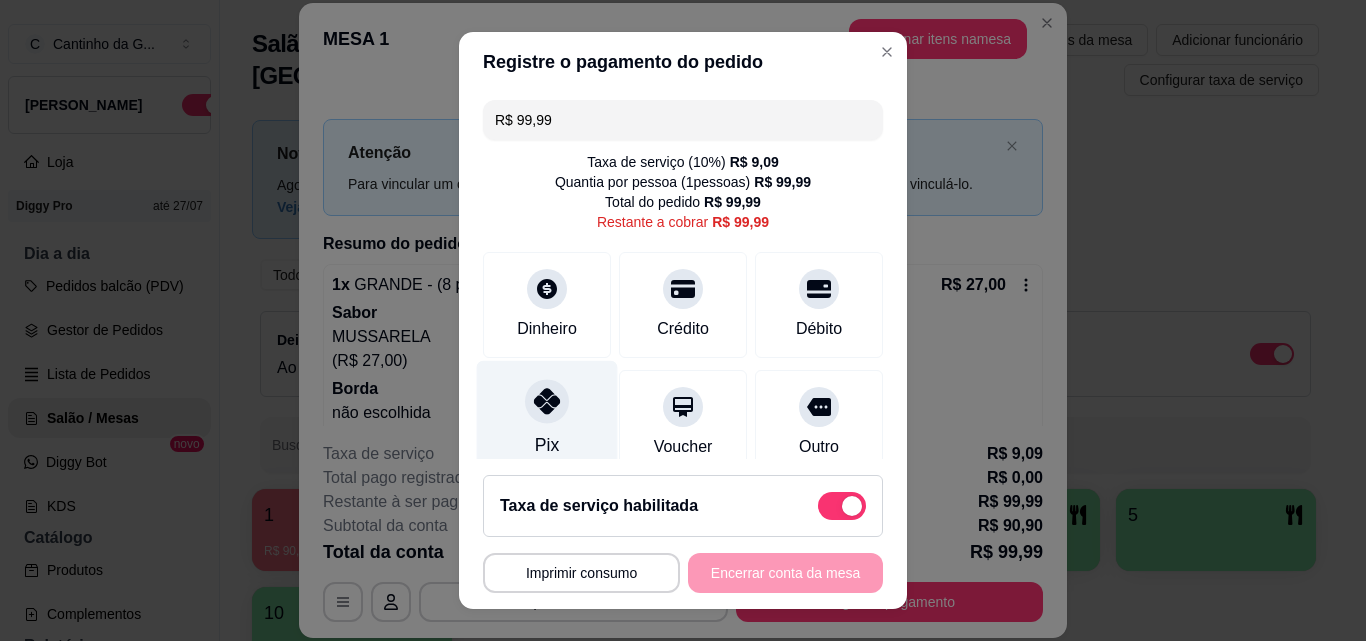 click 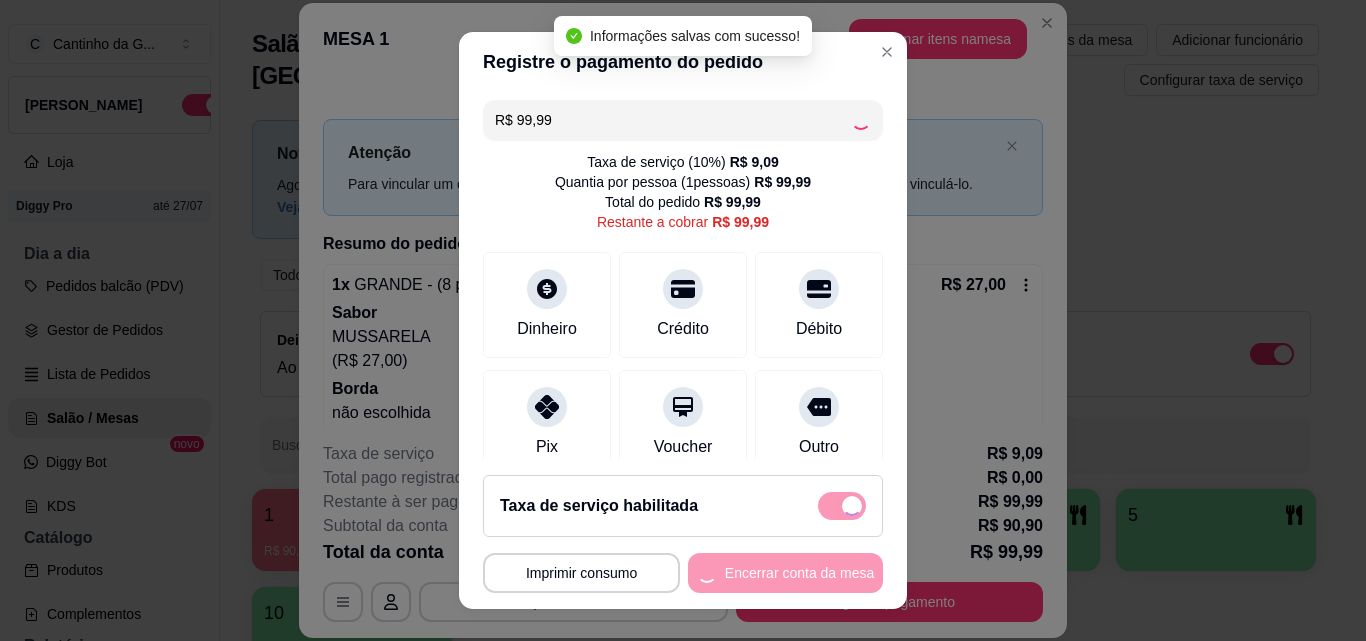 type on "R$ 0,00" 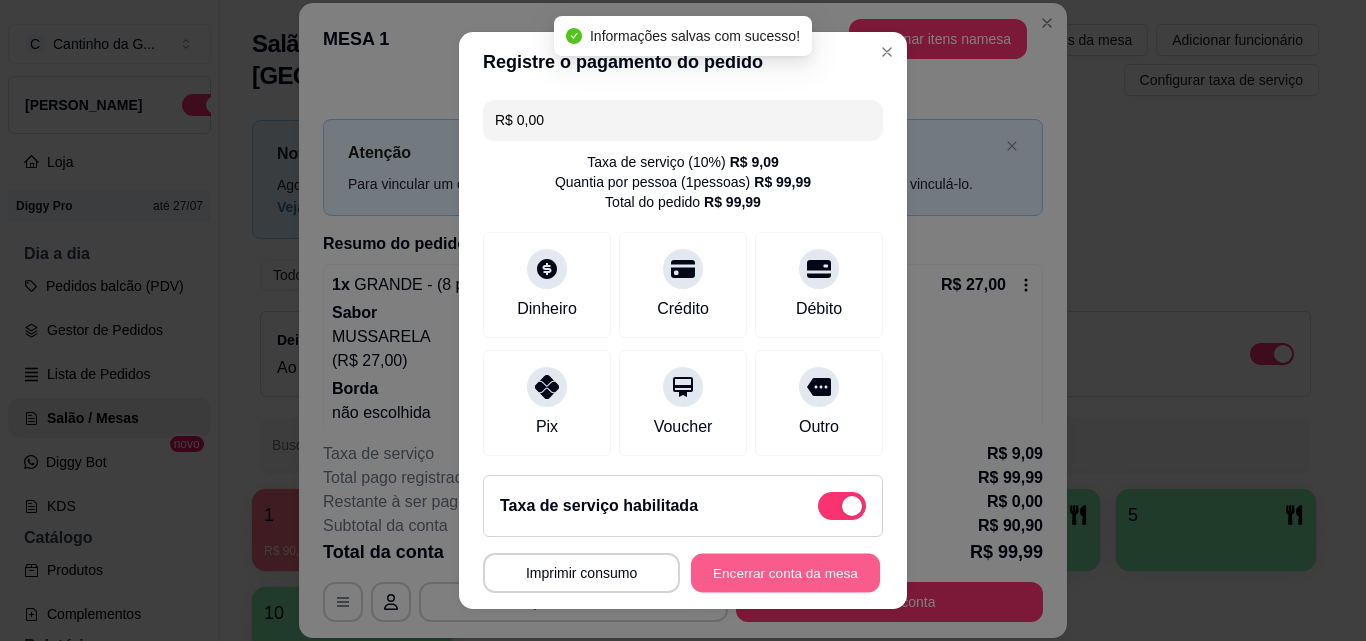 click on "Encerrar conta da mesa" at bounding box center [785, 573] 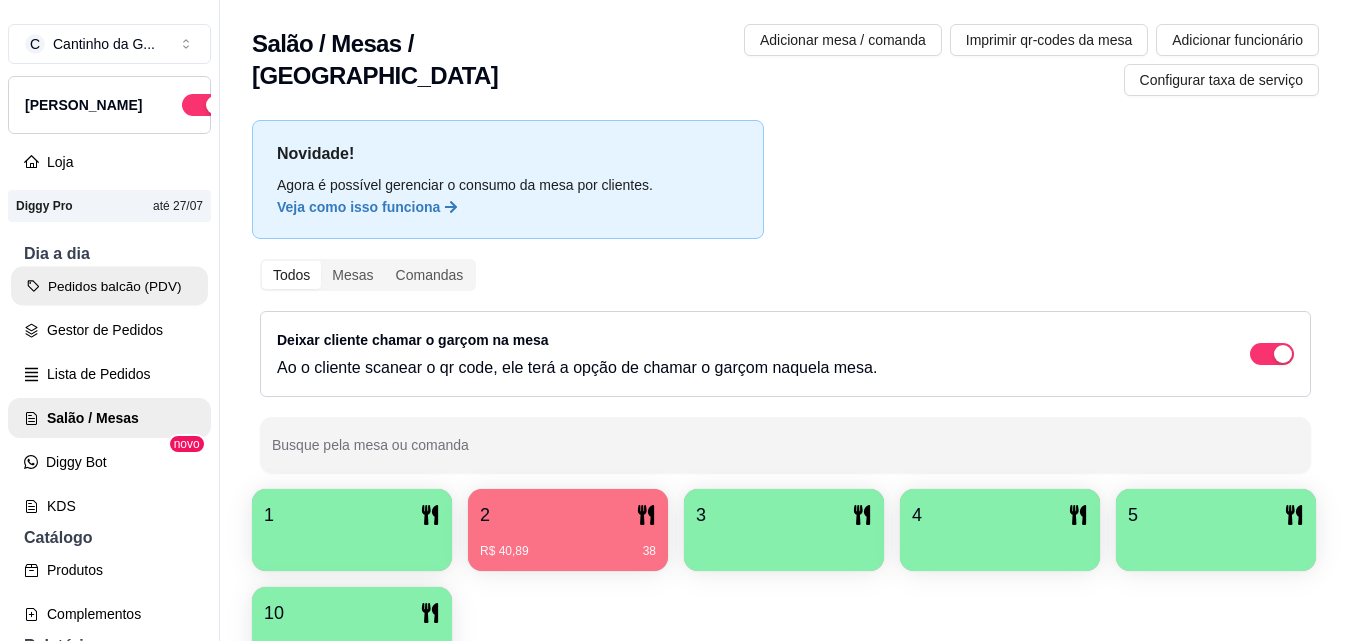 click on "Pedidos balcão (PDV)" at bounding box center (109, 286) 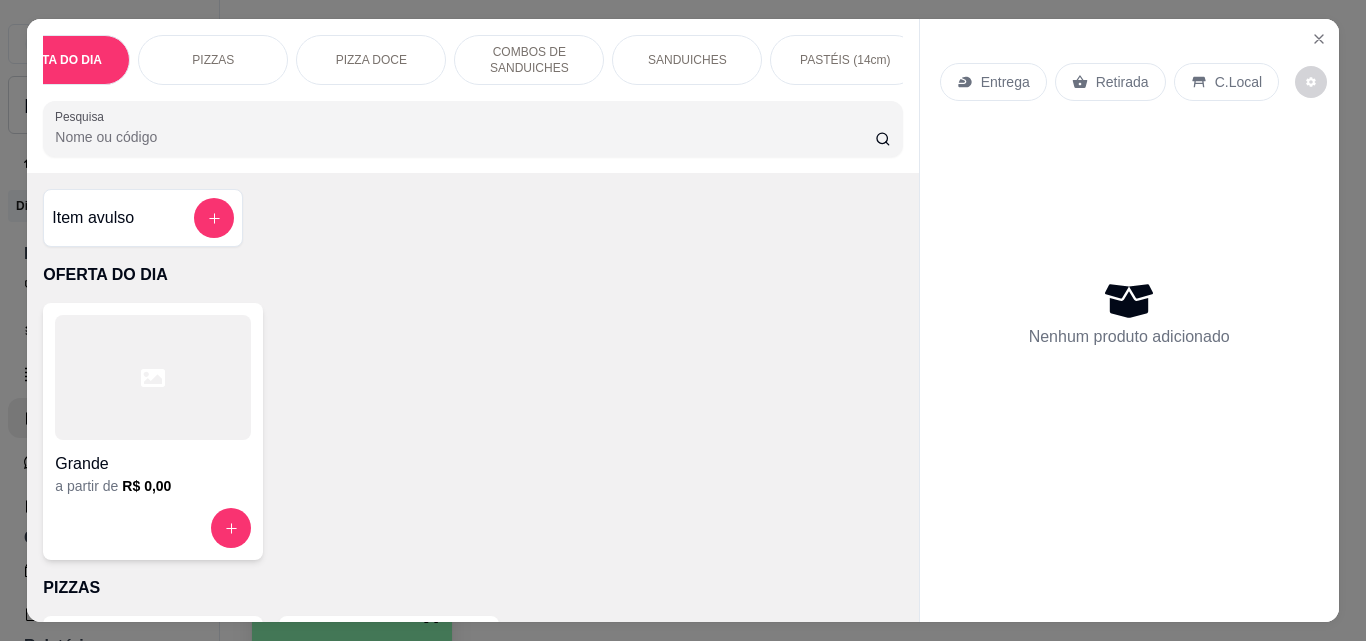 scroll, scrollTop: 0, scrollLeft: 65, axis: horizontal 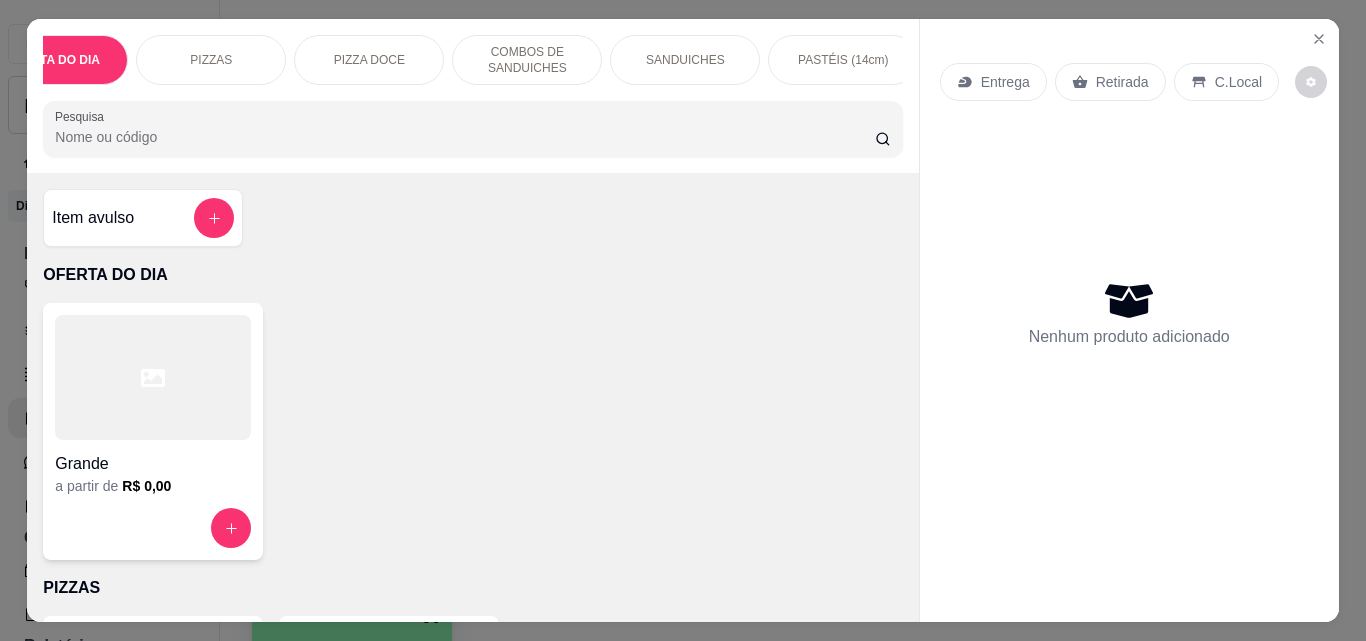 click on "SANDUICHES" at bounding box center [685, 60] 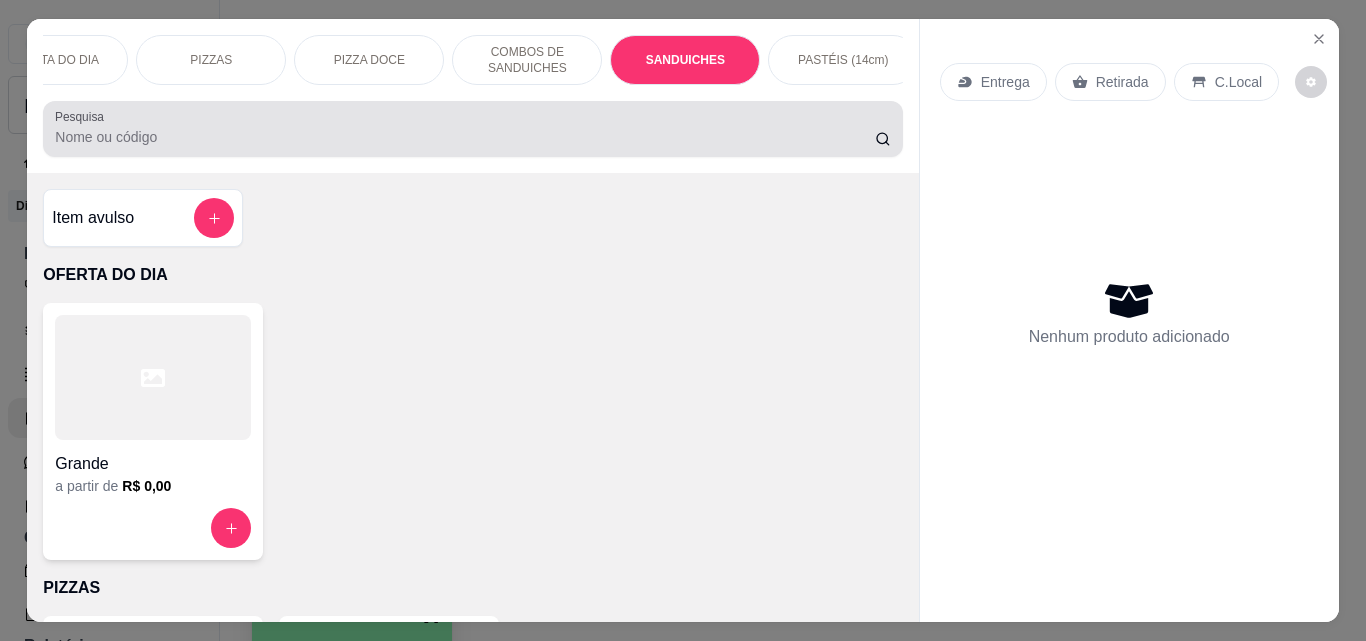 scroll, scrollTop: 1354, scrollLeft: 0, axis: vertical 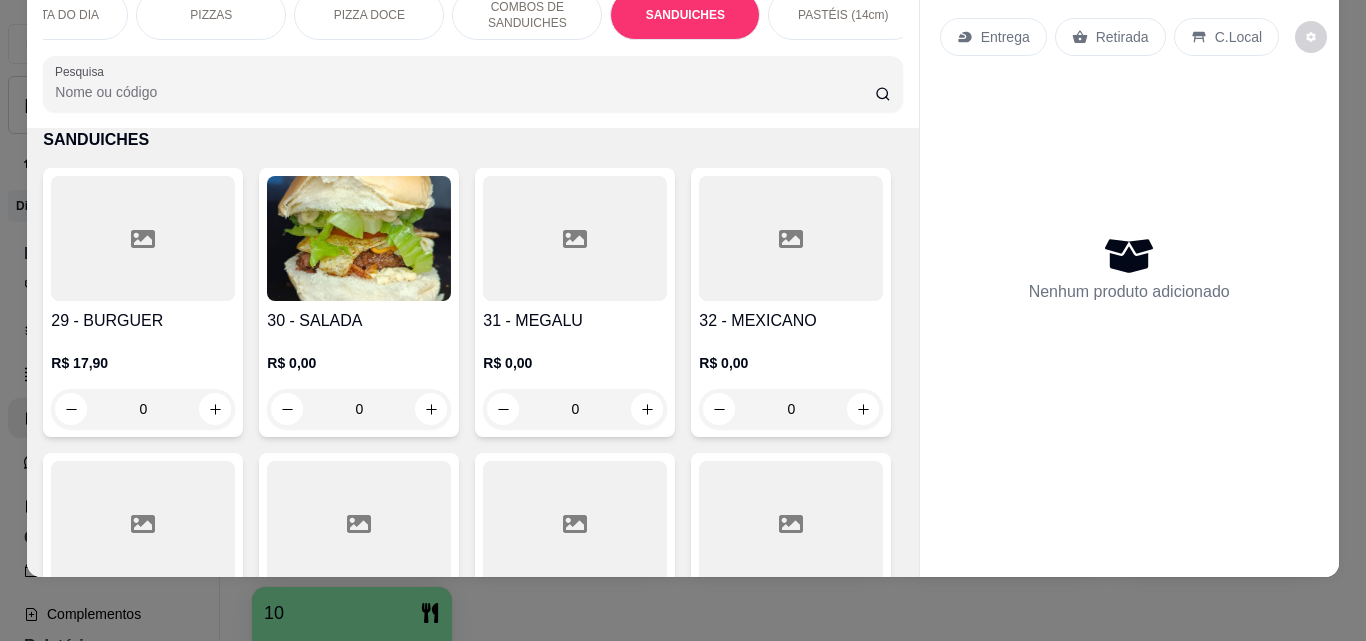 click on "0" at bounding box center [143, 409] 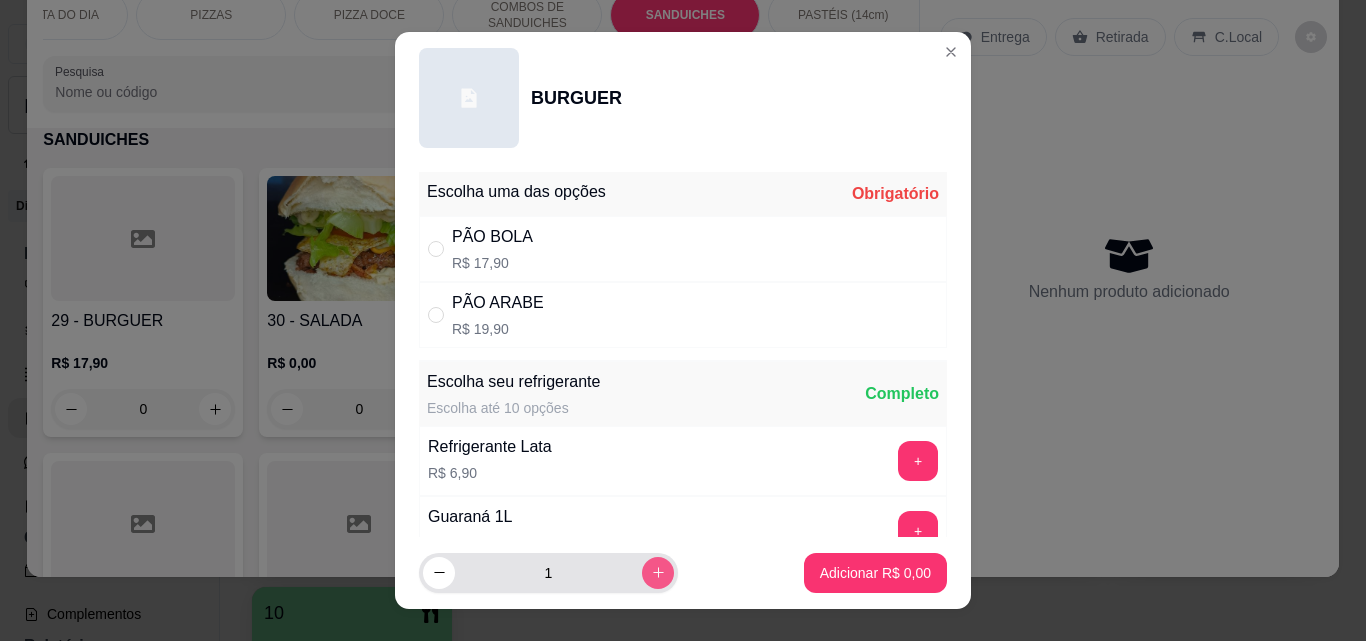 click 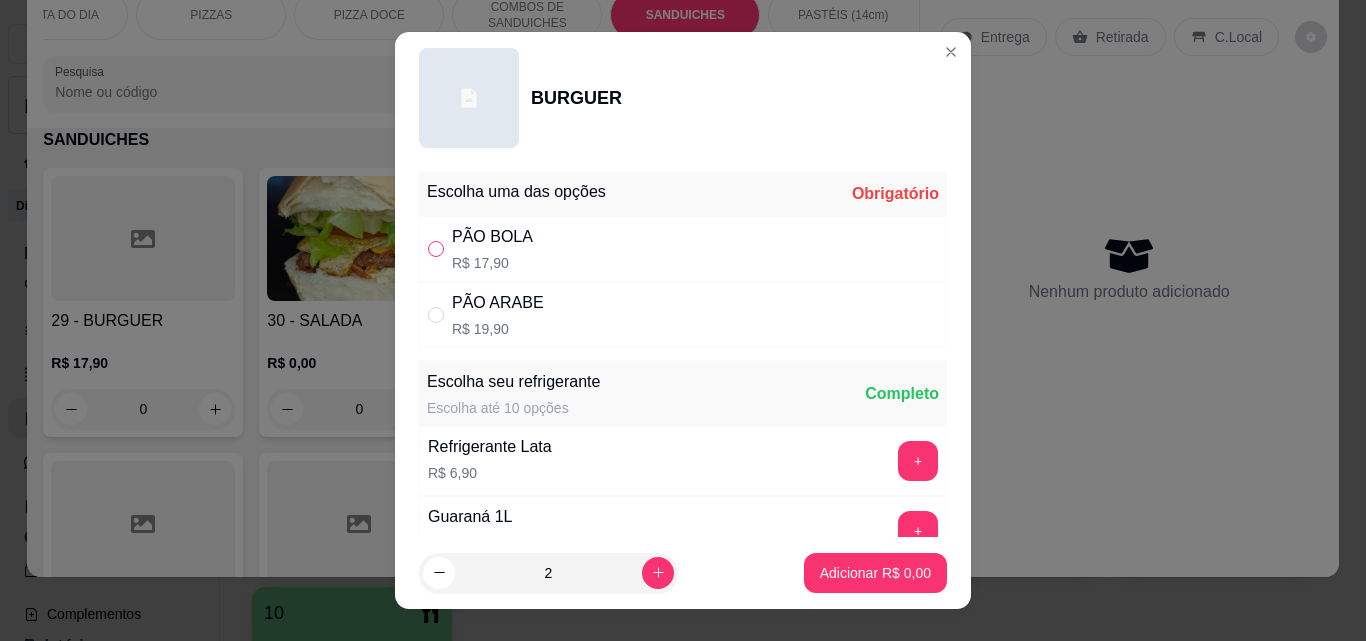 click at bounding box center (436, 249) 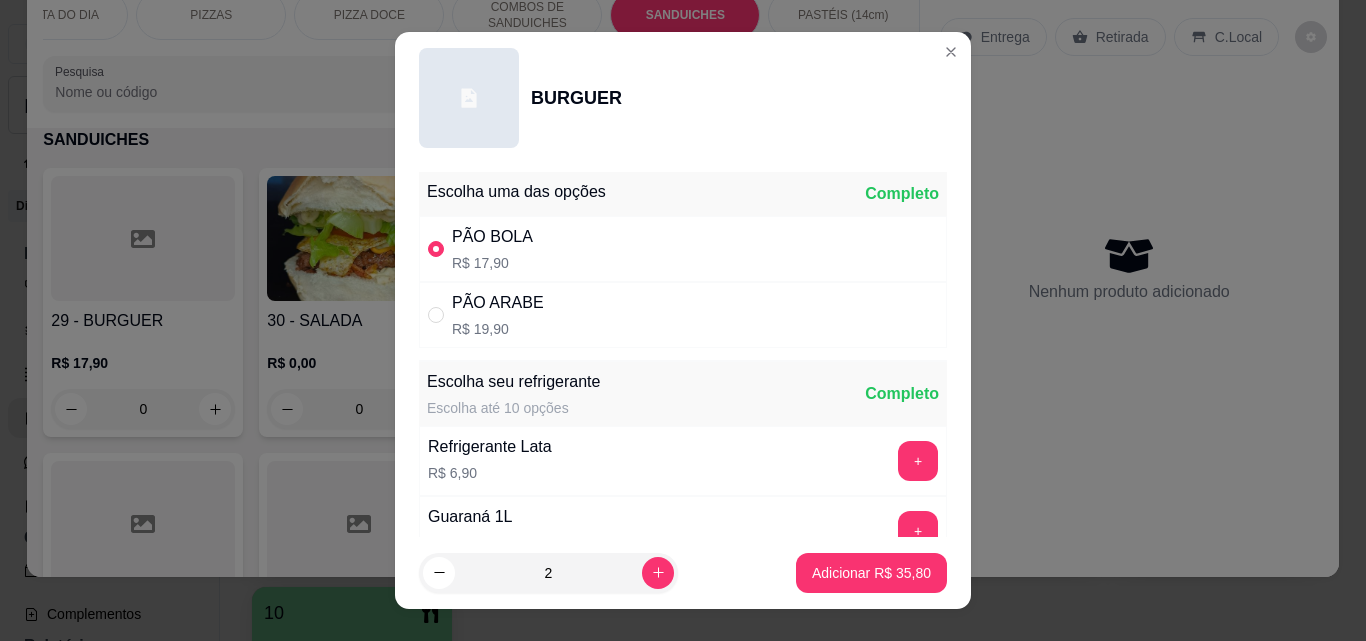 click on "Adicionar   R$ 35,80" at bounding box center (871, 573) 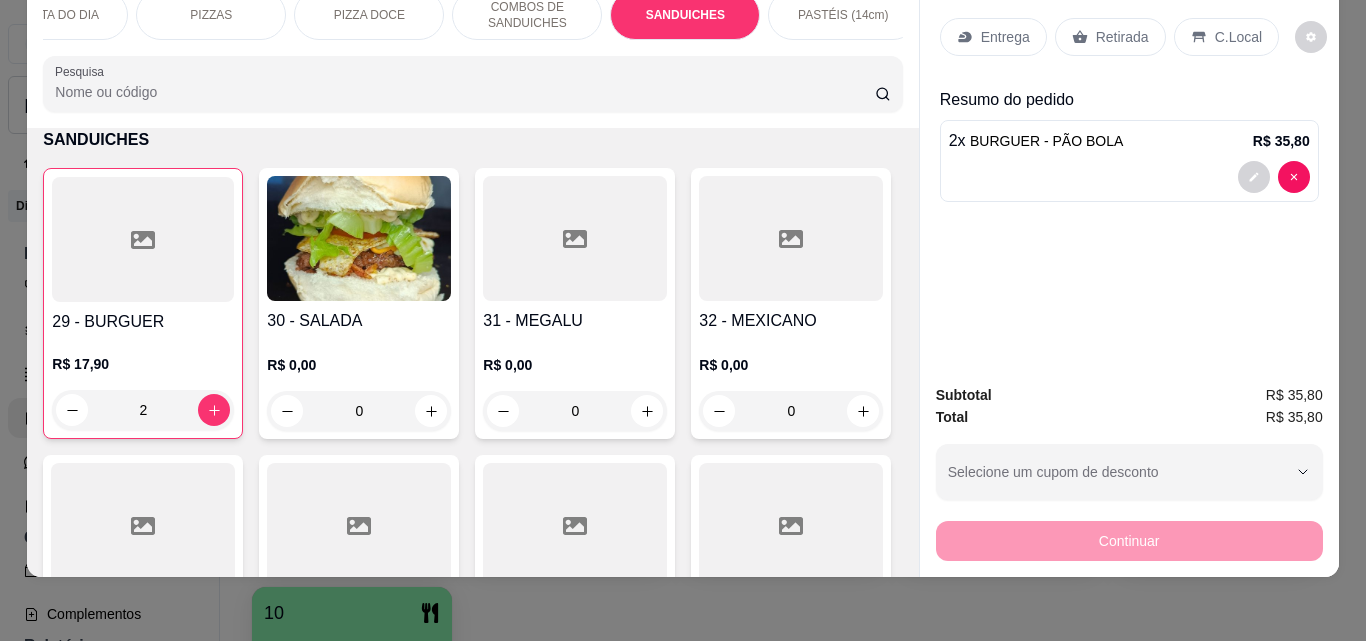 click on "0" at bounding box center (359, 411) 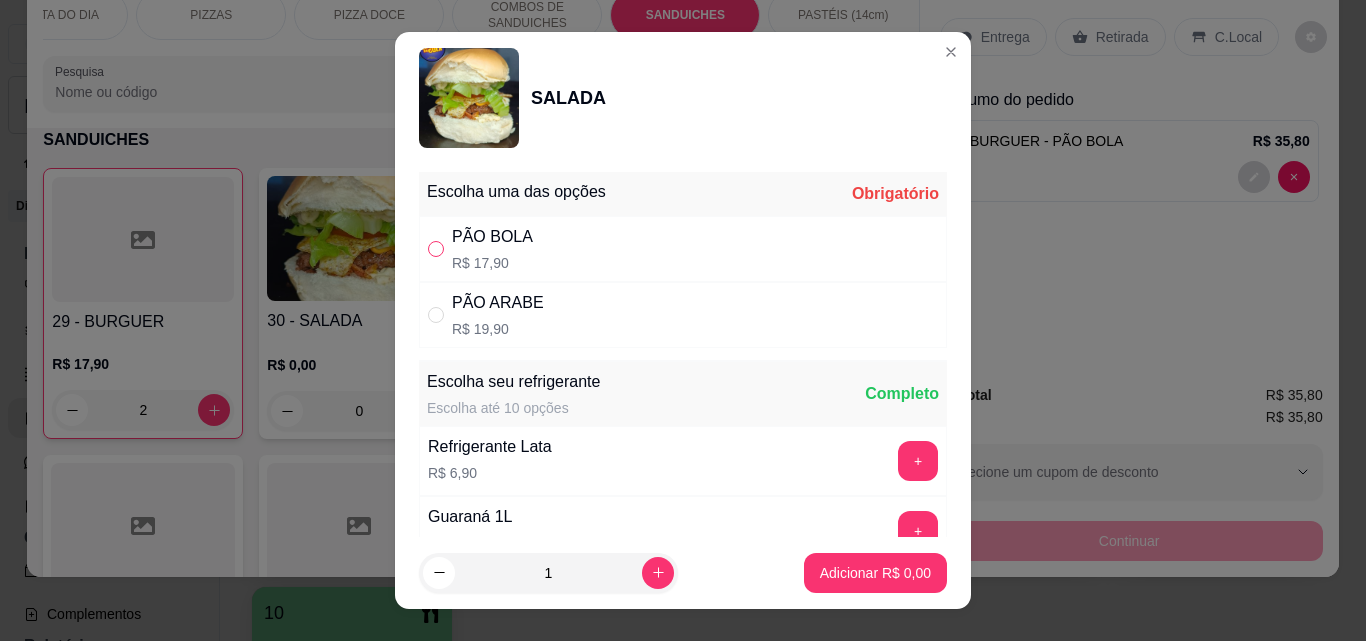 click at bounding box center (436, 249) 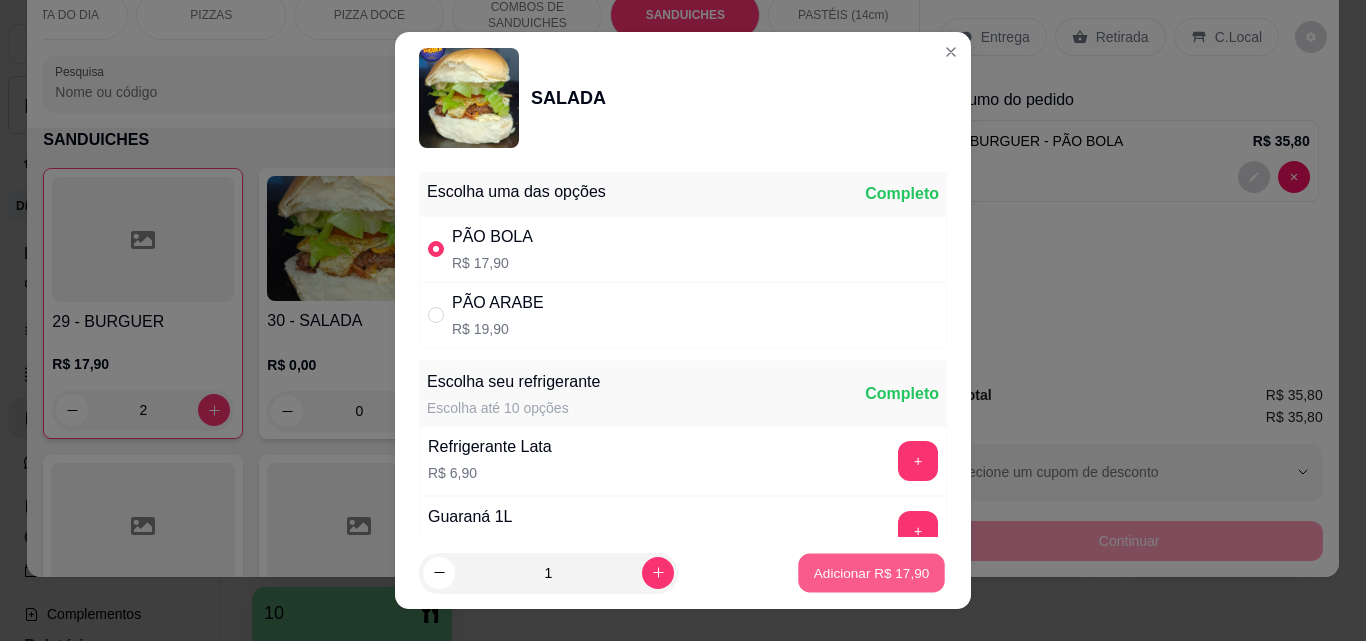 click on "Adicionar   R$ 17,90" at bounding box center (872, 572) 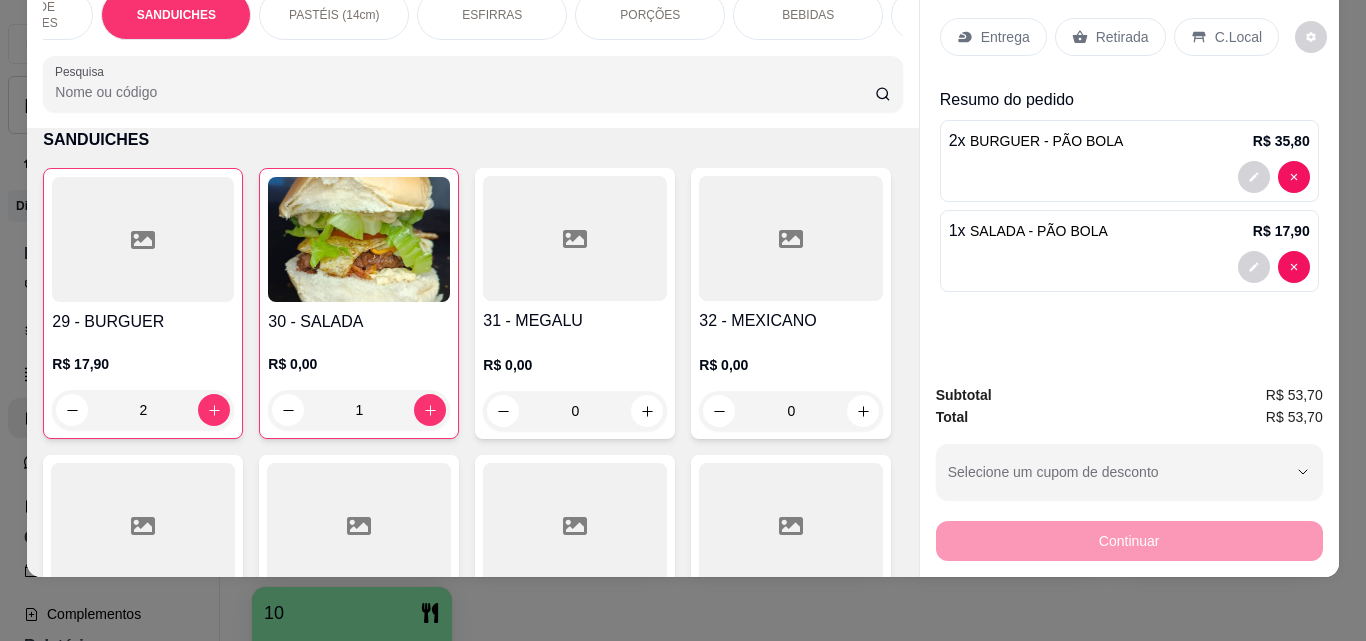 scroll, scrollTop: 0, scrollLeft: 577, axis: horizontal 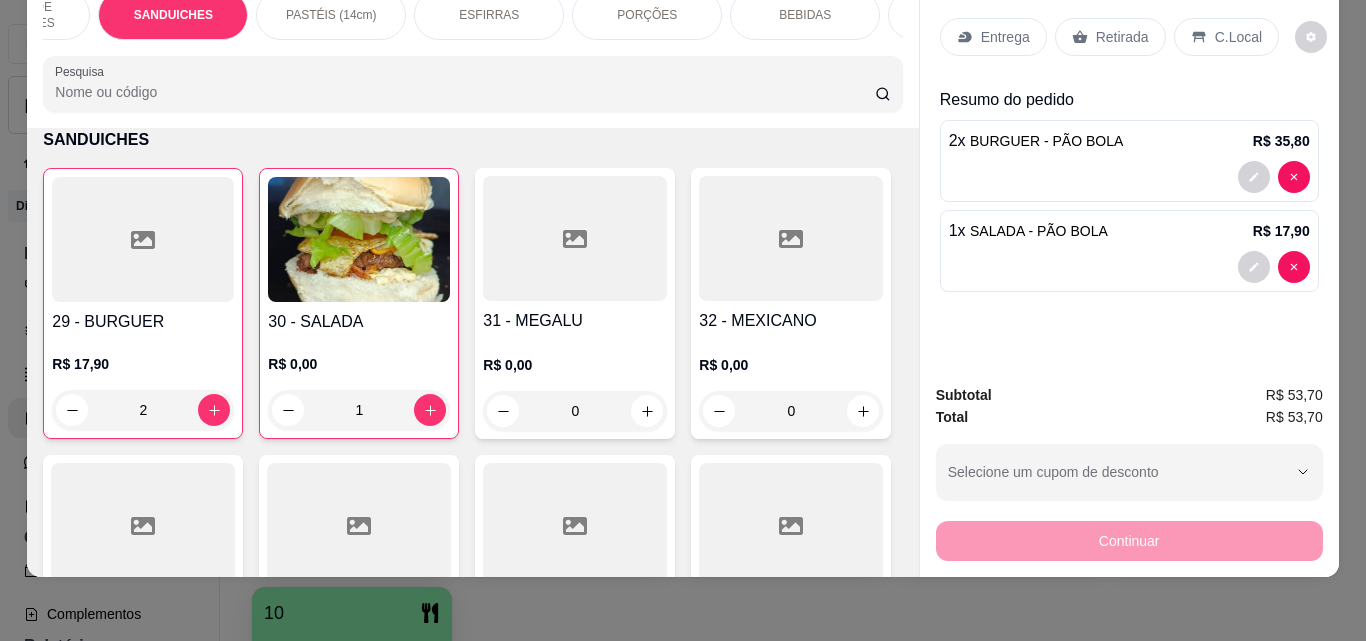 click on "BEBIDAS" at bounding box center [805, 15] 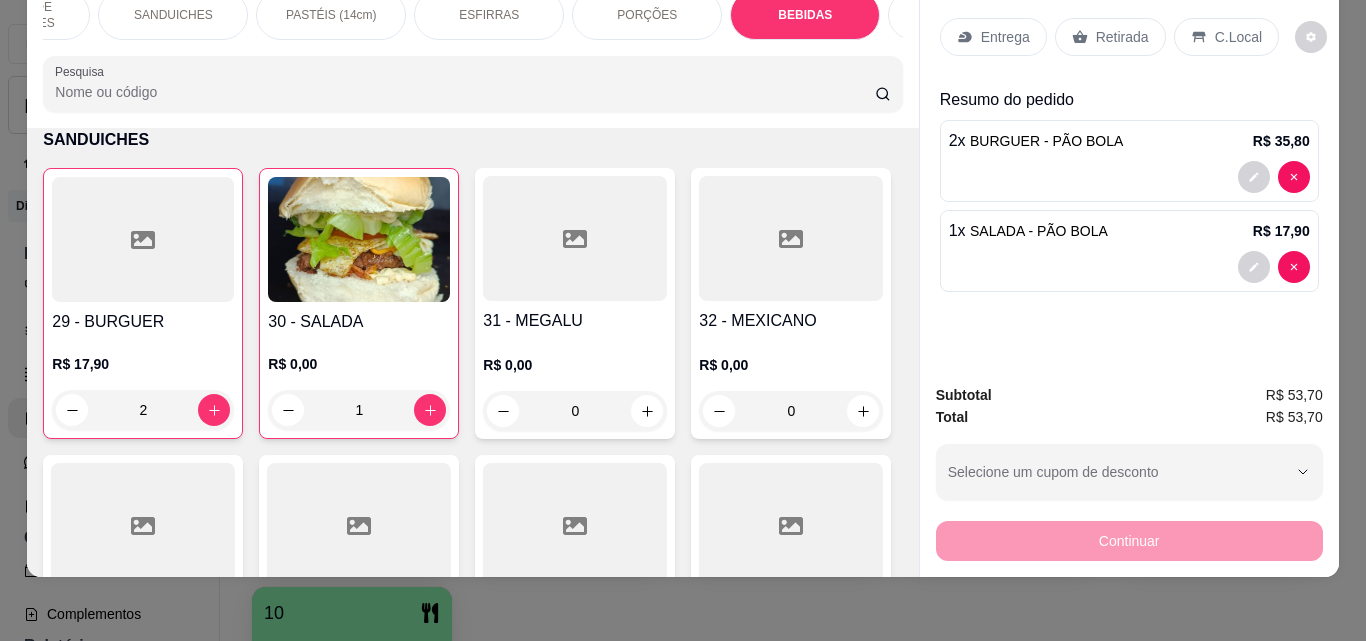 scroll, scrollTop: 5032, scrollLeft: 0, axis: vertical 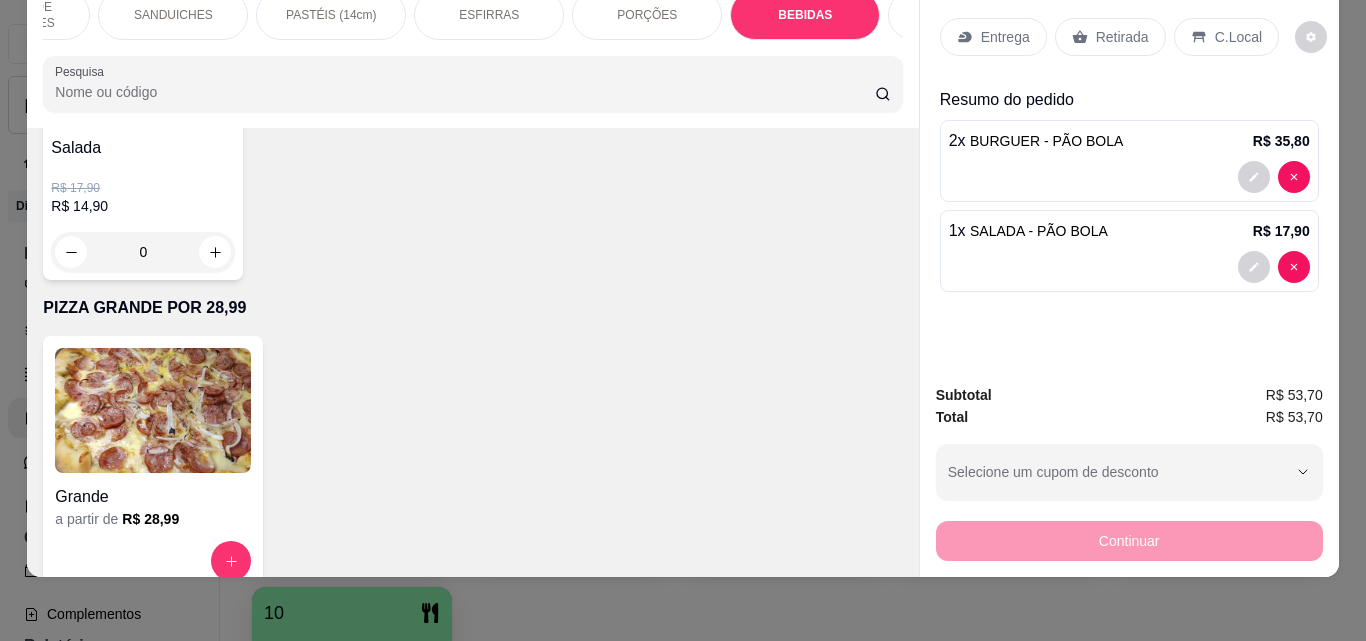 click 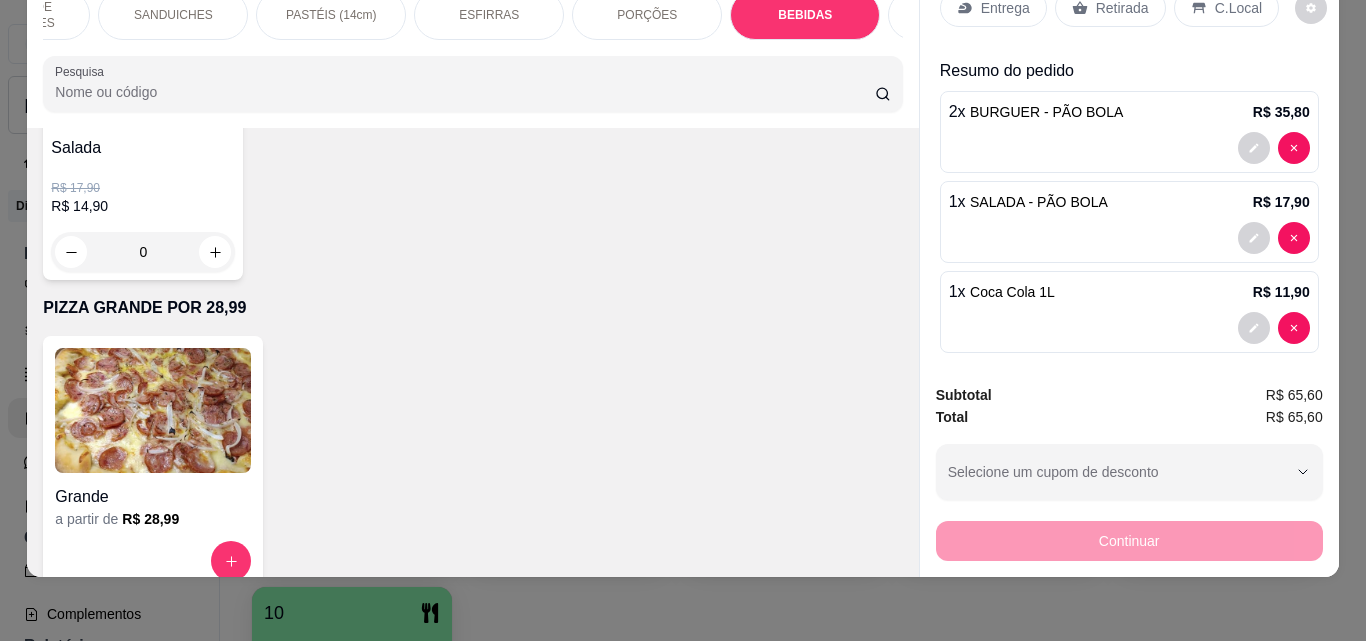 scroll, scrollTop: 42, scrollLeft: 0, axis: vertical 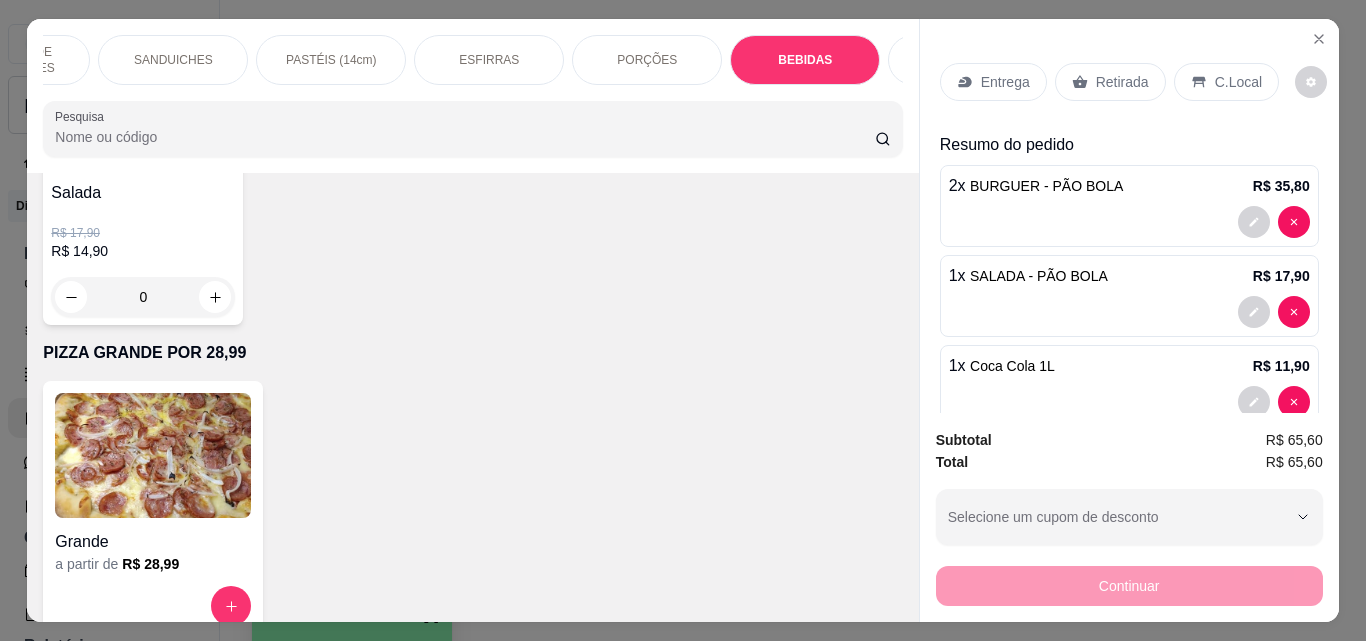 click on "Retirada" at bounding box center (1122, 82) 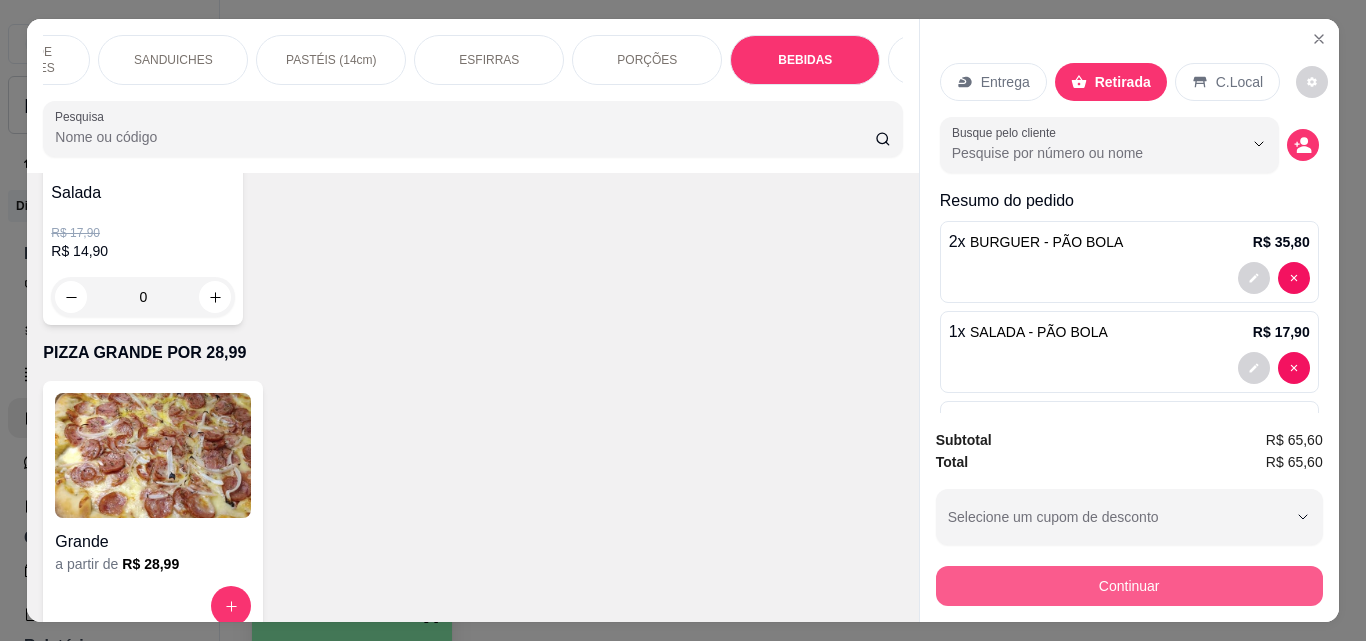 click on "Continuar" at bounding box center (1129, 586) 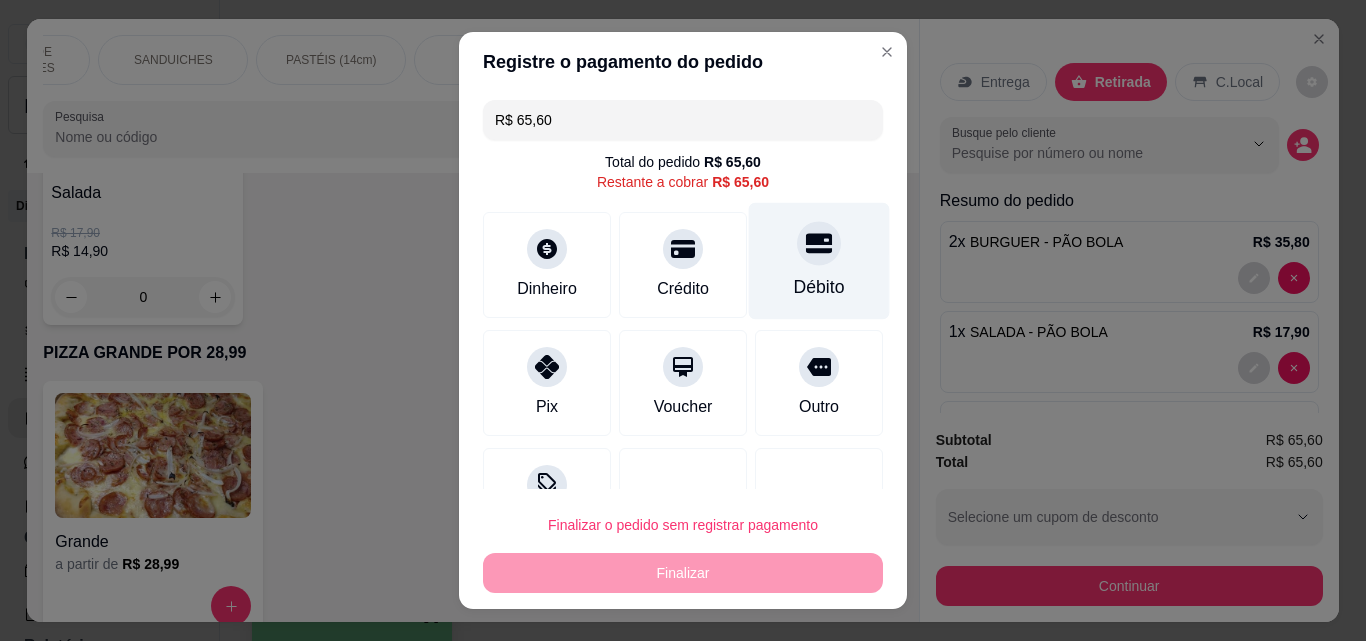 click 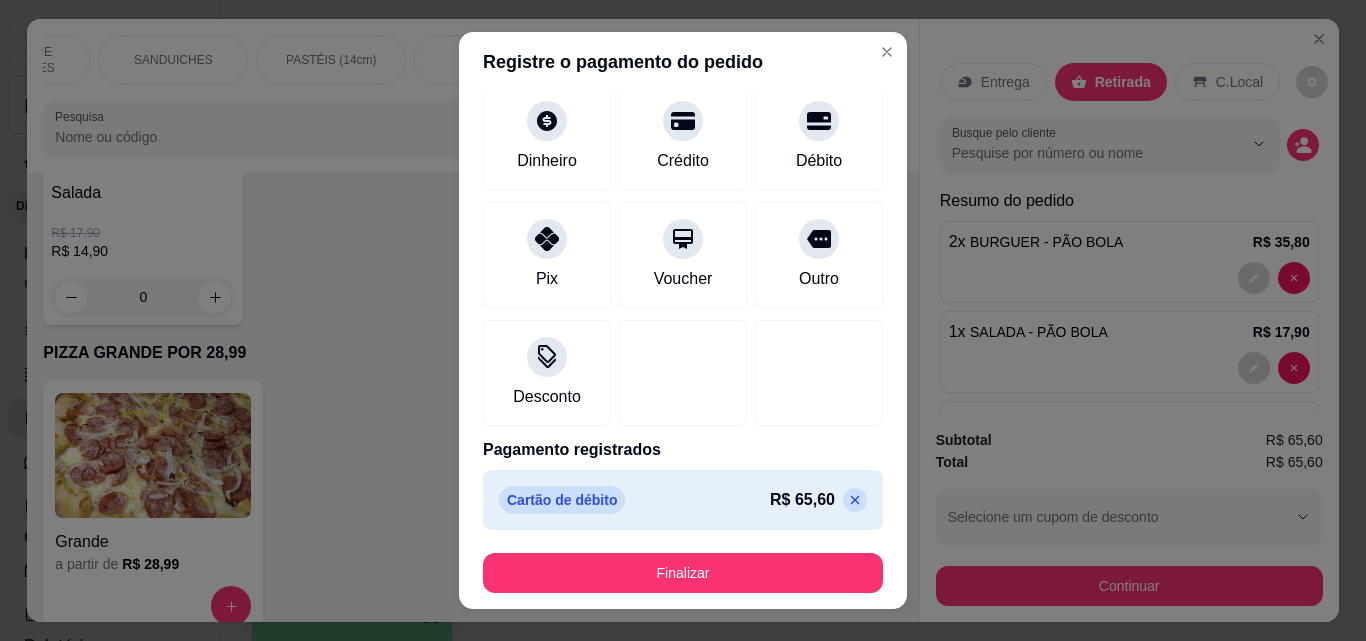 scroll, scrollTop: 109, scrollLeft: 0, axis: vertical 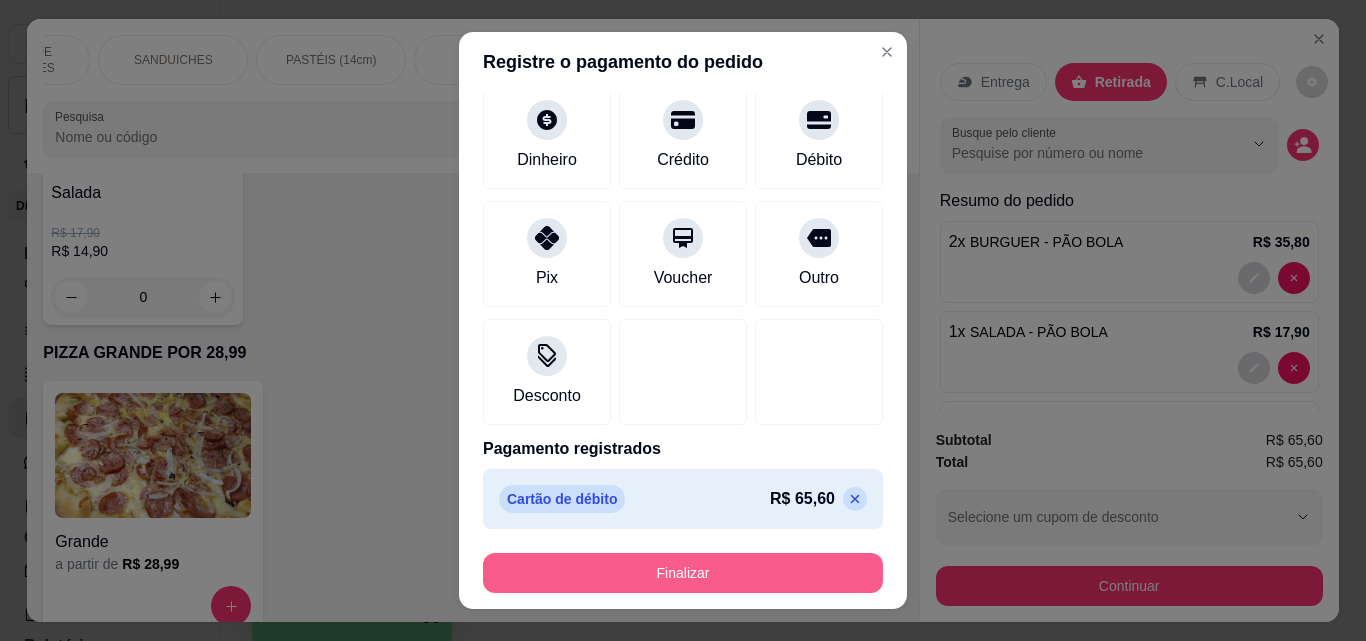 click on "Finalizar" at bounding box center [683, 573] 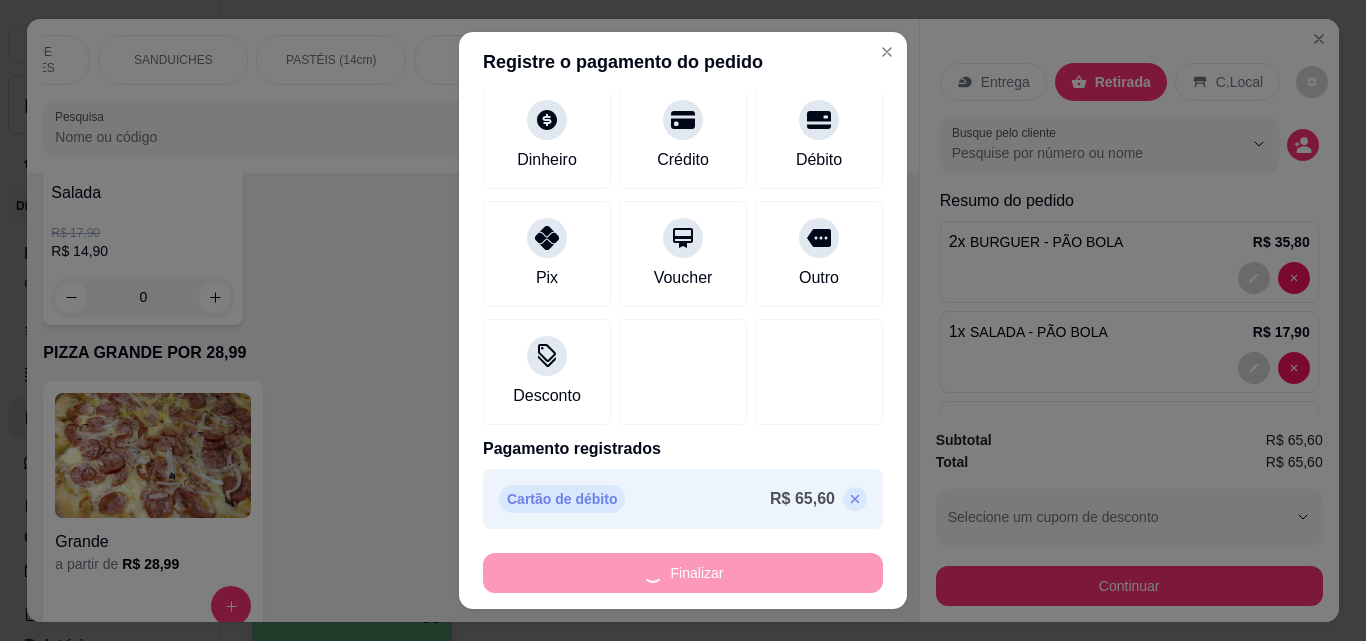 type on "0" 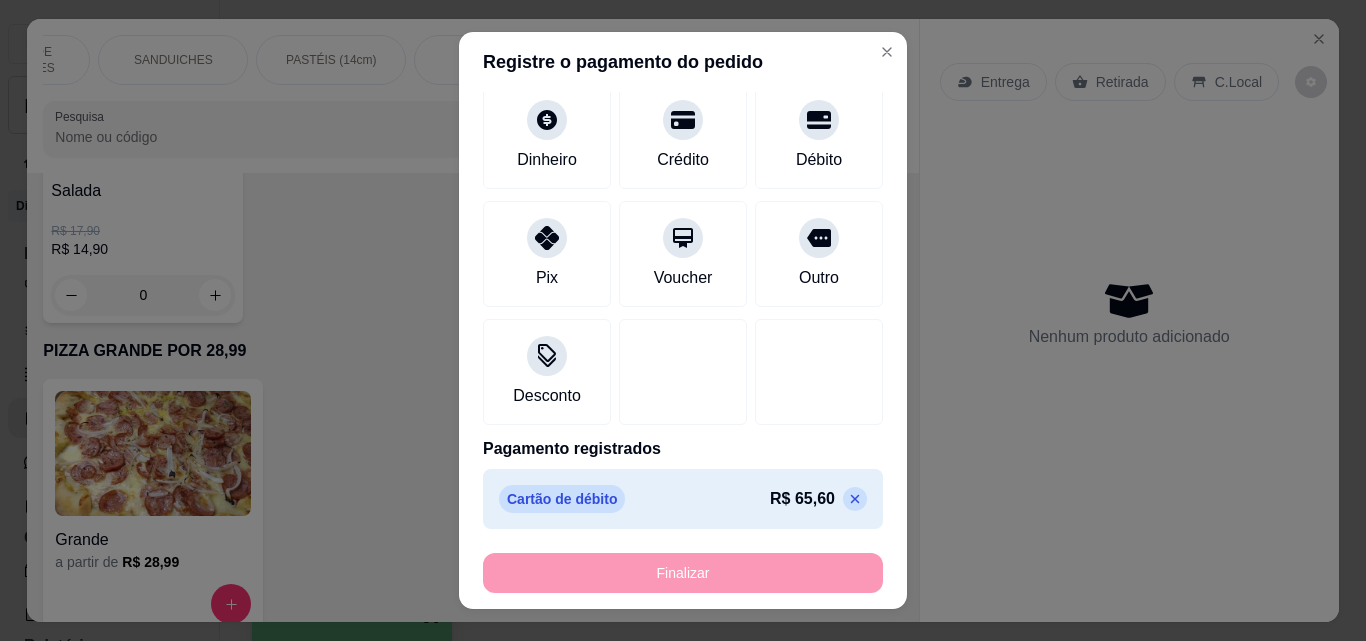type on "-R$ 65,60" 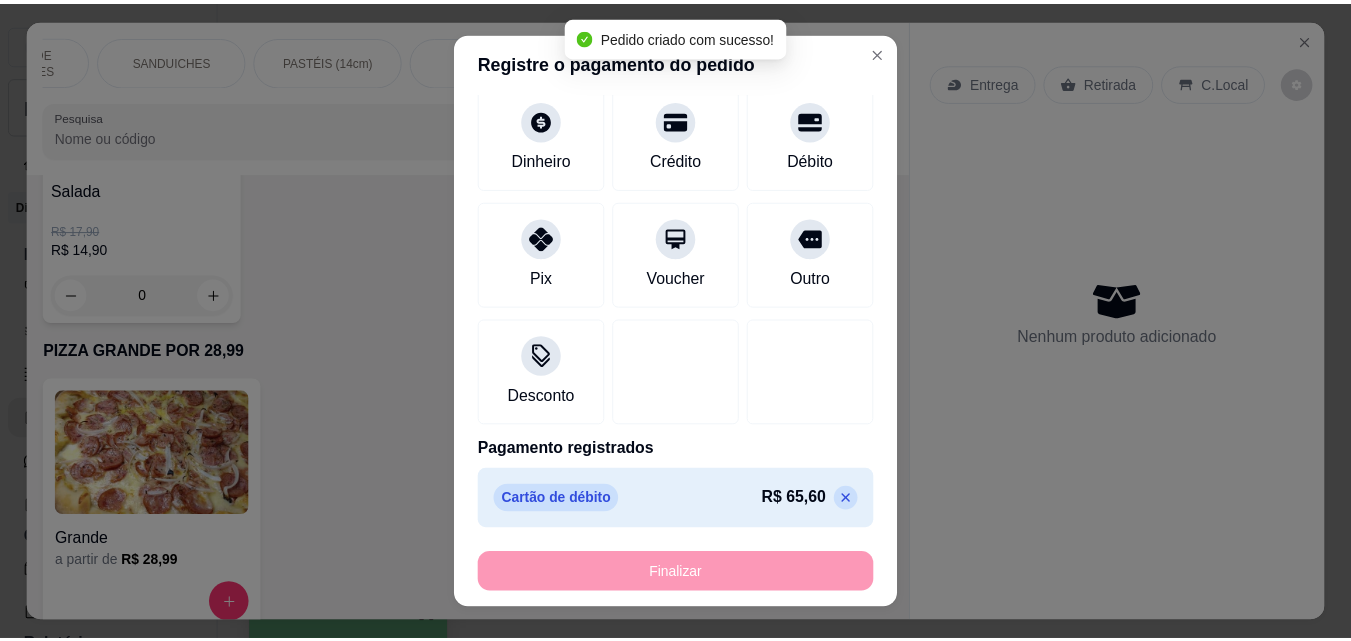 scroll, scrollTop: 5030, scrollLeft: 0, axis: vertical 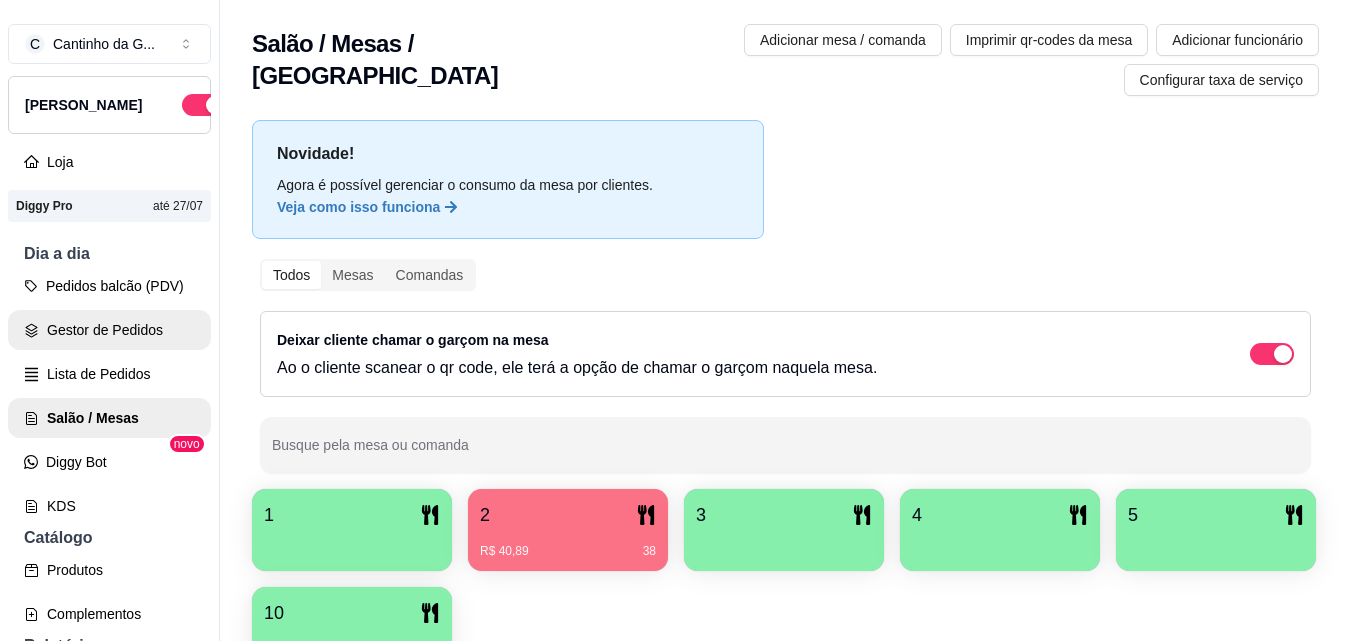 click on "Gestor de Pedidos" at bounding box center [109, 330] 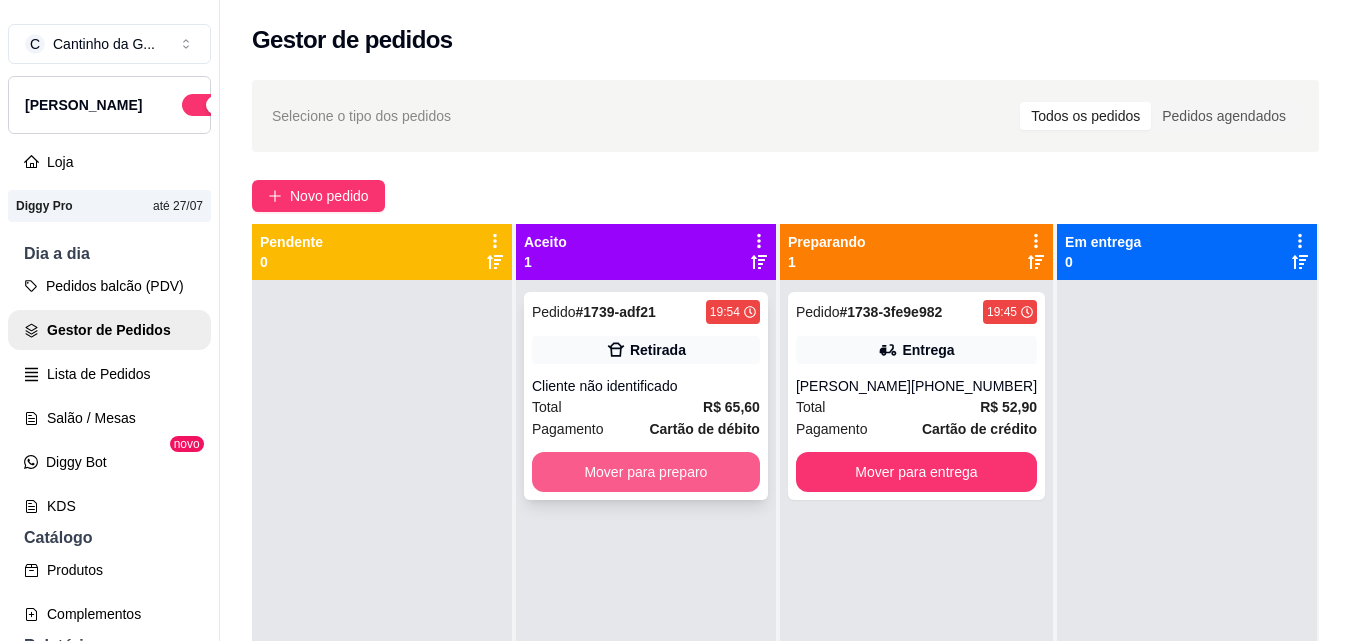 click on "Mover para preparo" at bounding box center [646, 472] 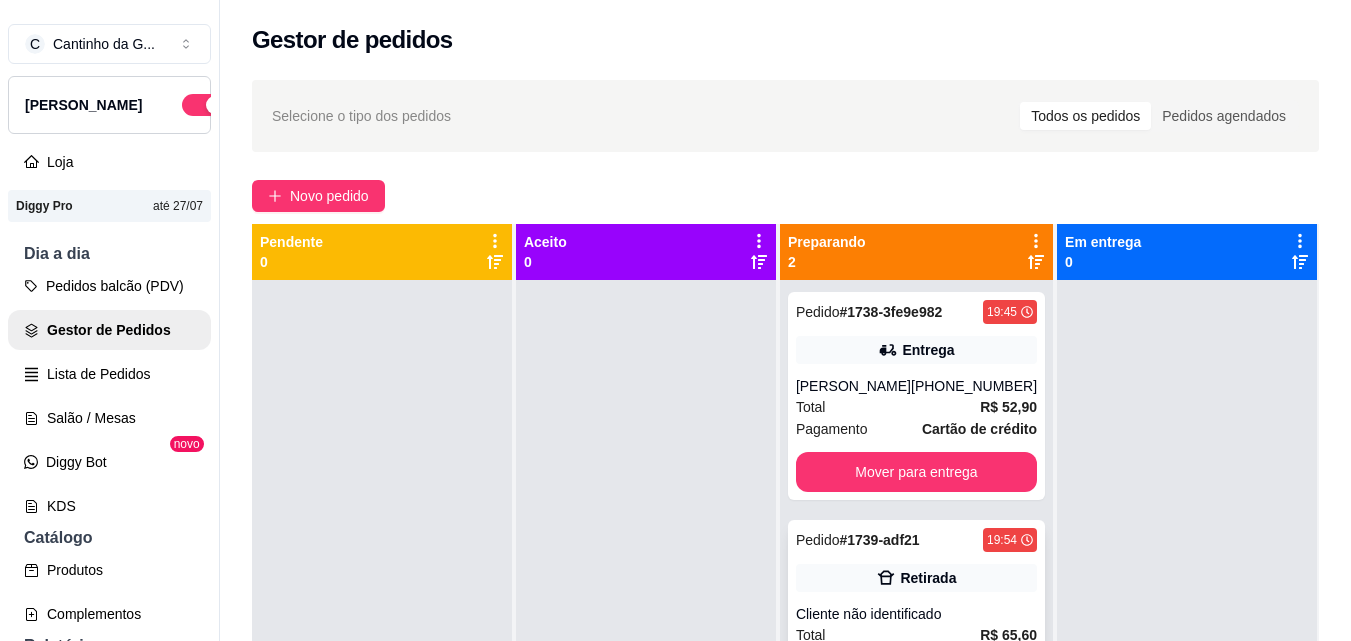 scroll, scrollTop: 56, scrollLeft: 0, axis: vertical 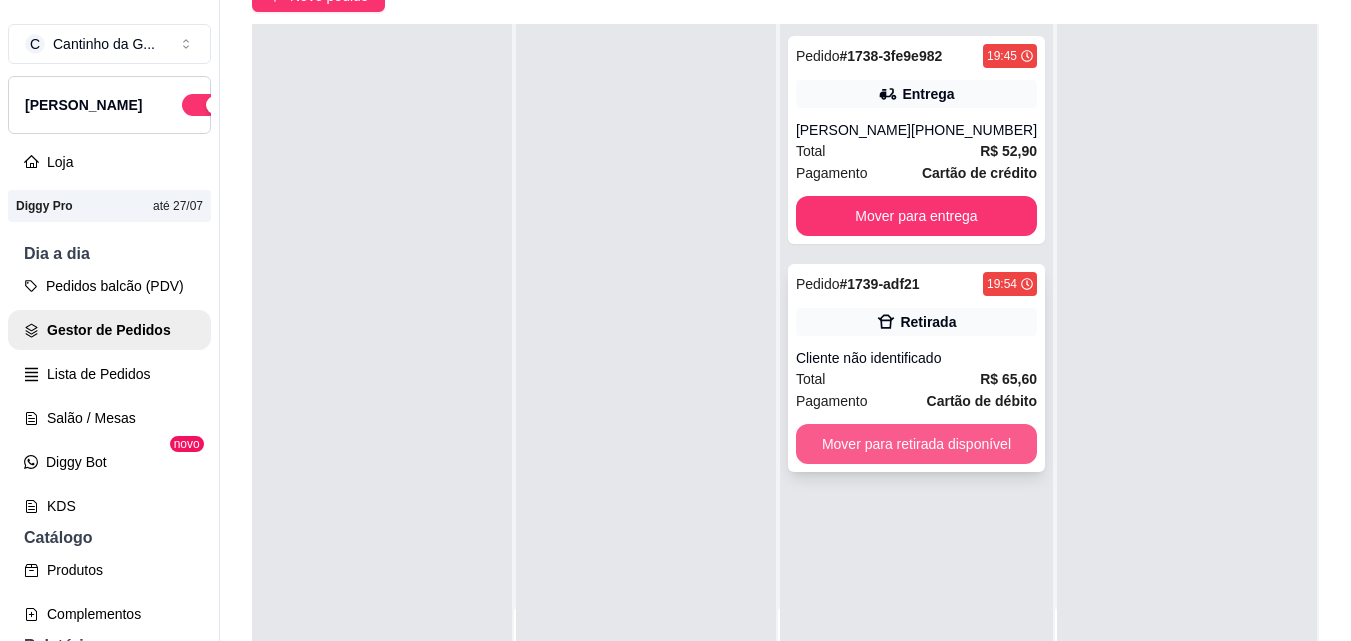 click on "Mover para retirada disponível" at bounding box center (916, 444) 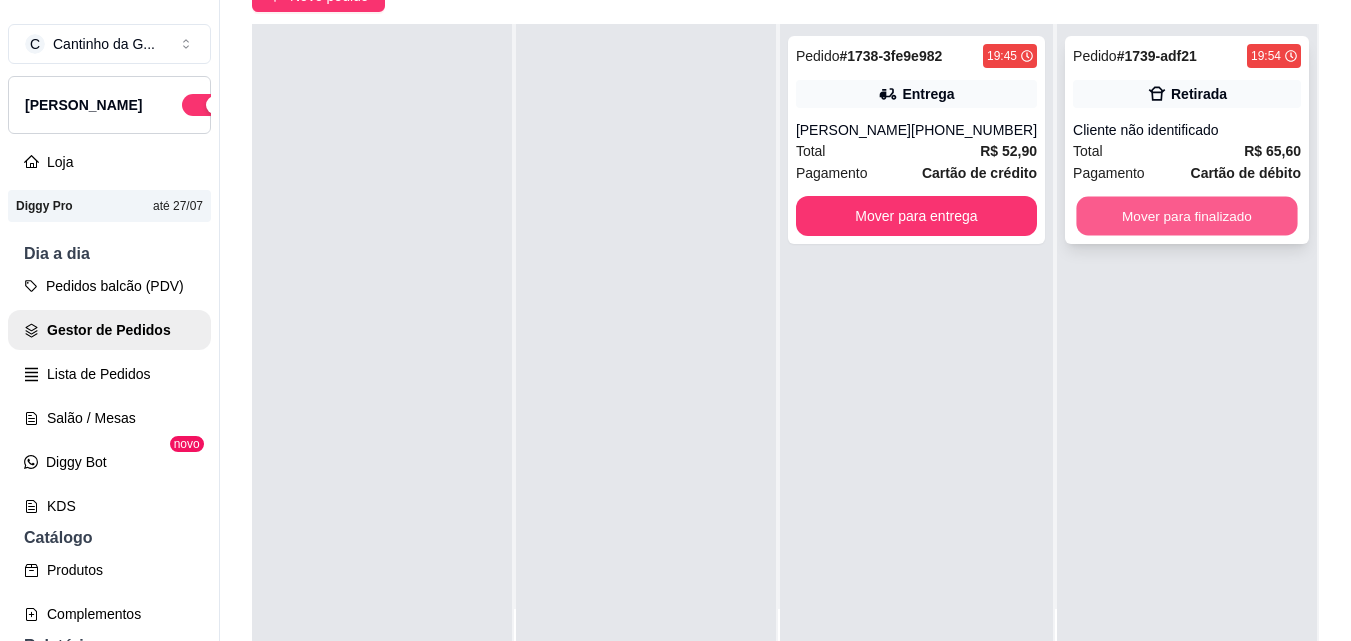 click on "Mover para finalizado" at bounding box center (1186, 216) 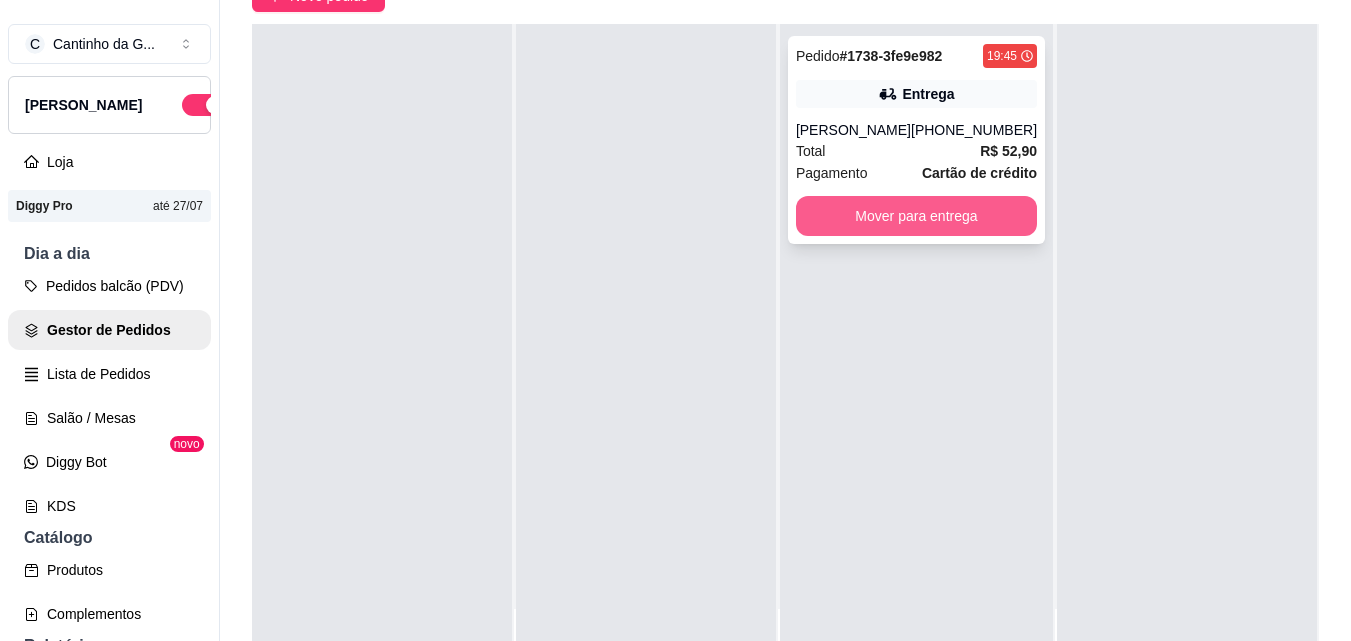 click on "Mover para entrega" at bounding box center [916, 216] 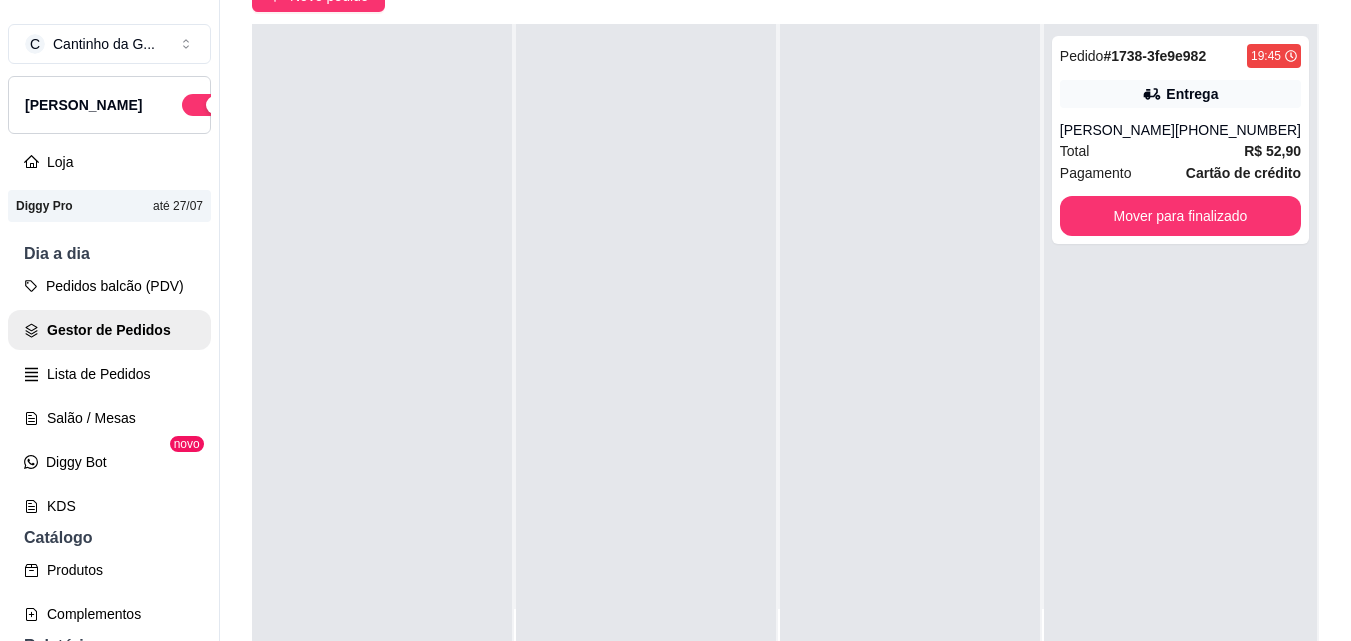 scroll, scrollTop: 0, scrollLeft: 0, axis: both 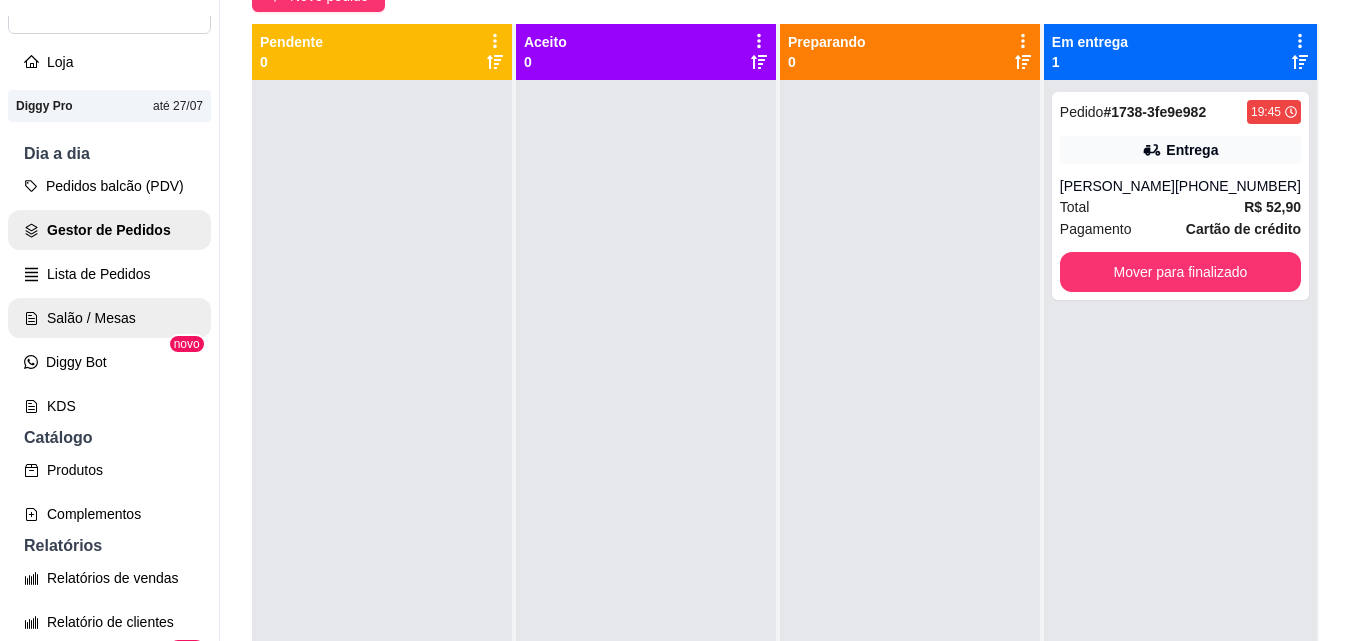 click on "Salão / Mesas" at bounding box center (109, 318) 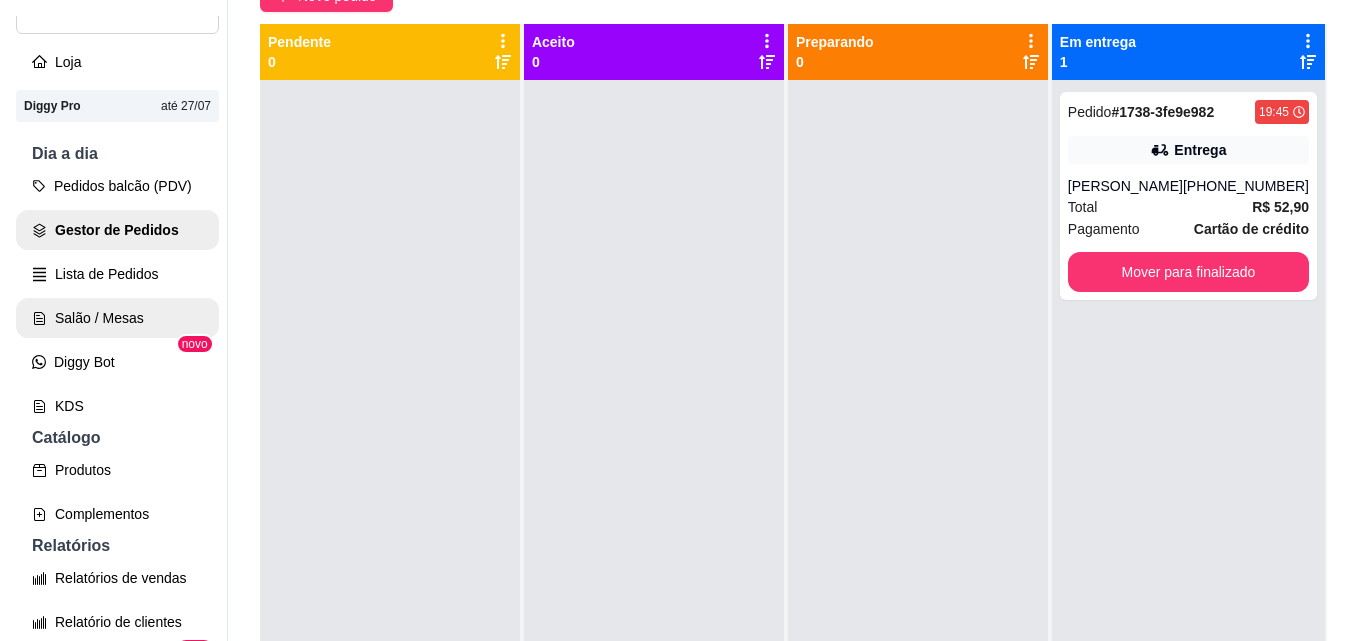 scroll, scrollTop: 0, scrollLeft: 0, axis: both 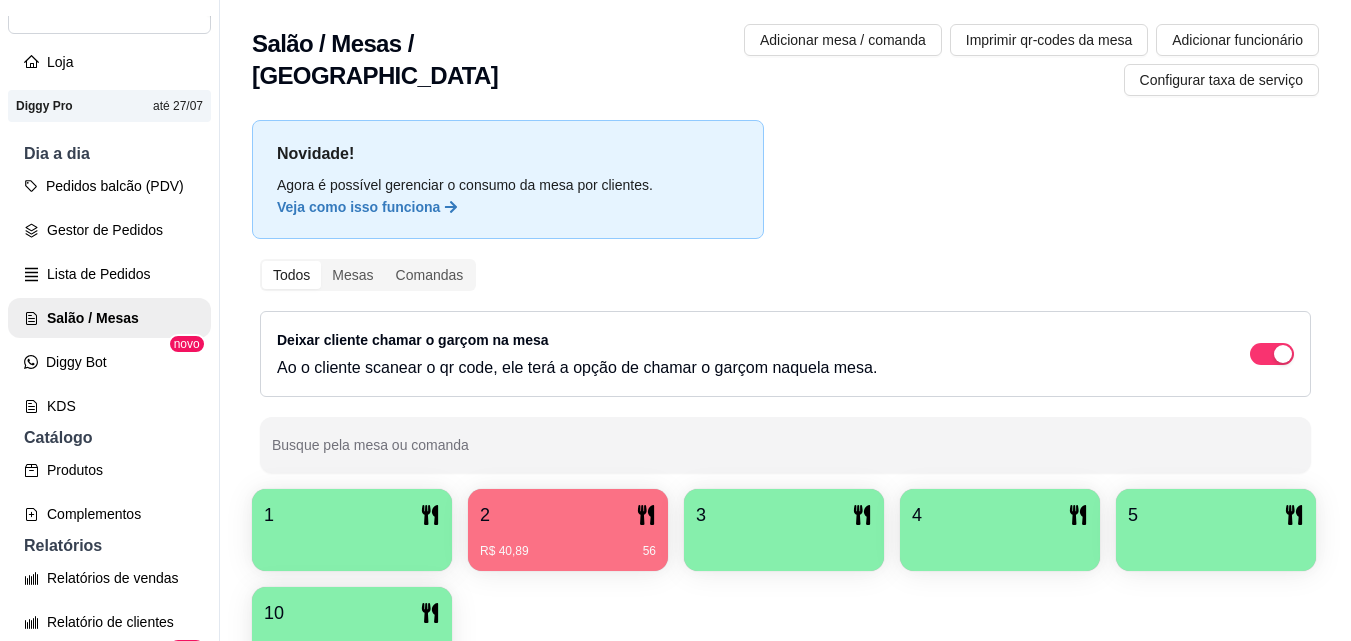 click on "2 R$ 40,89 56" at bounding box center [568, 530] 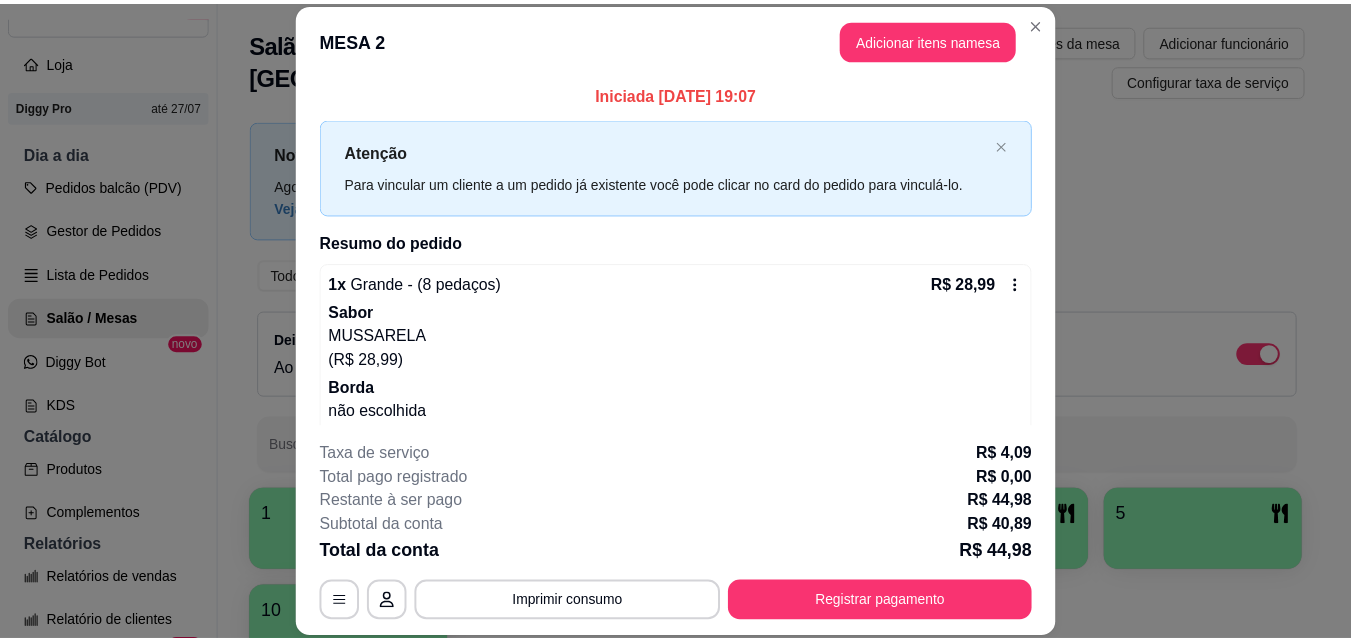 scroll, scrollTop: 0, scrollLeft: 0, axis: both 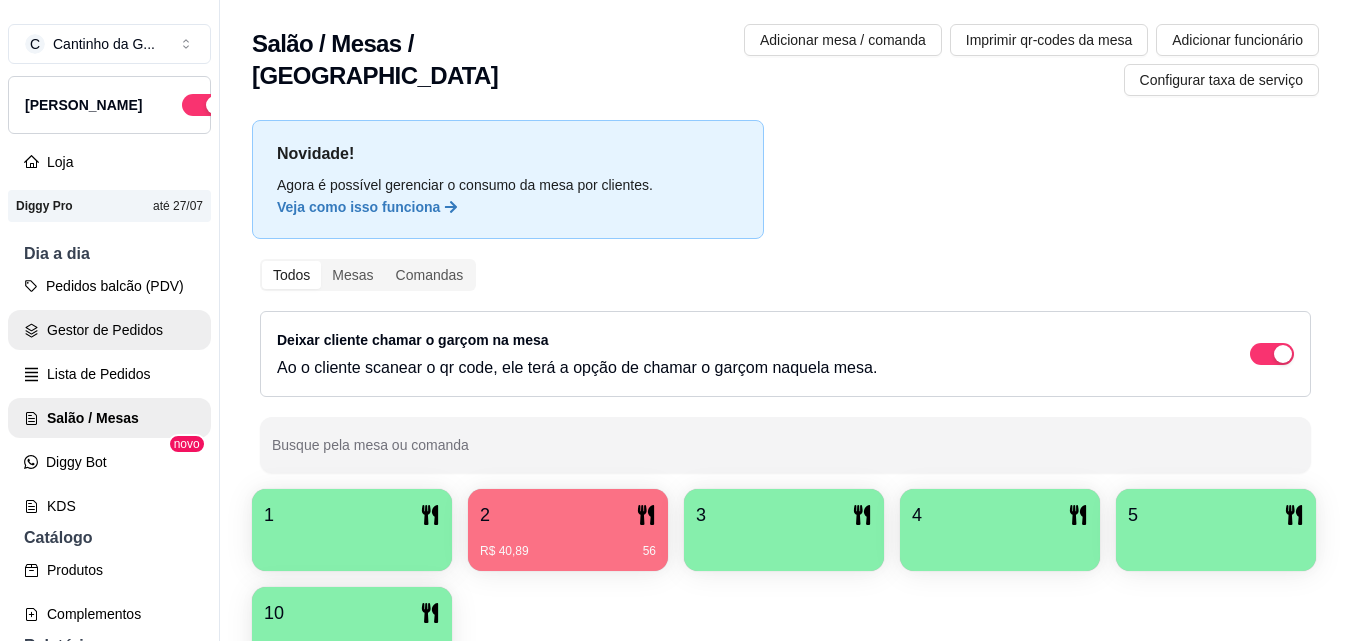 click on "Gestor de Pedidos" at bounding box center [109, 330] 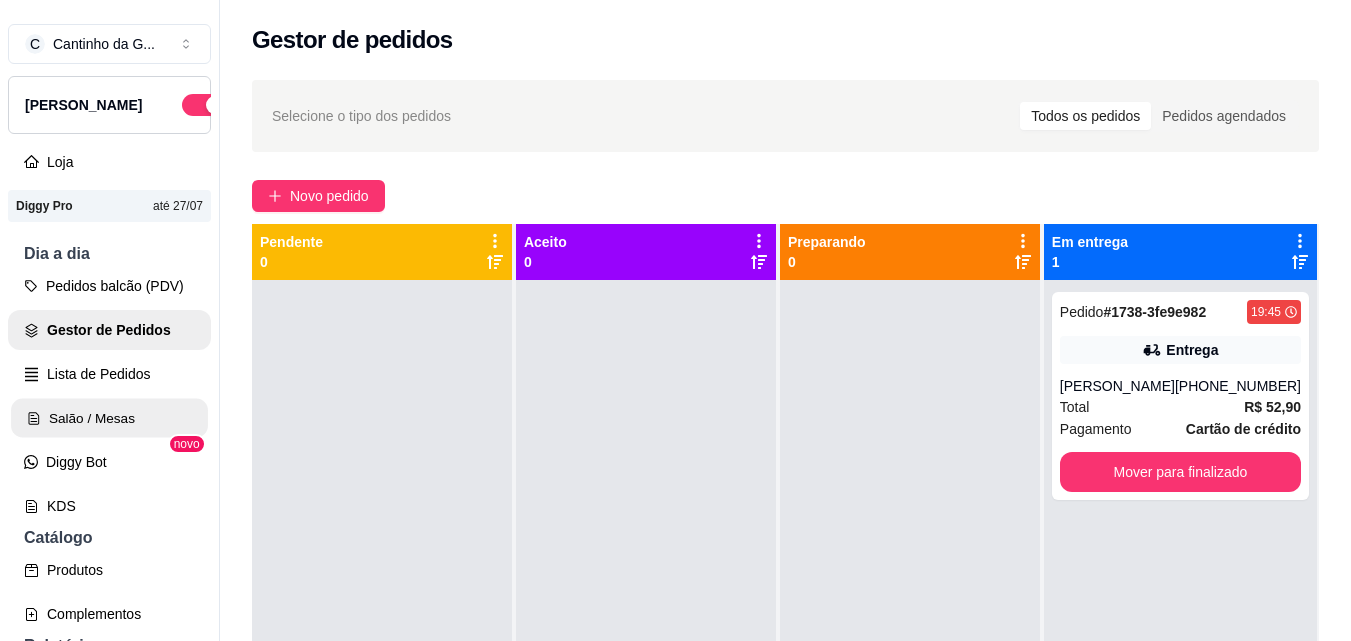 click on "Salão / Mesas" at bounding box center (109, 418) 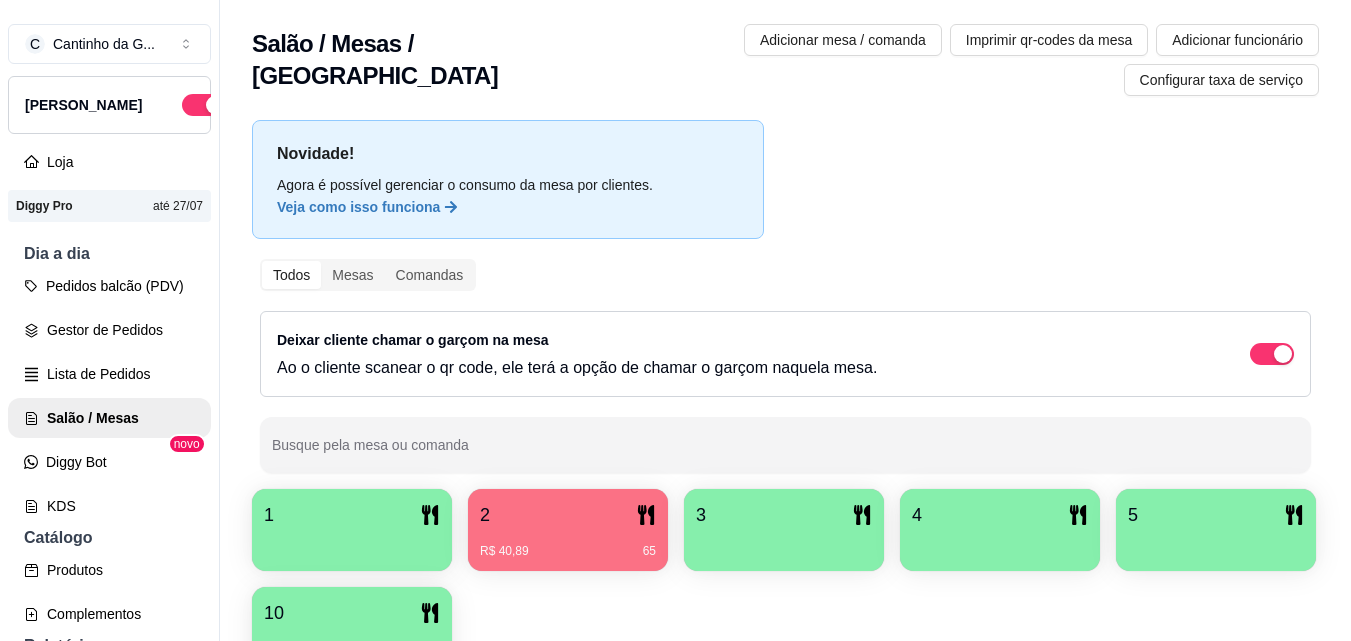 click on "R$ 40,89 65" at bounding box center [568, 544] 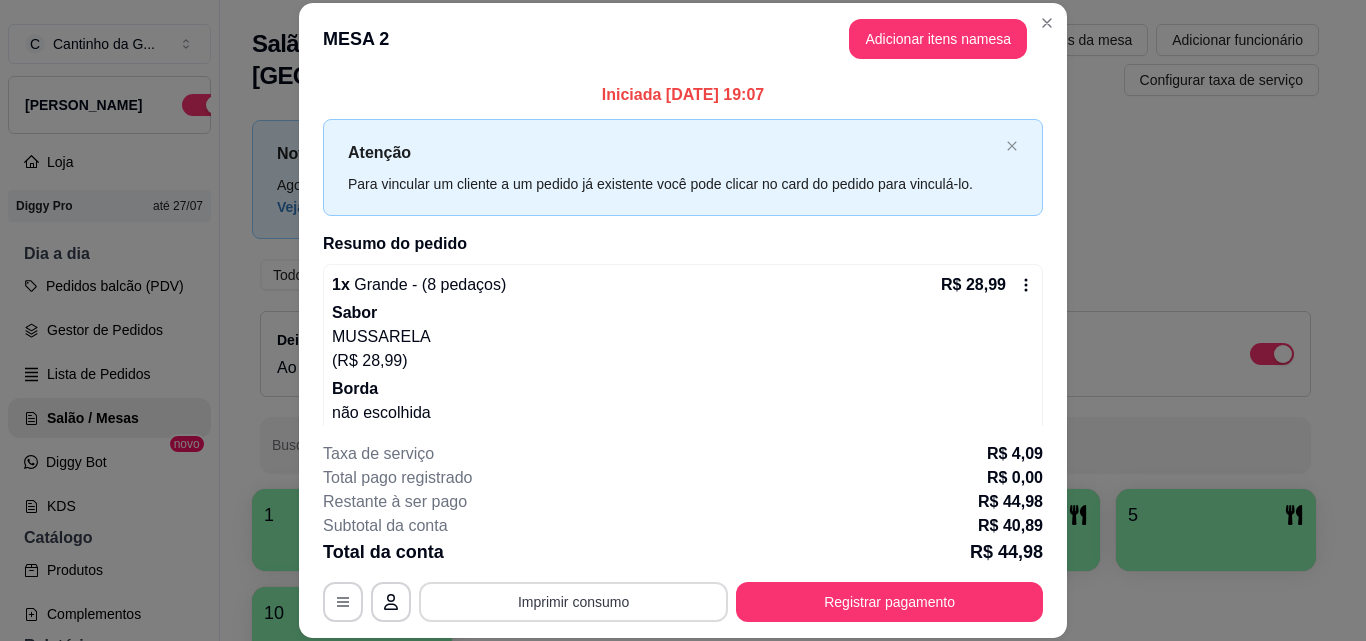 click on "Imprimir consumo" at bounding box center (573, 602) 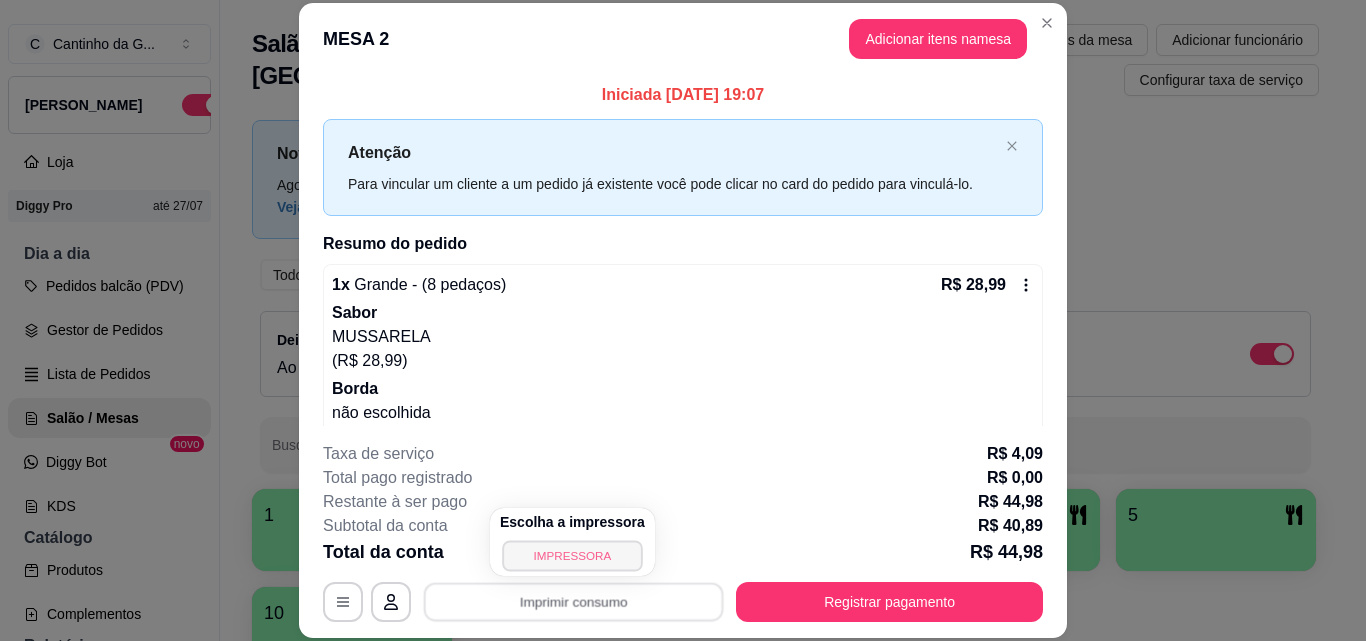 click on "IMPRESSORA" at bounding box center (572, 555) 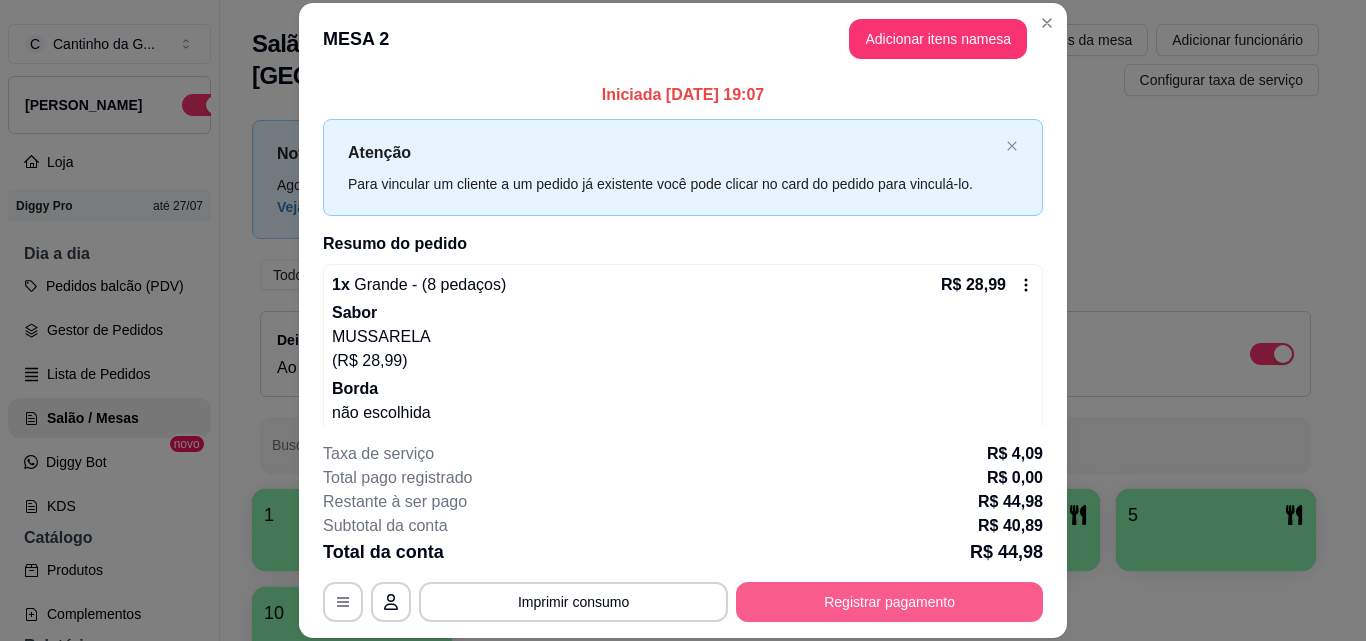 click on "Registrar pagamento" at bounding box center (889, 602) 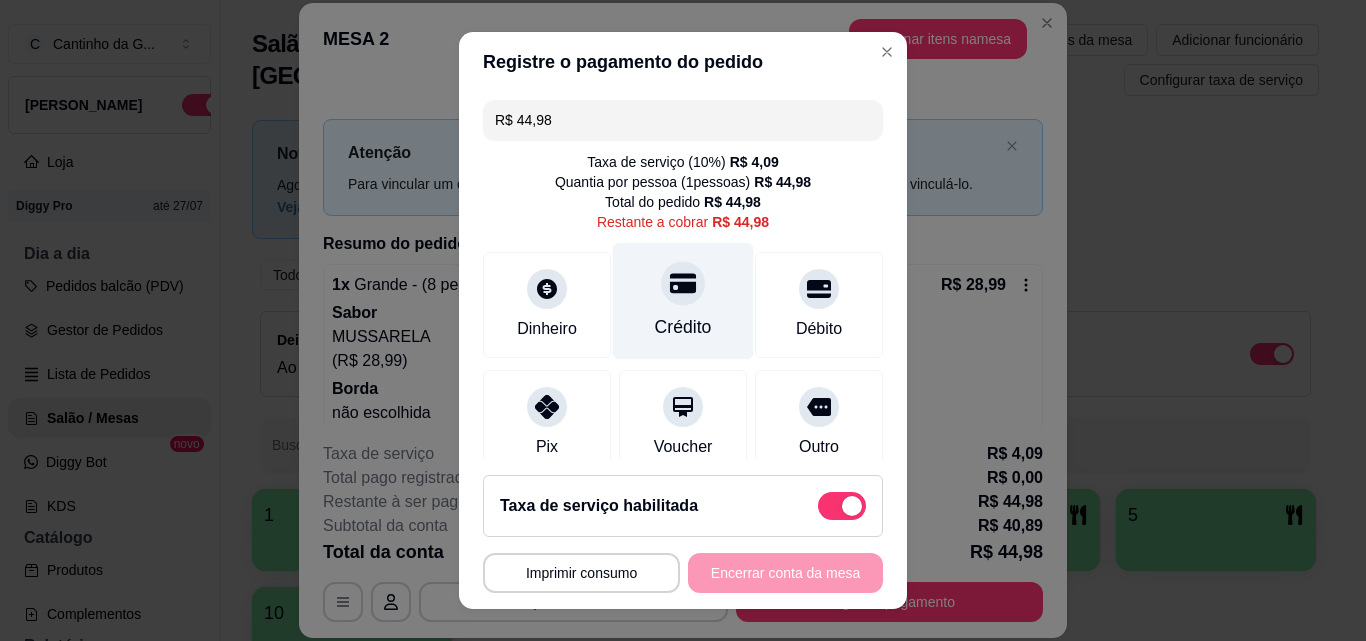 click on "Crédito" at bounding box center [683, 301] 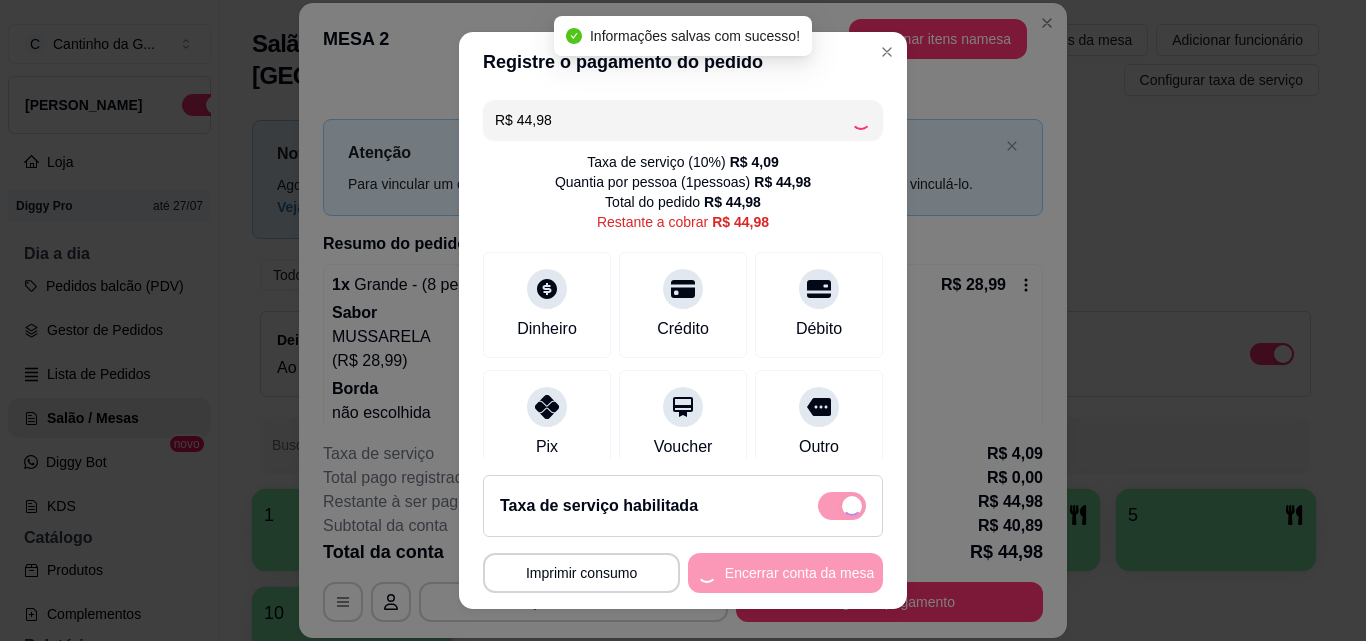 type on "R$ 0,00" 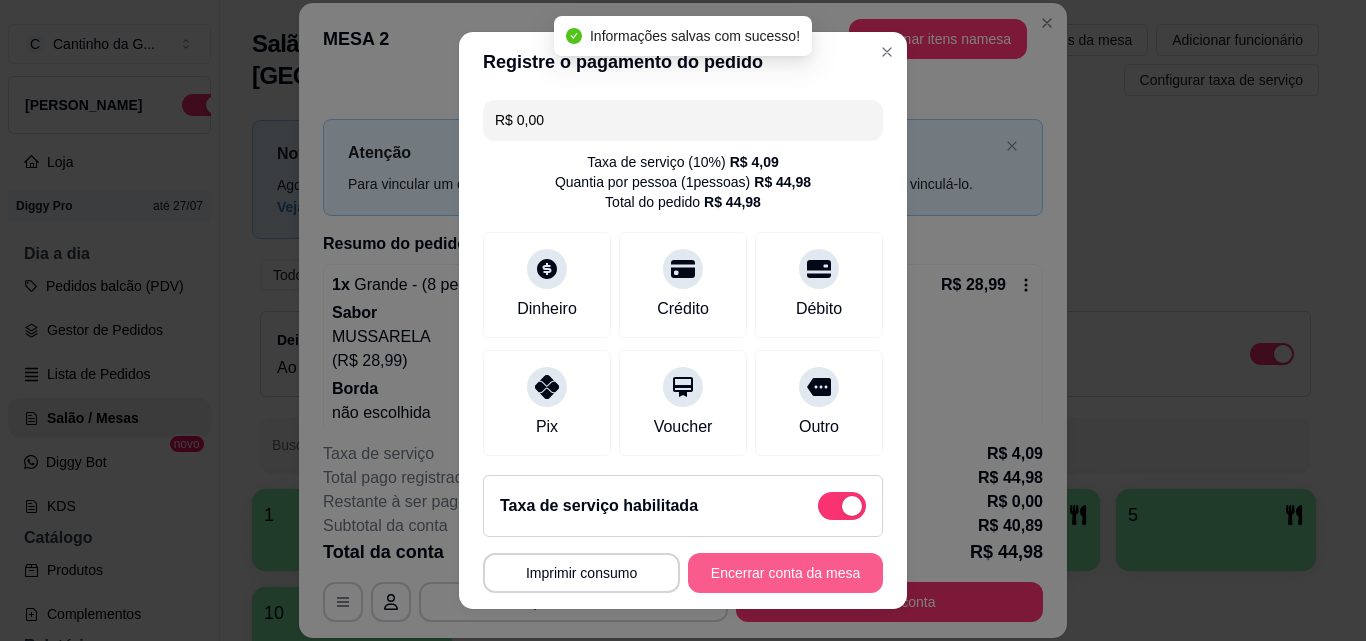 click on "Encerrar conta da mesa" at bounding box center [785, 573] 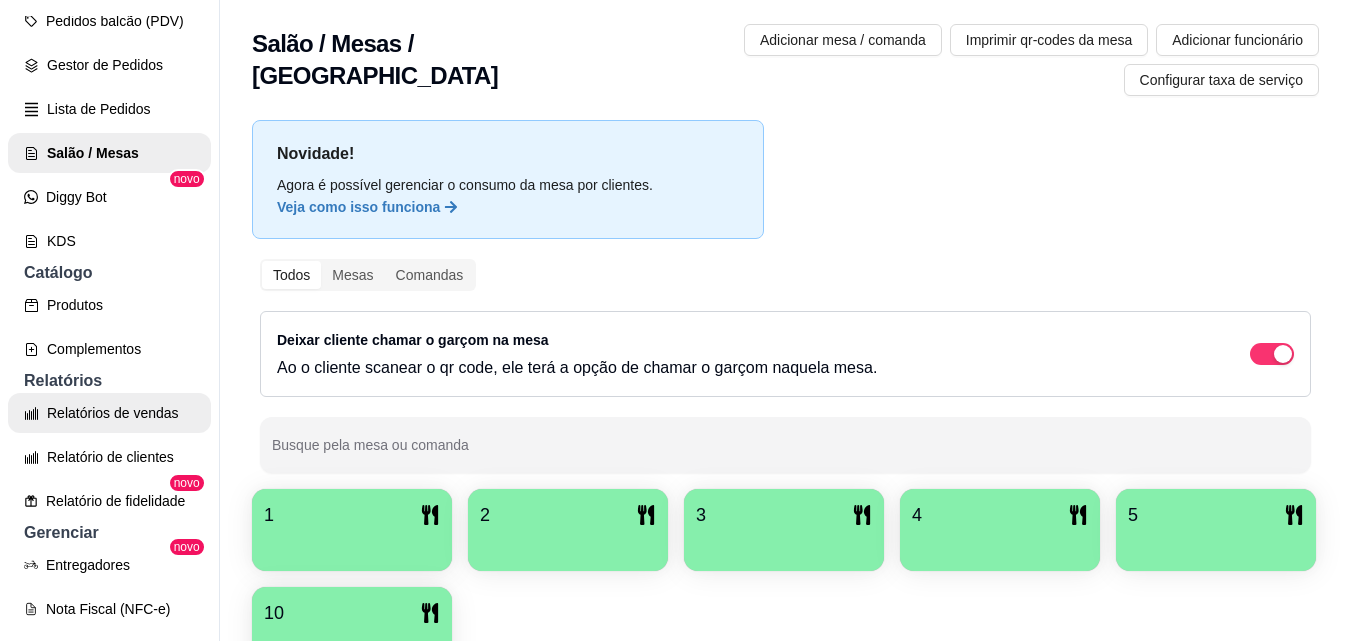 scroll, scrollTop: 300, scrollLeft: 0, axis: vertical 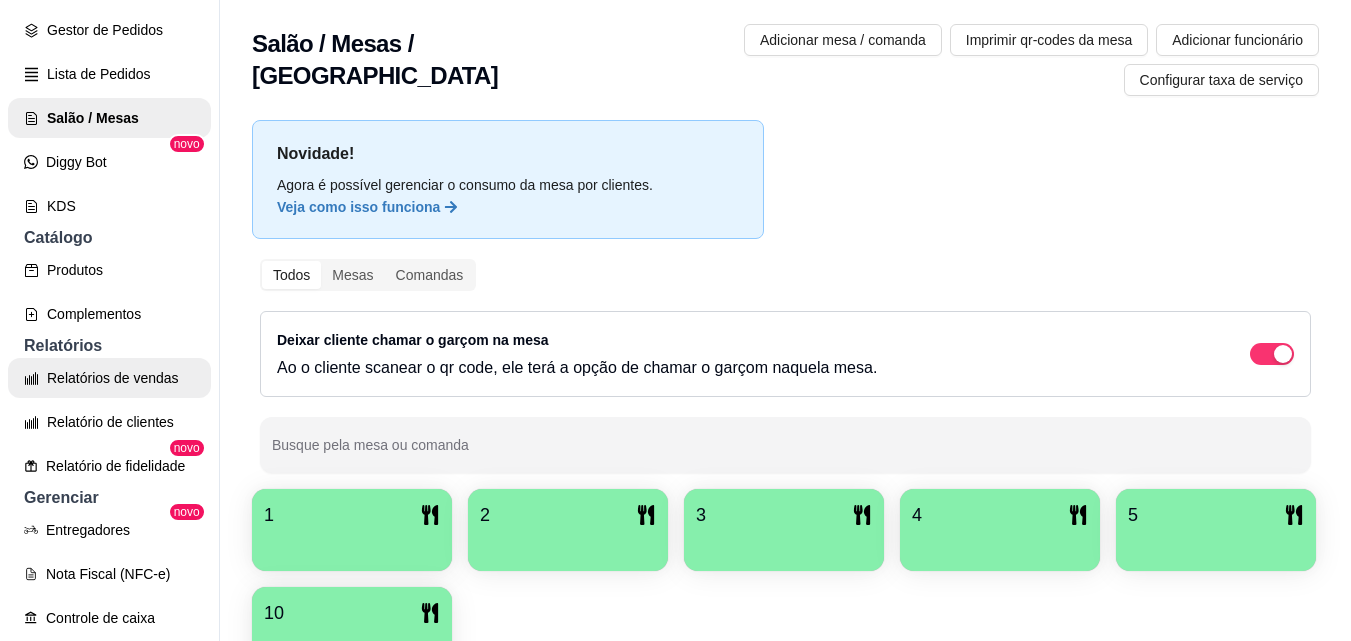 click on "Relatórios de vendas" at bounding box center (109, 378) 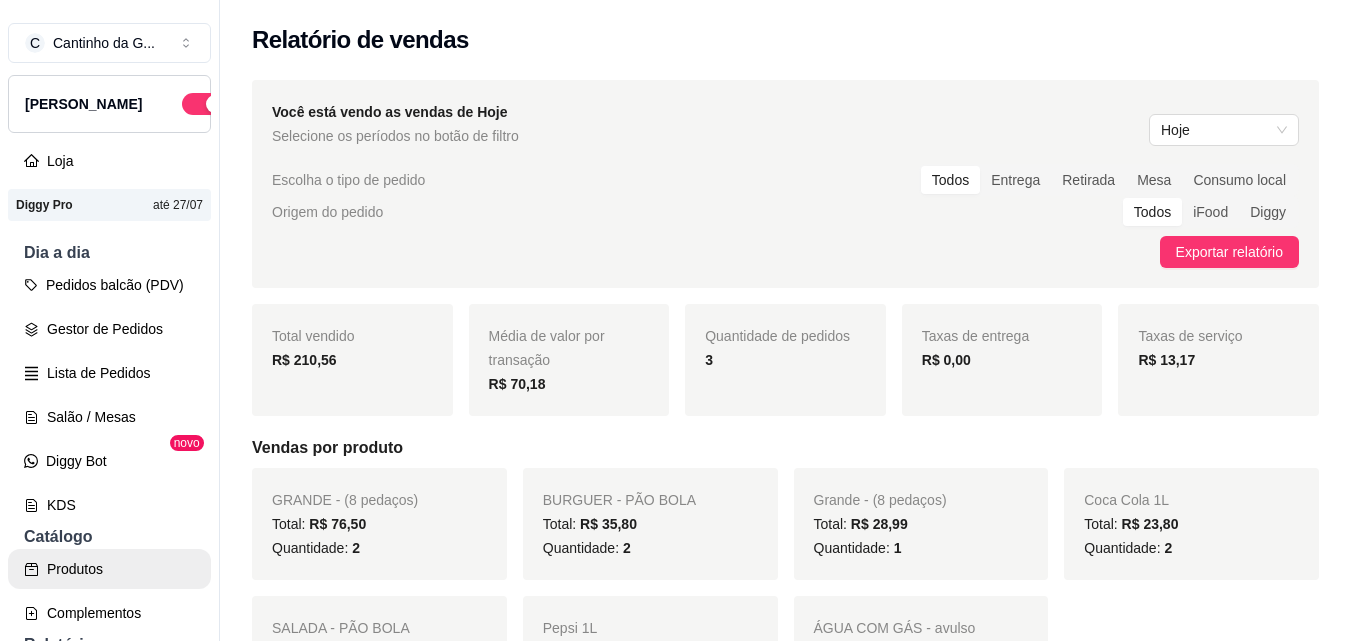 scroll, scrollTop: 0, scrollLeft: 0, axis: both 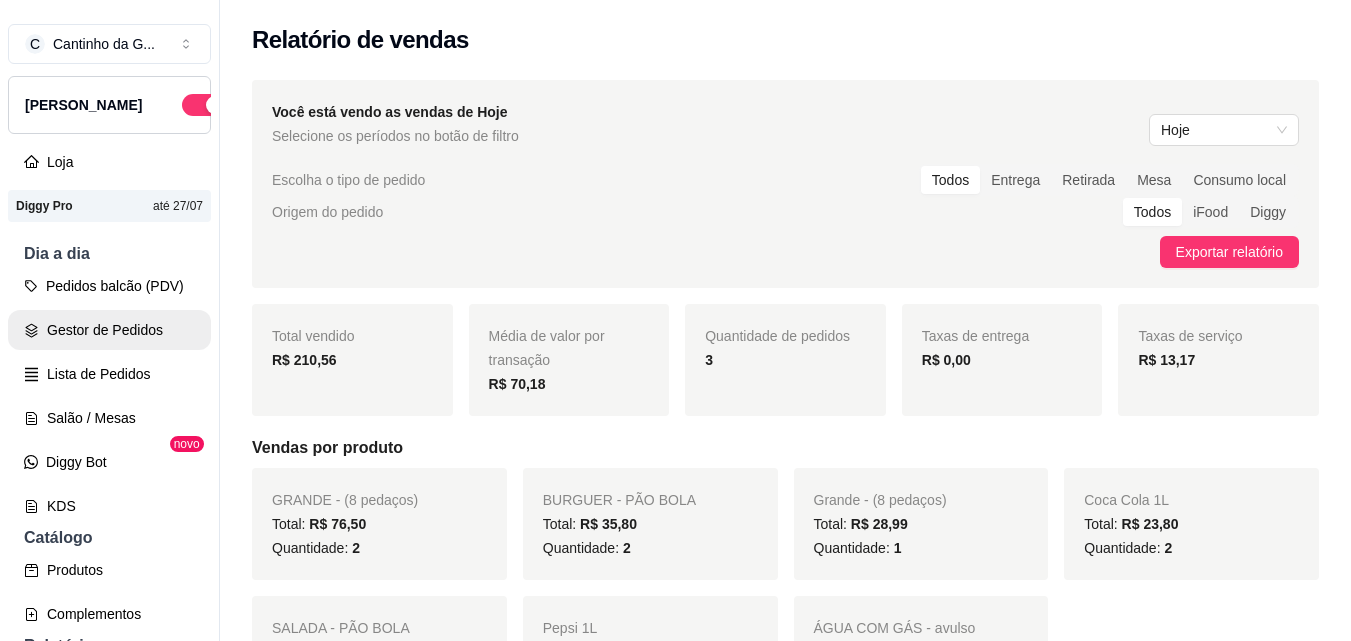 click on "Gestor de Pedidos" at bounding box center [109, 330] 